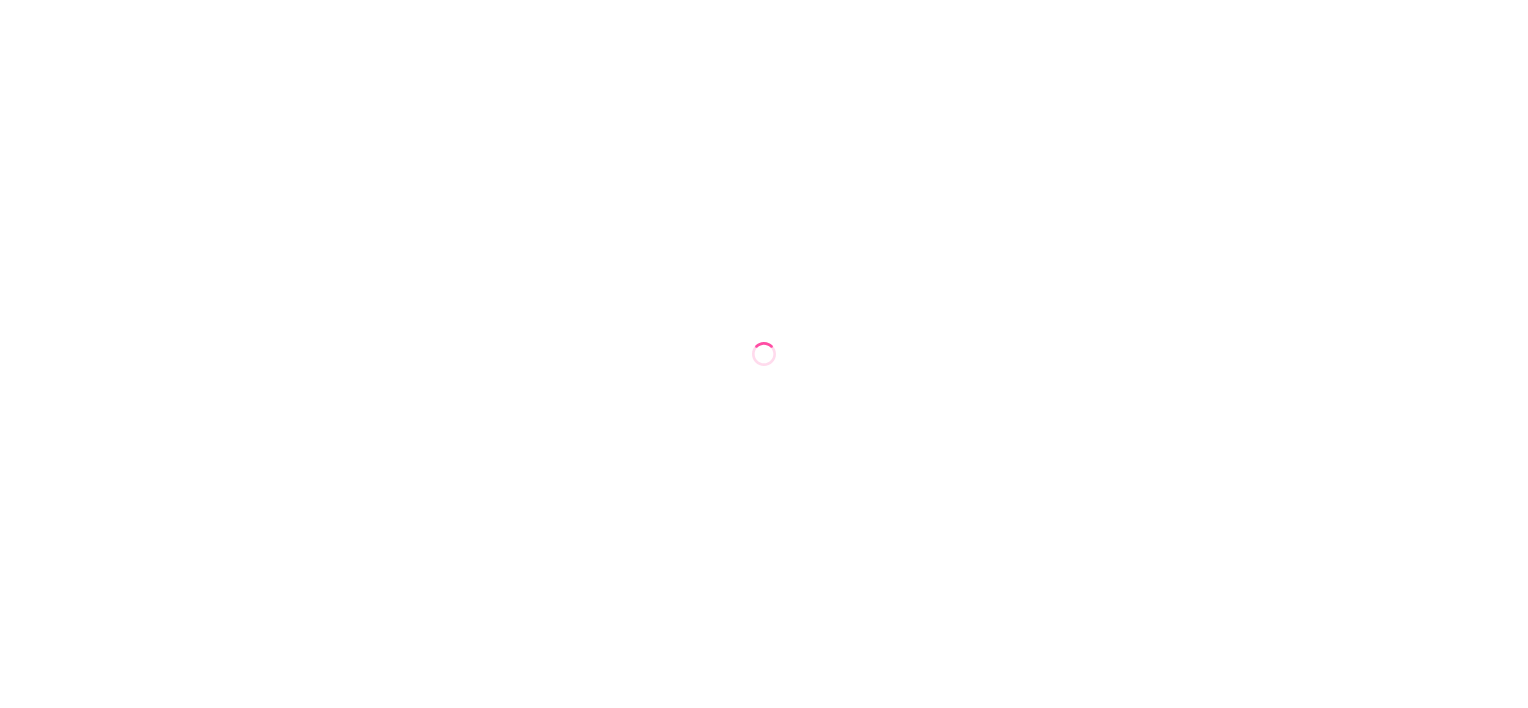 scroll, scrollTop: 0, scrollLeft: 0, axis: both 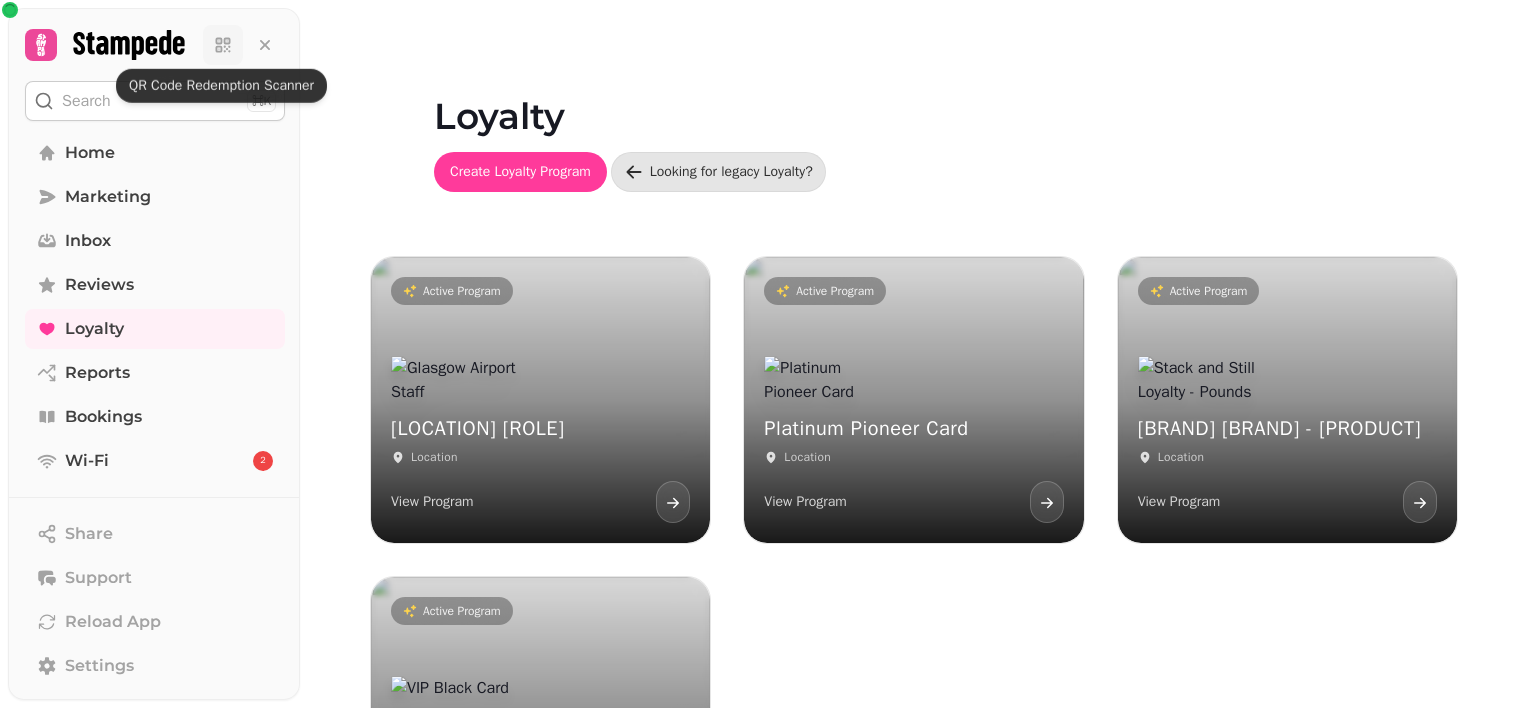 click 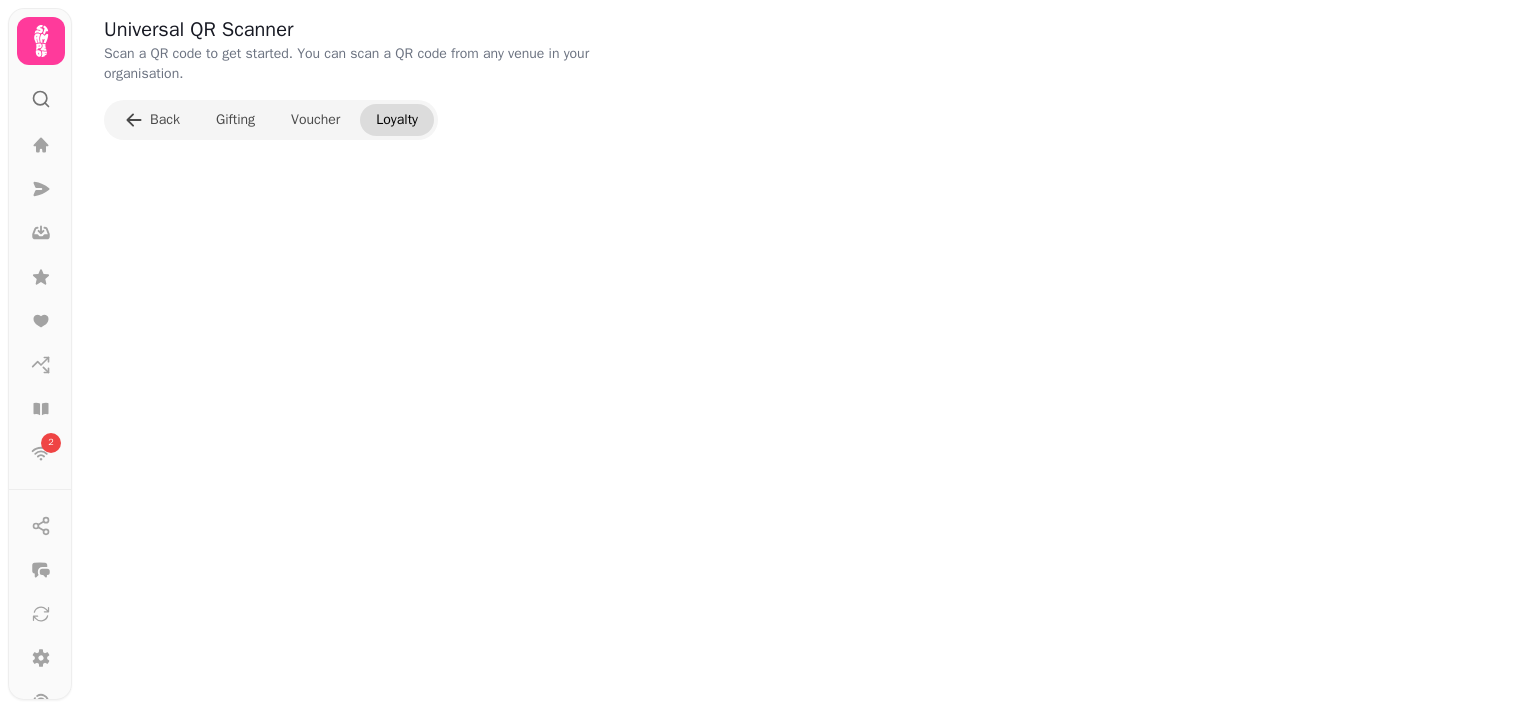 click on "Loyalty" at bounding box center [397, 120] 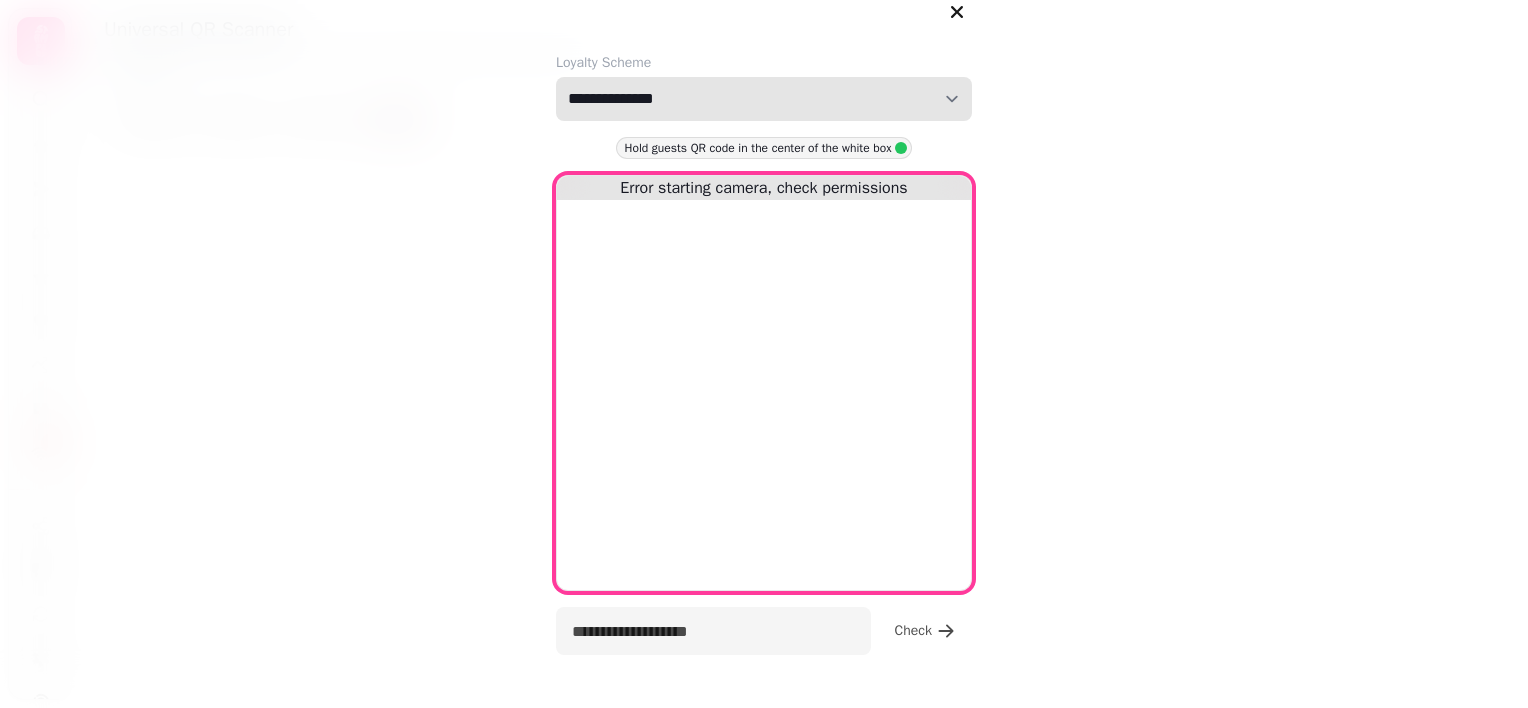click on "**********" at bounding box center [764, 99] 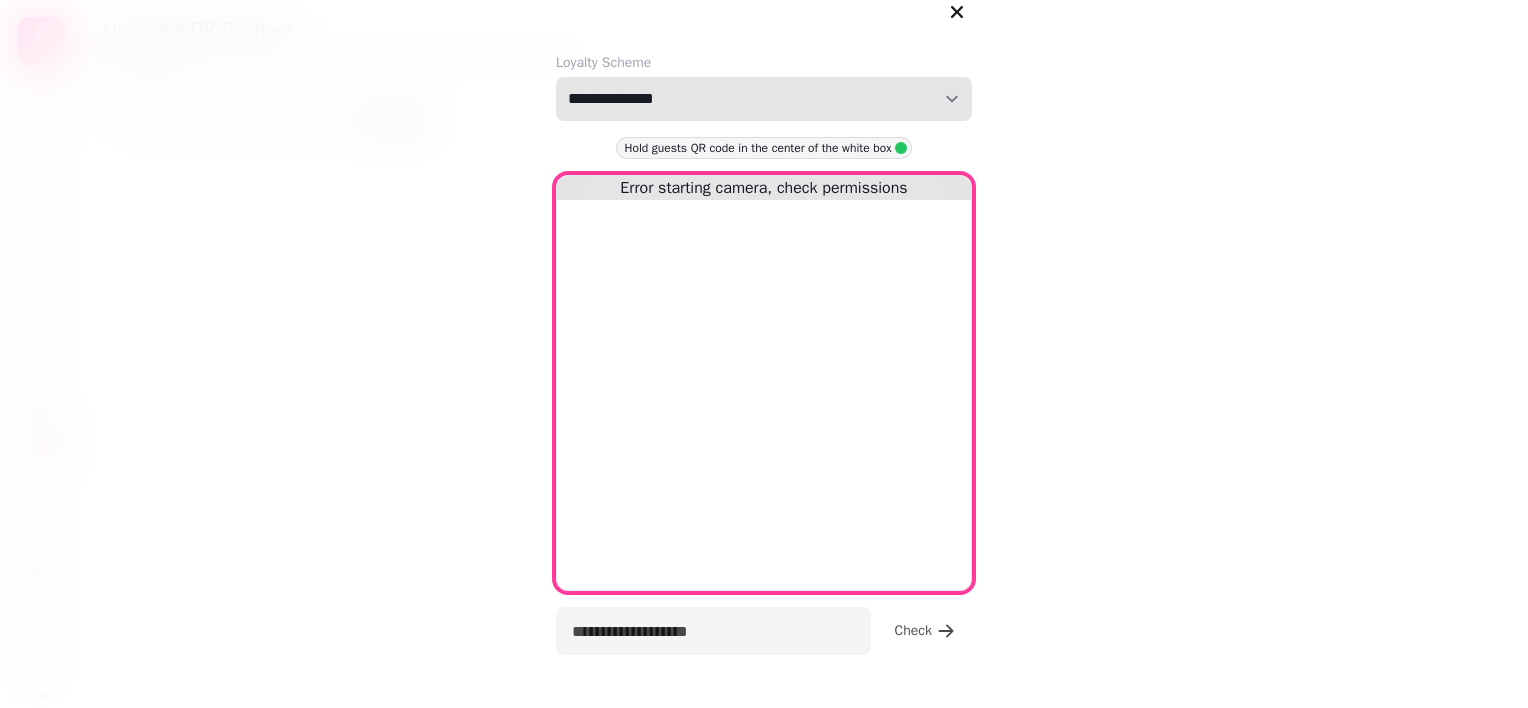 click on "**********" at bounding box center (764, 99) 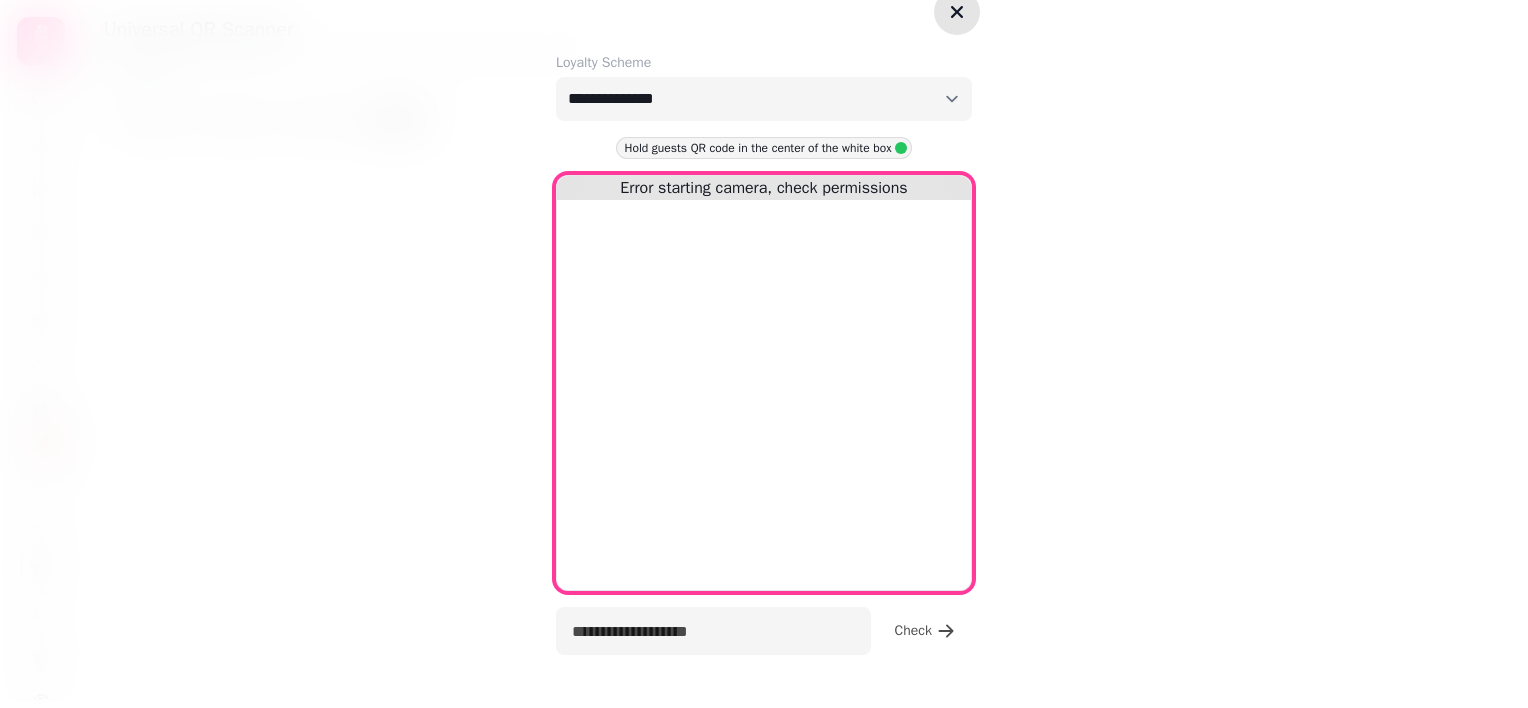 click 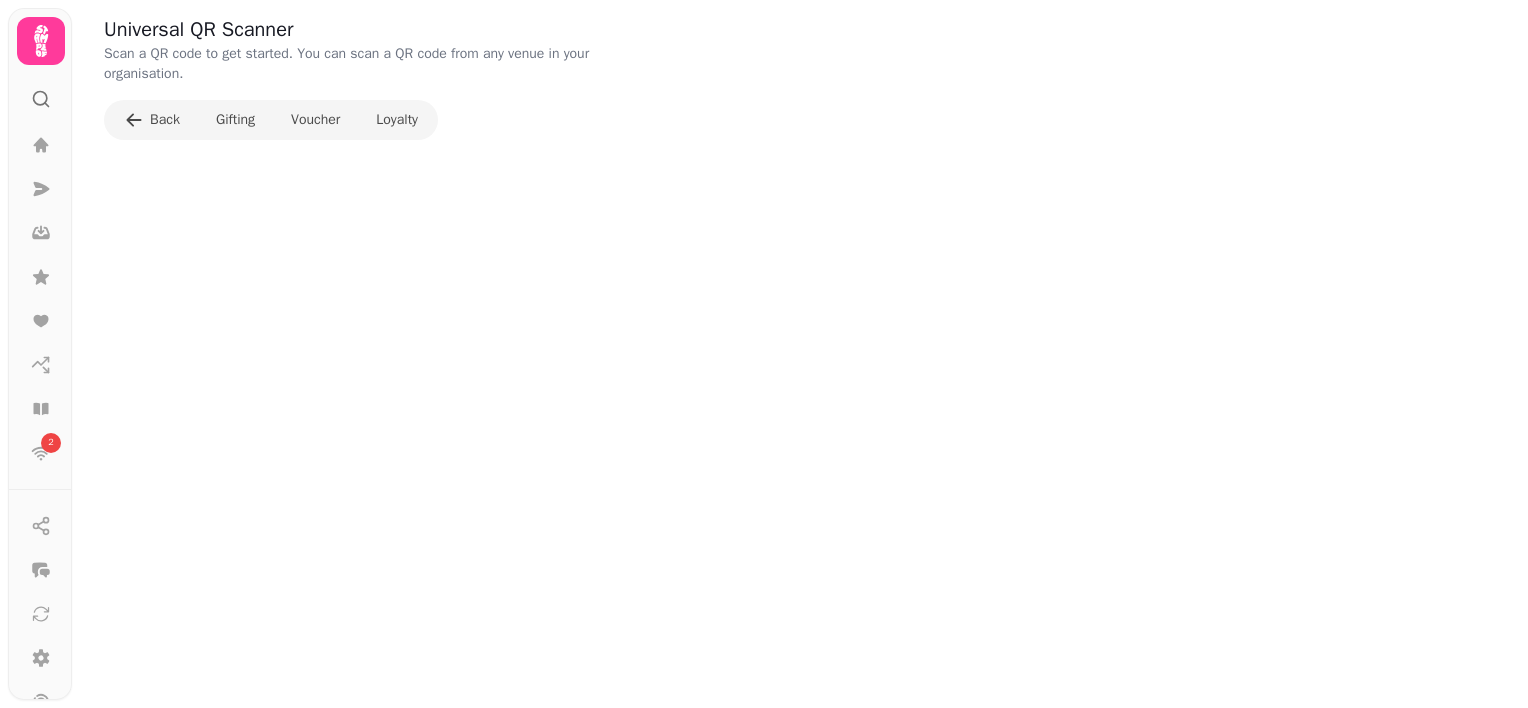 click 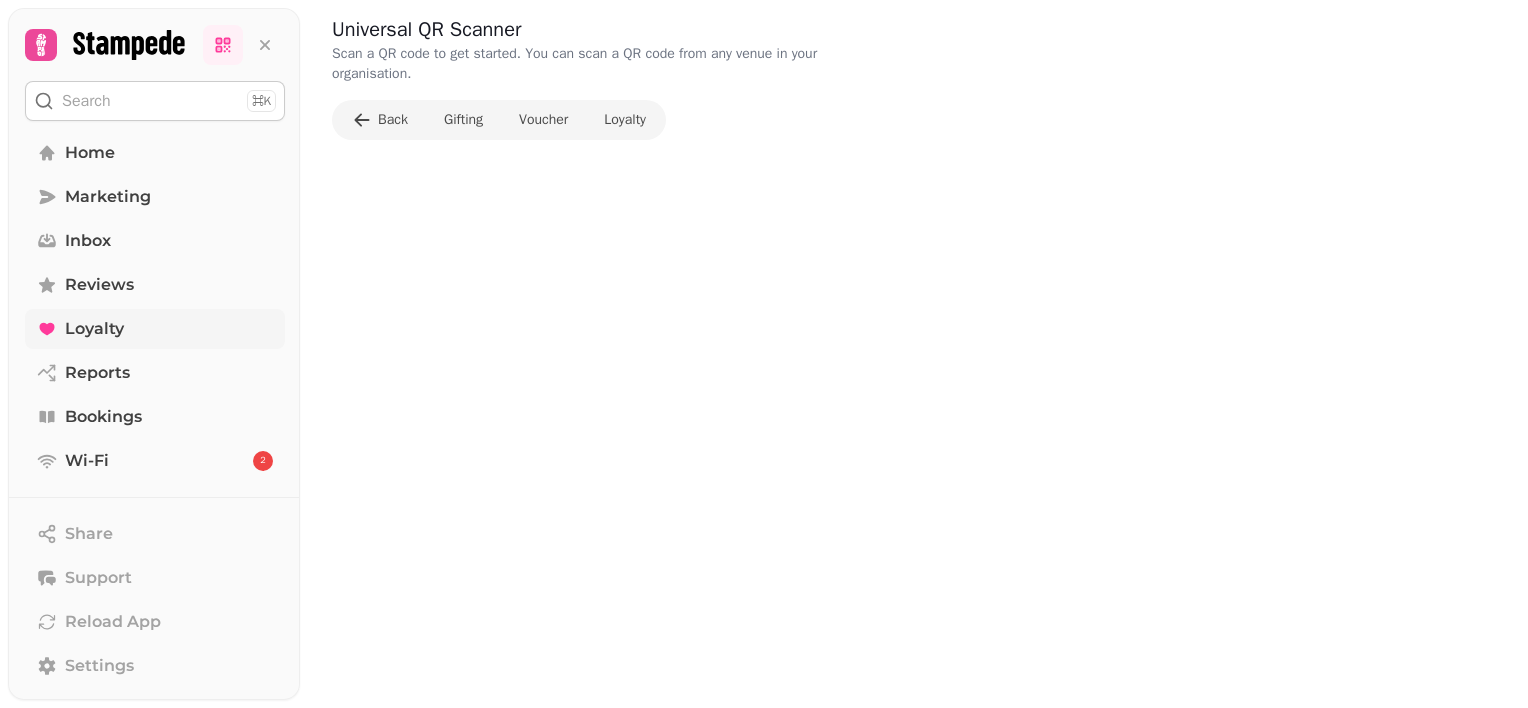 click on "Loyalty" at bounding box center (155, 329) 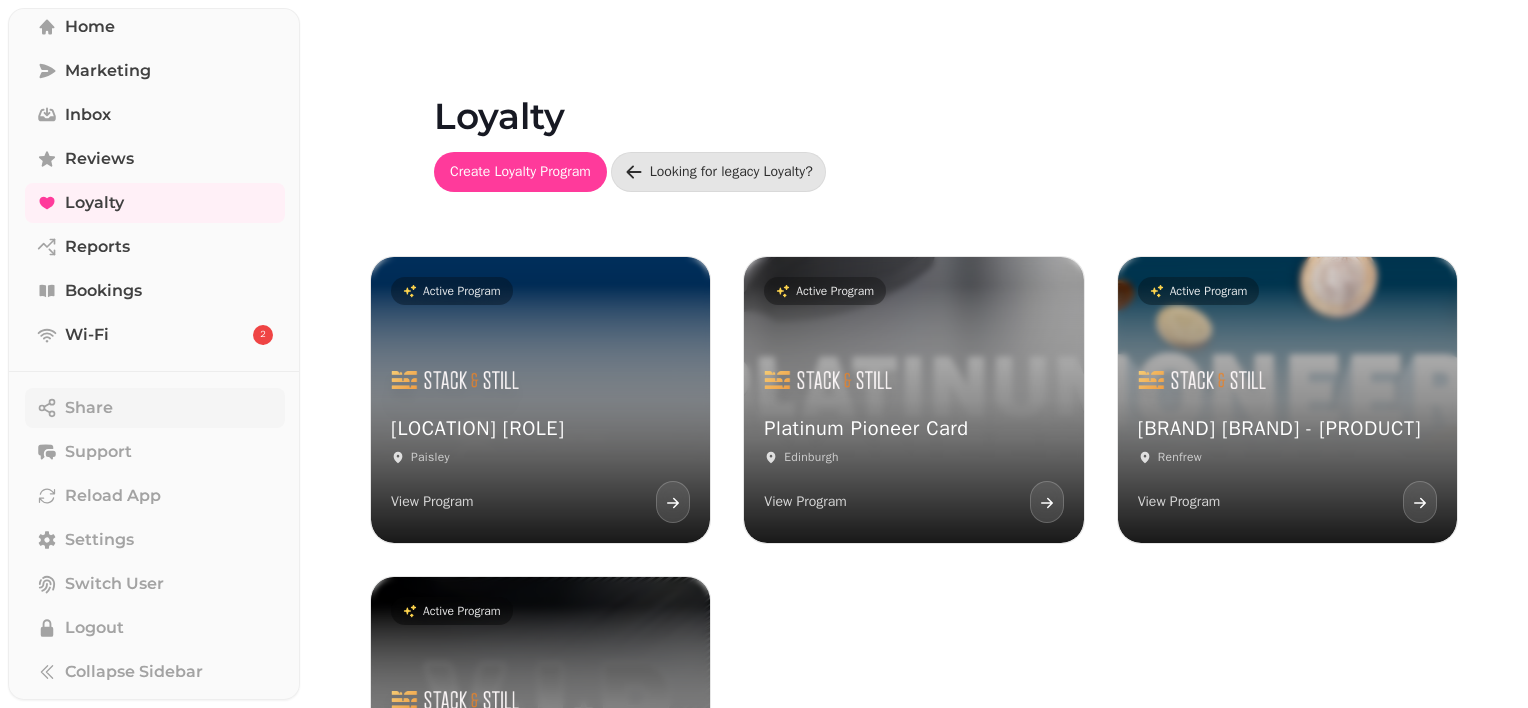 scroll, scrollTop: 0, scrollLeft: 0, axis: both 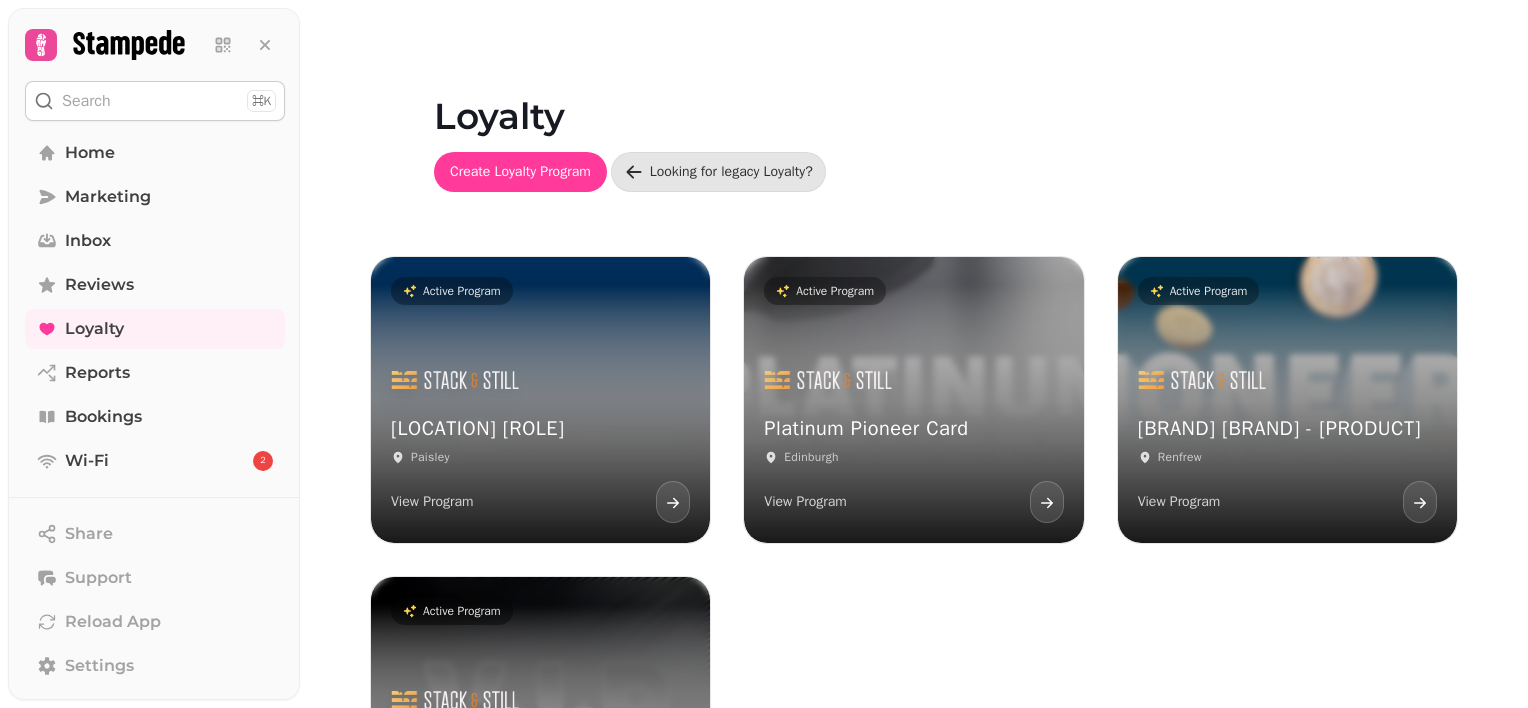 click on "Search ⌘K" at bounding box center [155, 101] 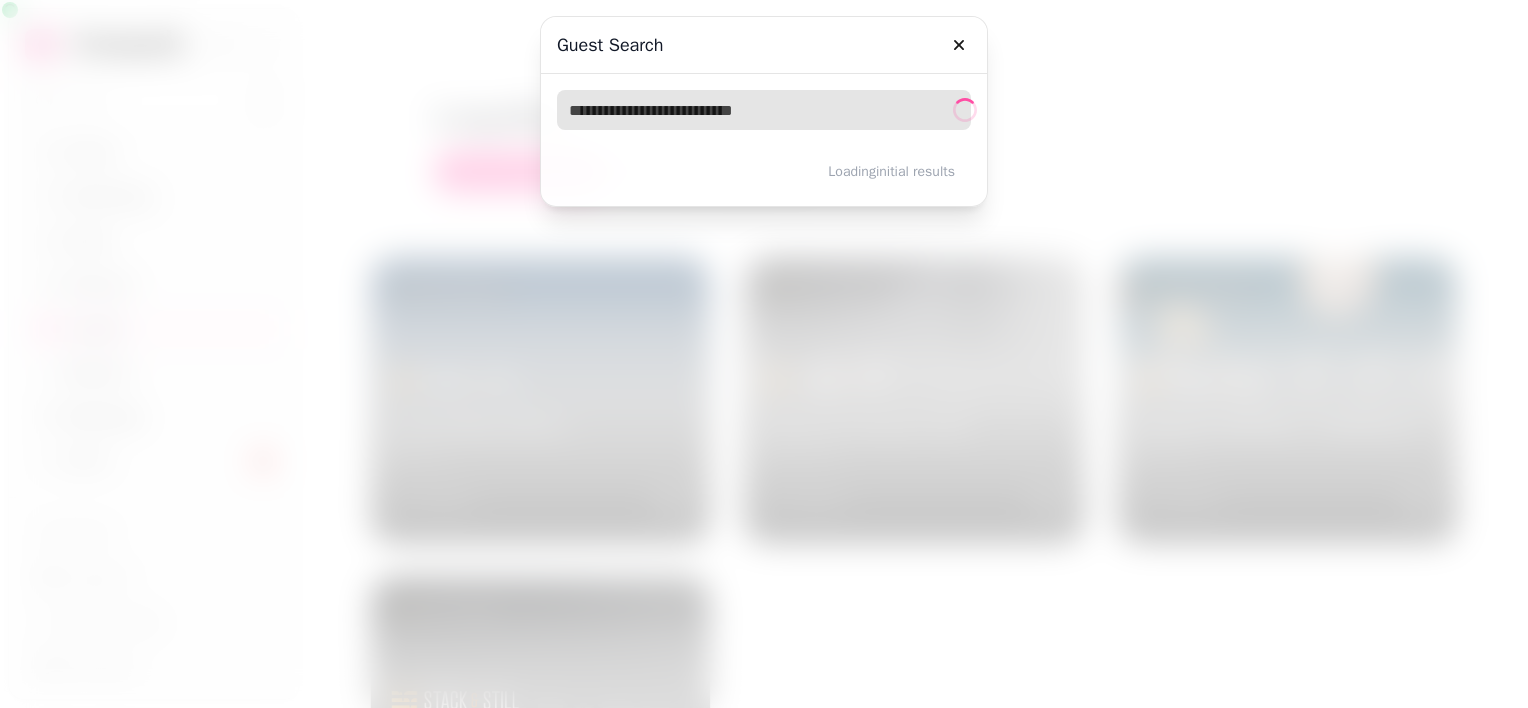 click at bounding box center [764, 110] 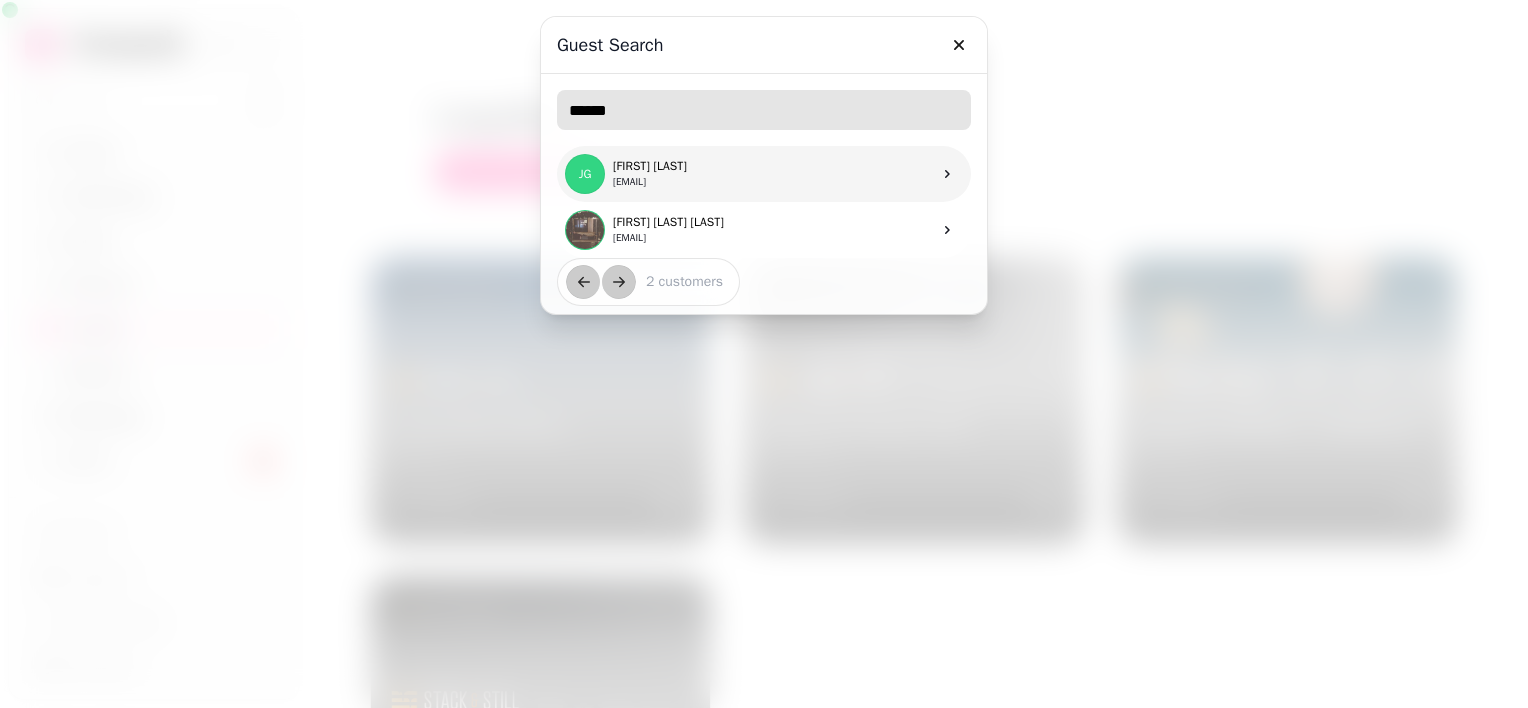 type on "******" 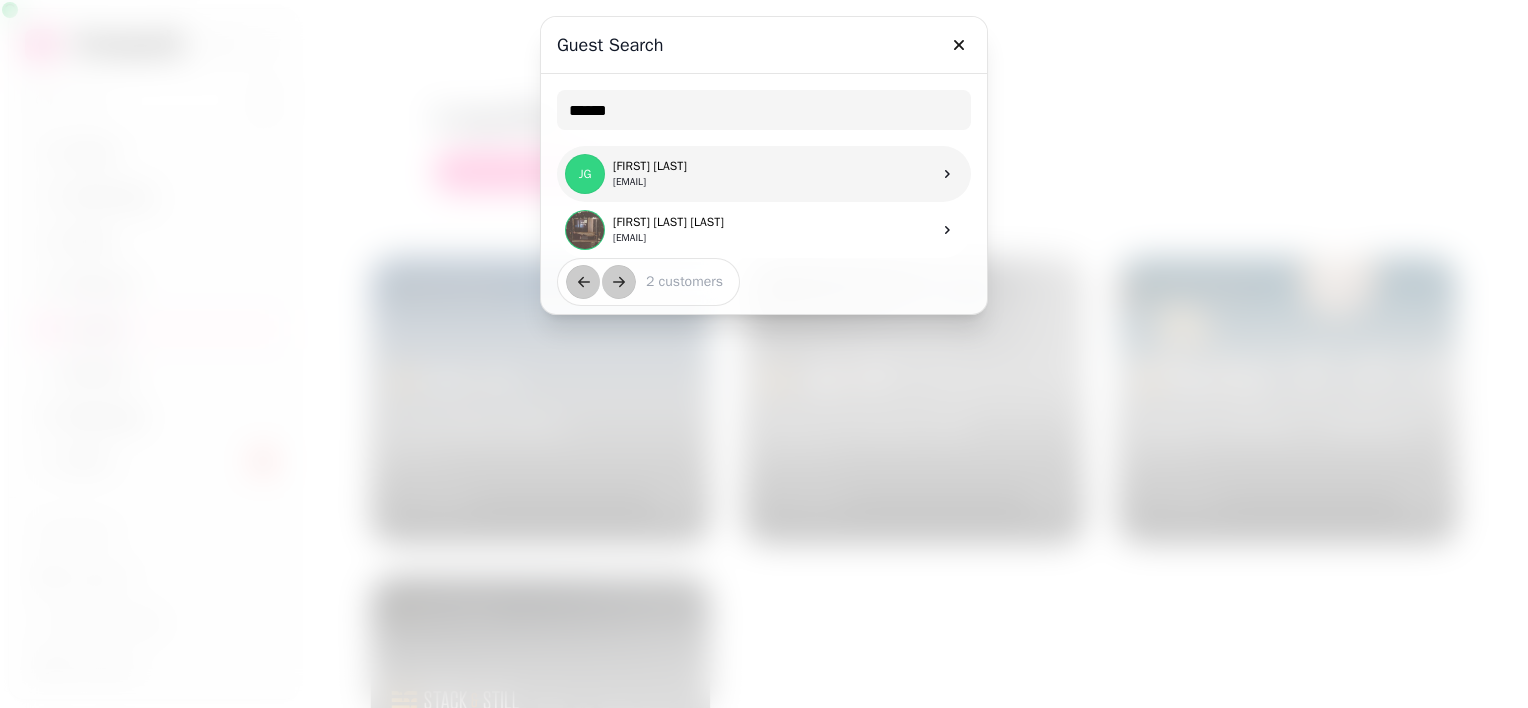 click on "JG Jaimee Gourlay jaimeeg.jg@gmail.com" at bounding box center (764, 174) 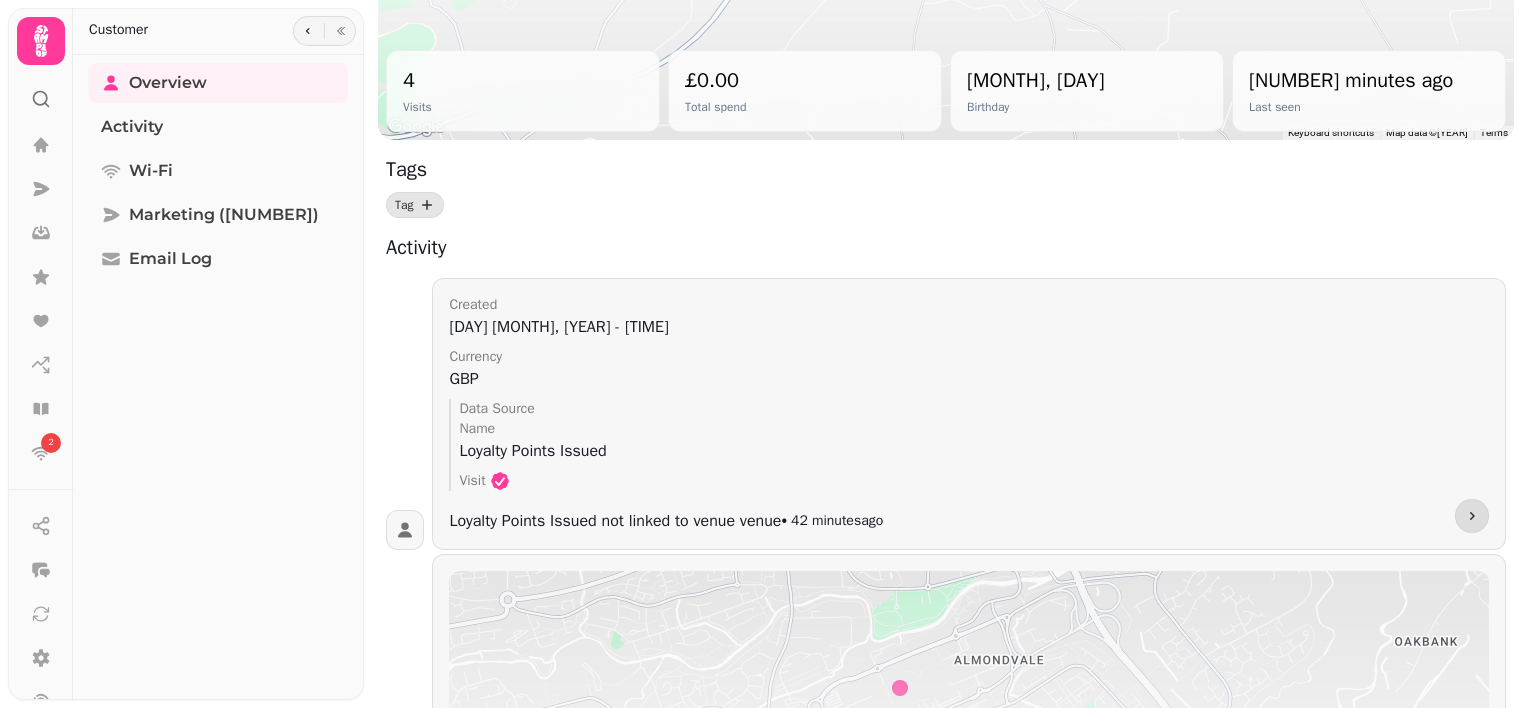scroll, scrollTop: 166, scrollLeft: 0, axis: vertical 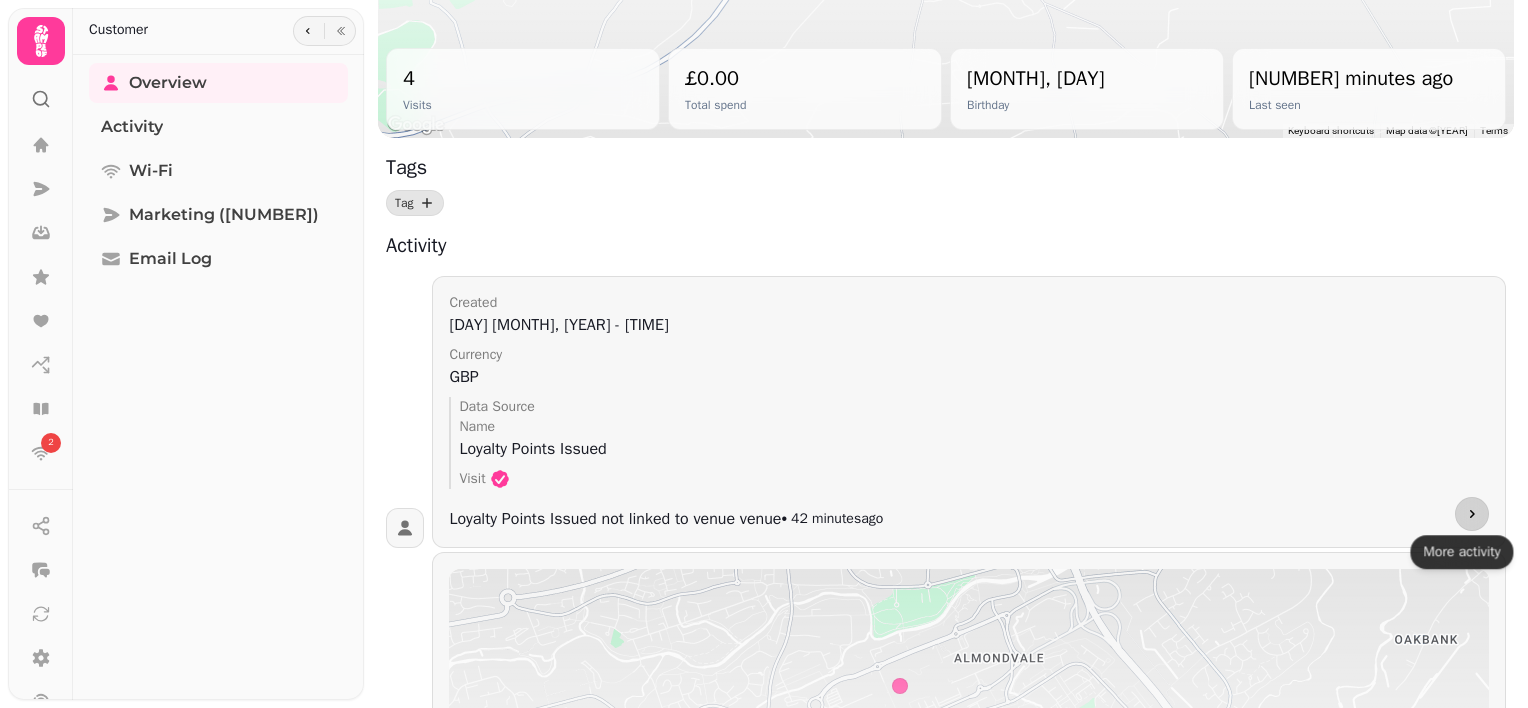 click 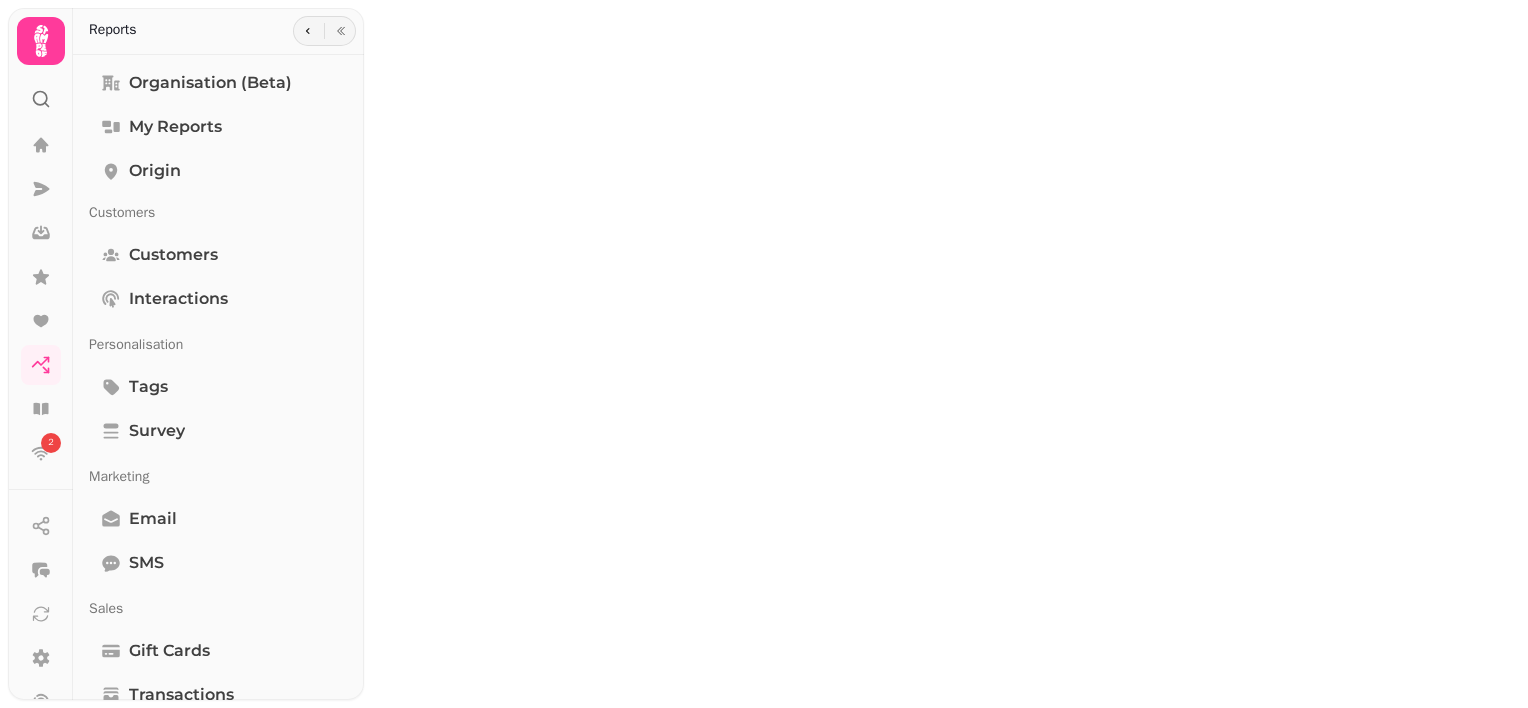 scroll, scrollTop: 0, scrollLeft: 0, axis: both 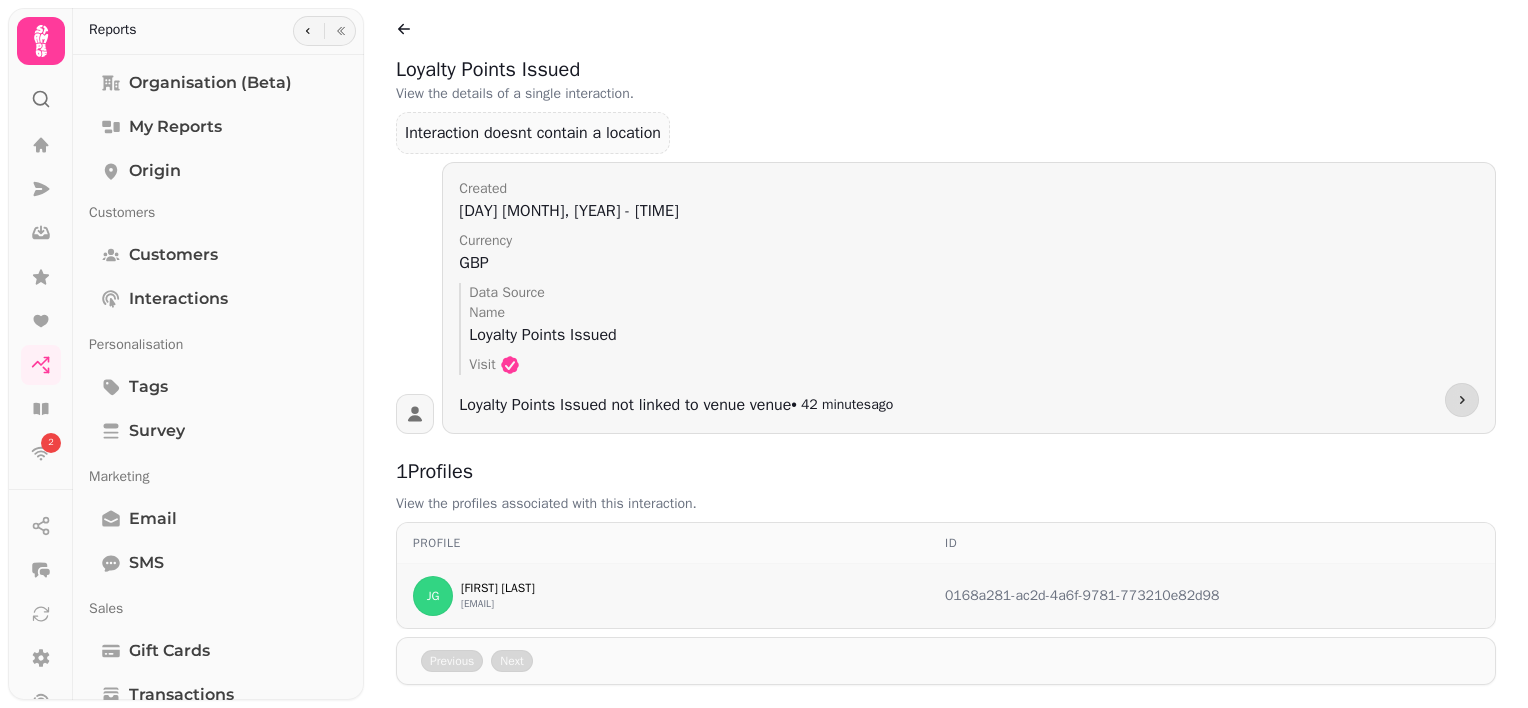 click on "0168a281-ac2d-4a6f-9781-773210e82d98" at bounding box center [1212, 596] 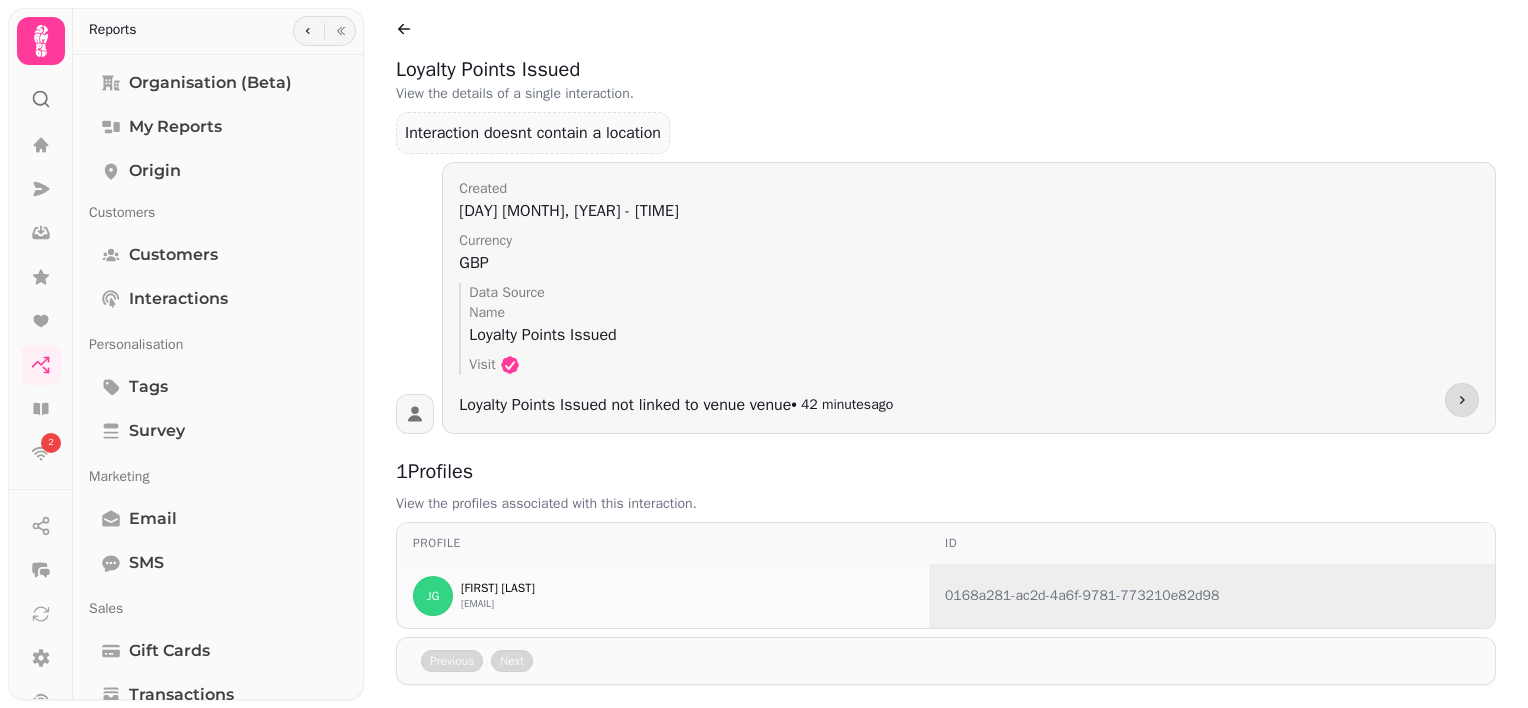 click on "ID" at bounding box center [1212, 543] 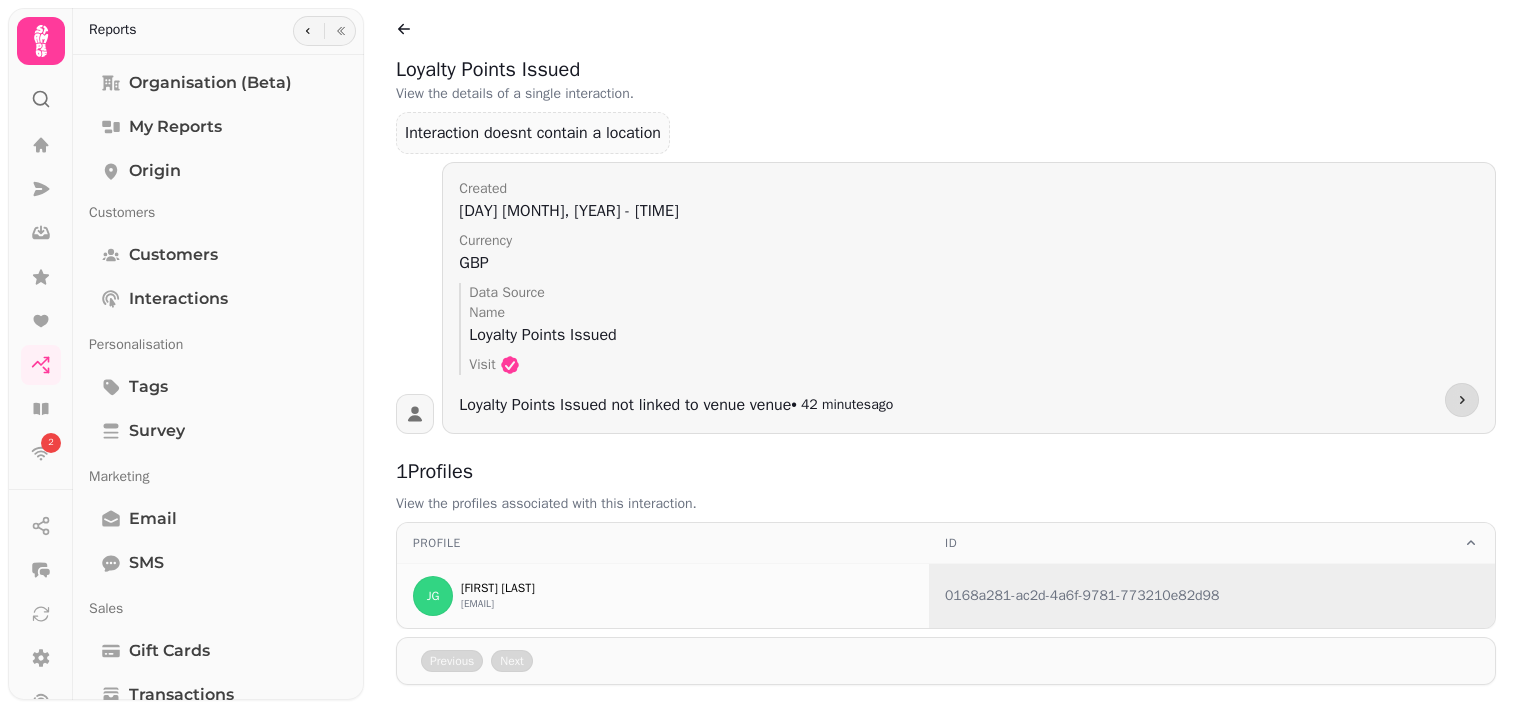 click on "ID" at bounding box center (1212, 543) 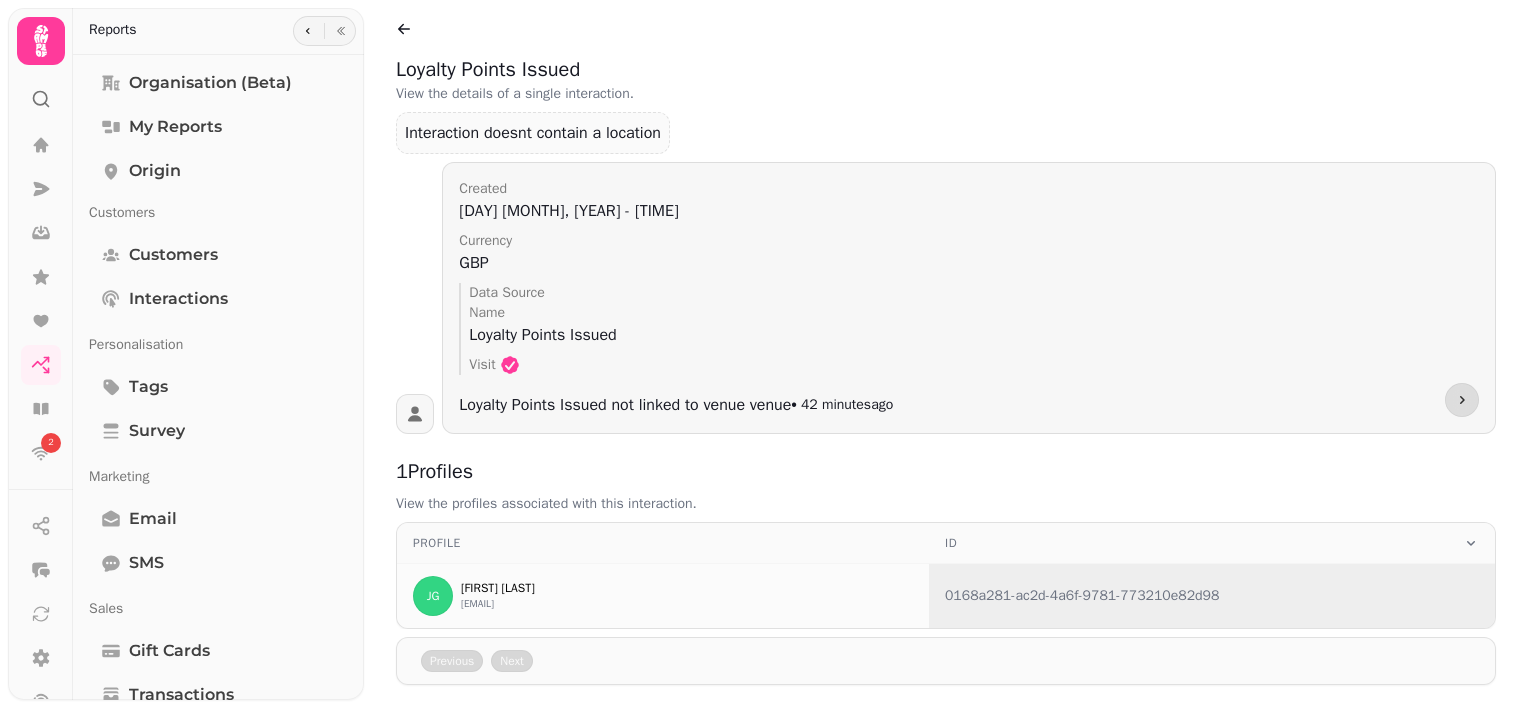 click on "ID" at bounding box center [1212, 543] 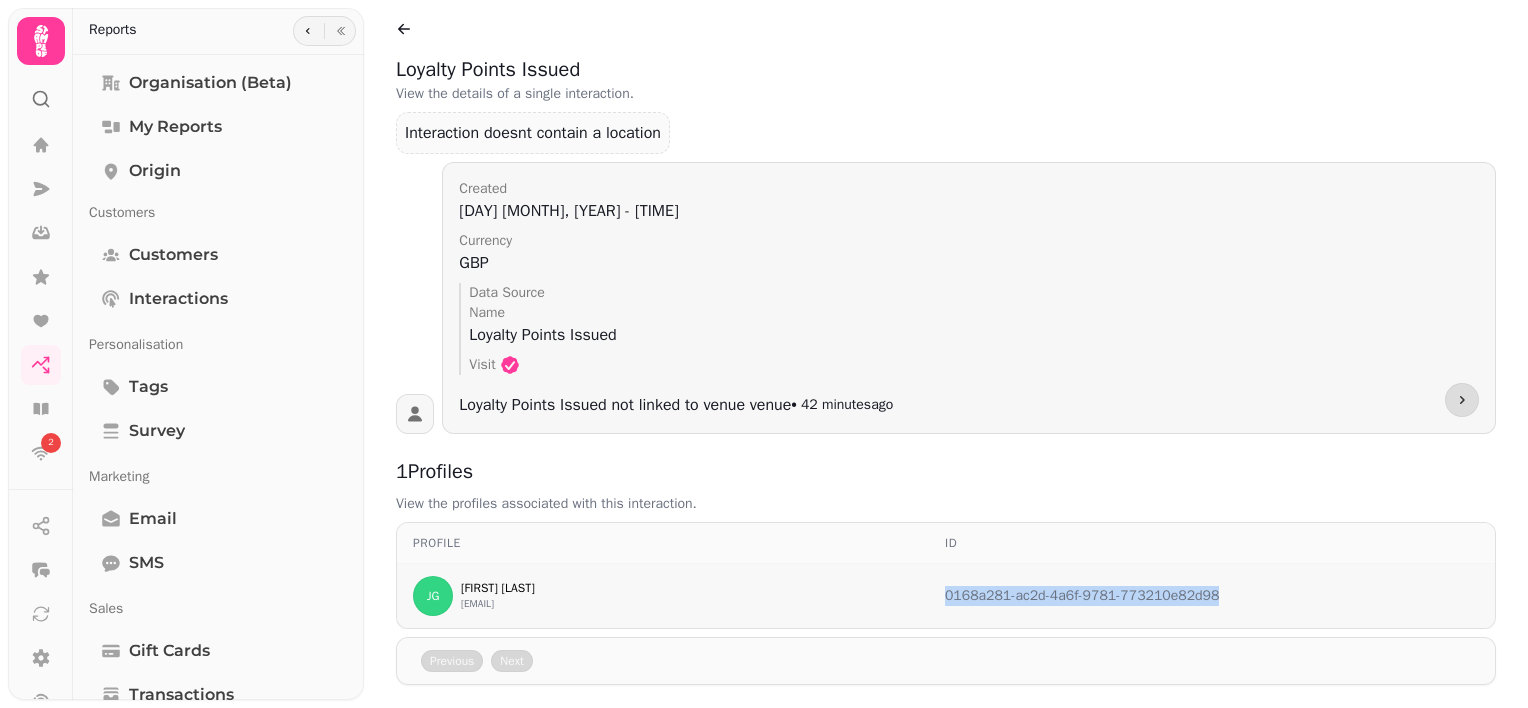drag, startPoint x: 952, startPoint y: 592, endPoint x: 1219, endPoint y: 597, distance: 267.0468 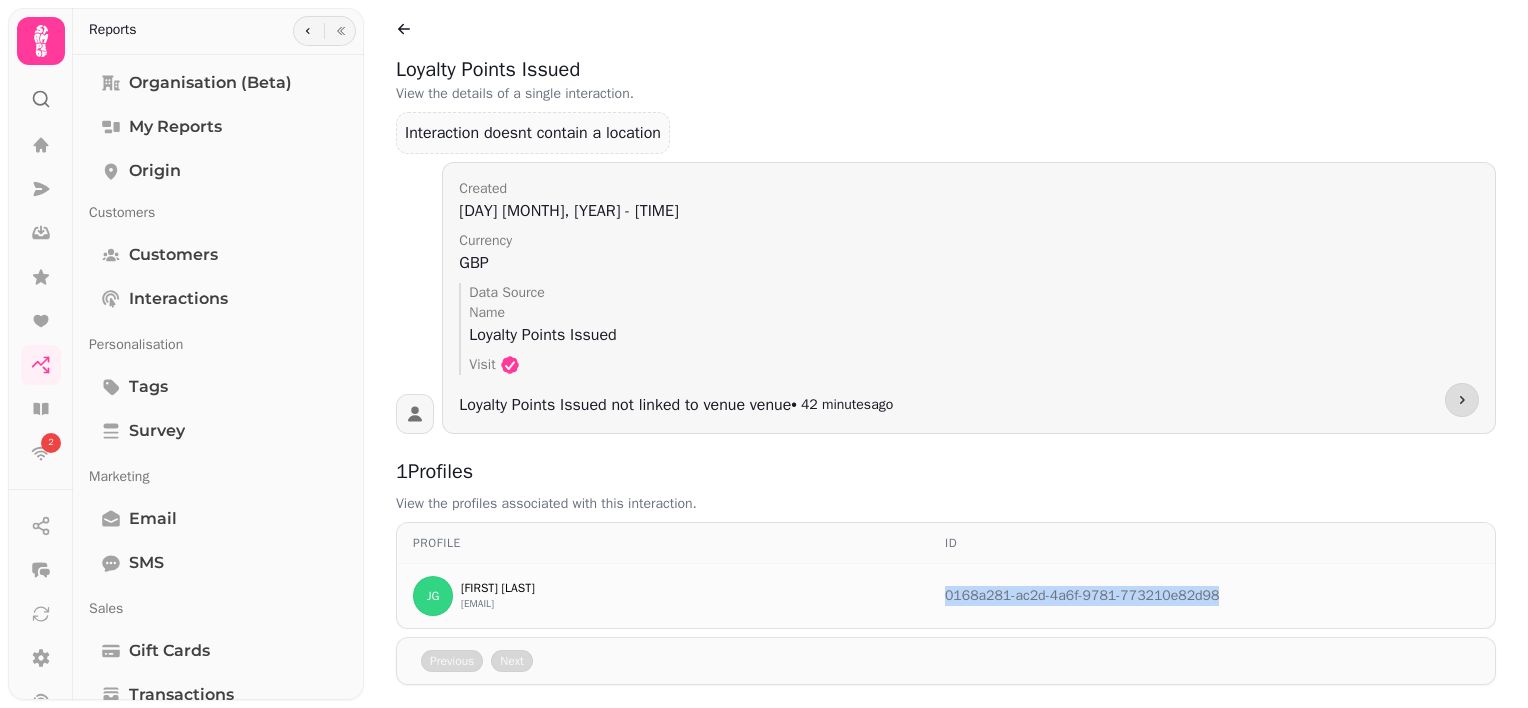 click 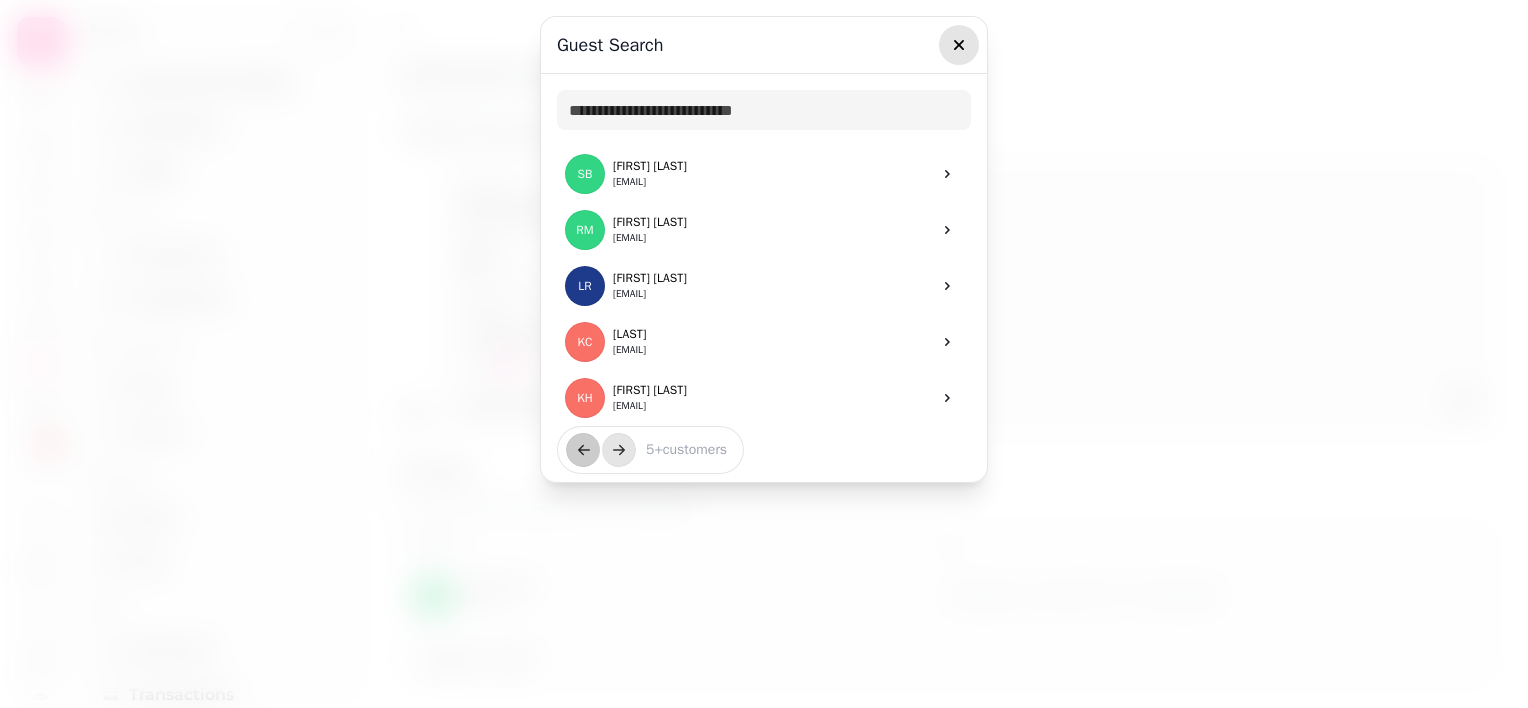 click 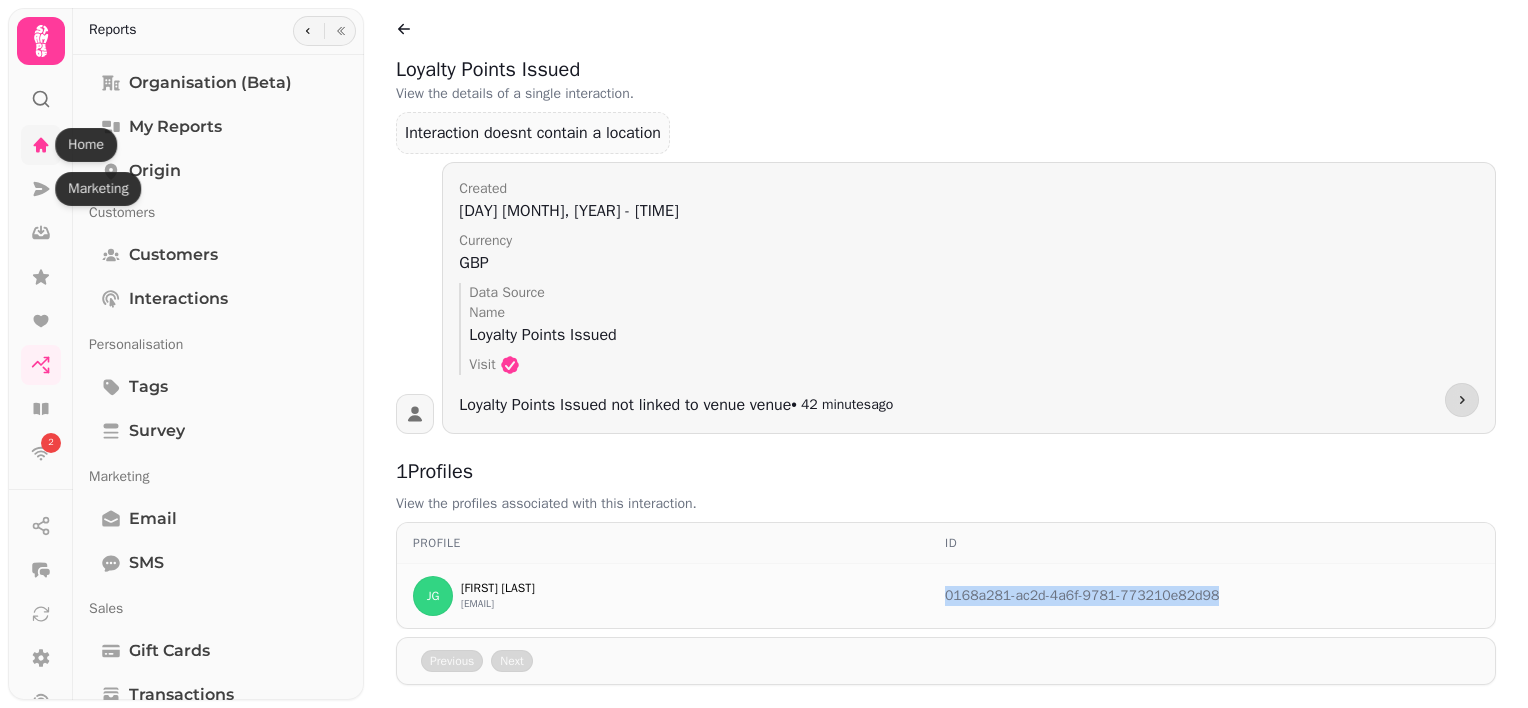 click 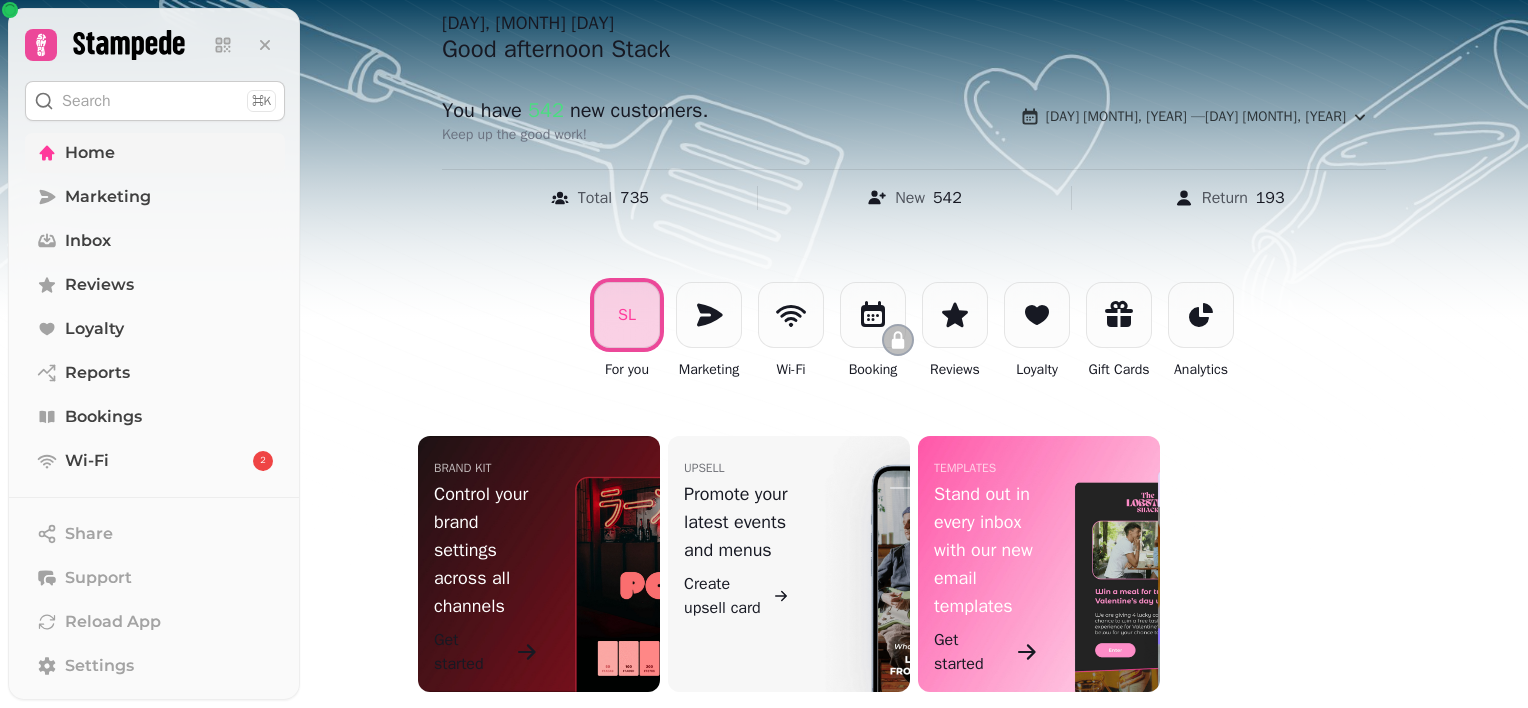 scroll, scrollTop: 135, scrollLeft: 0, axis: vertical 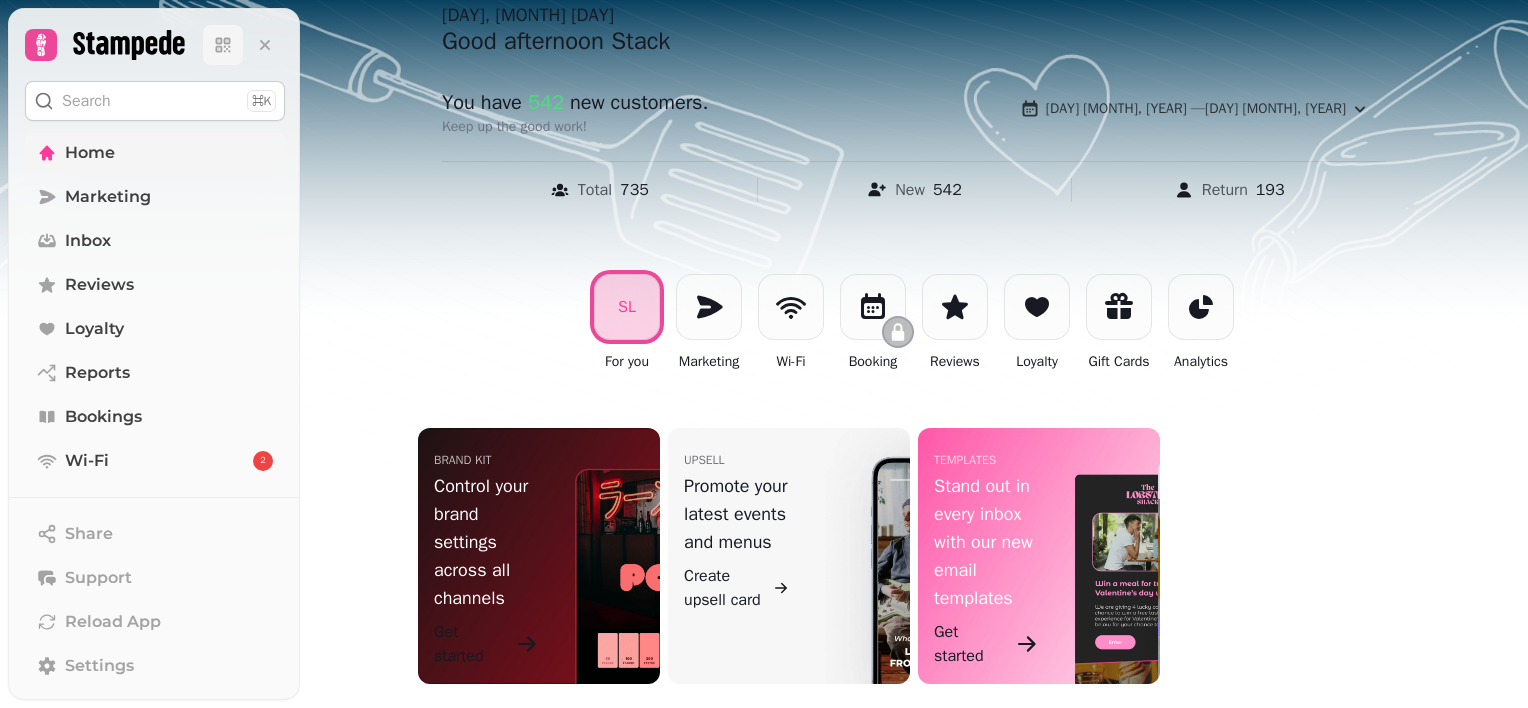 click 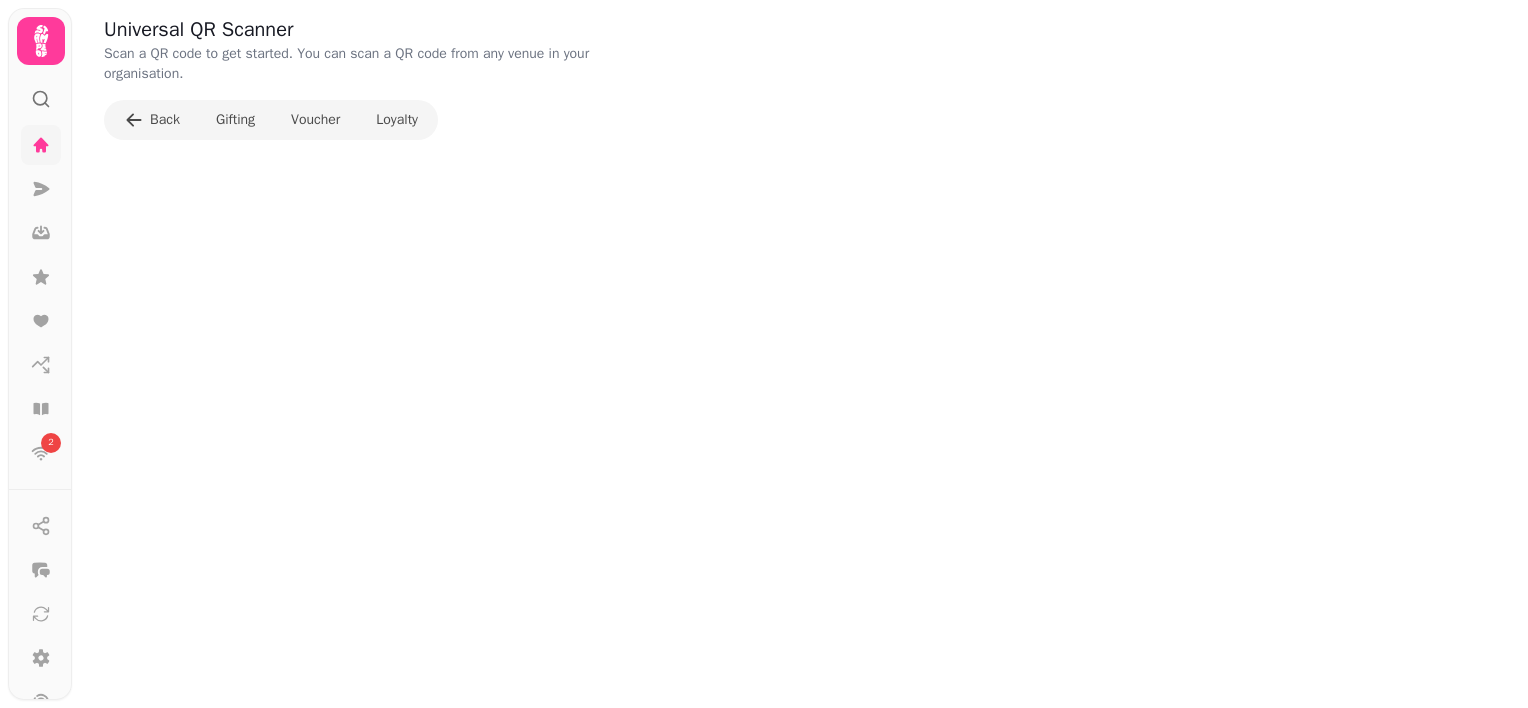 scroll, scrollTop: 0, scrollLeft: 0, axis: both 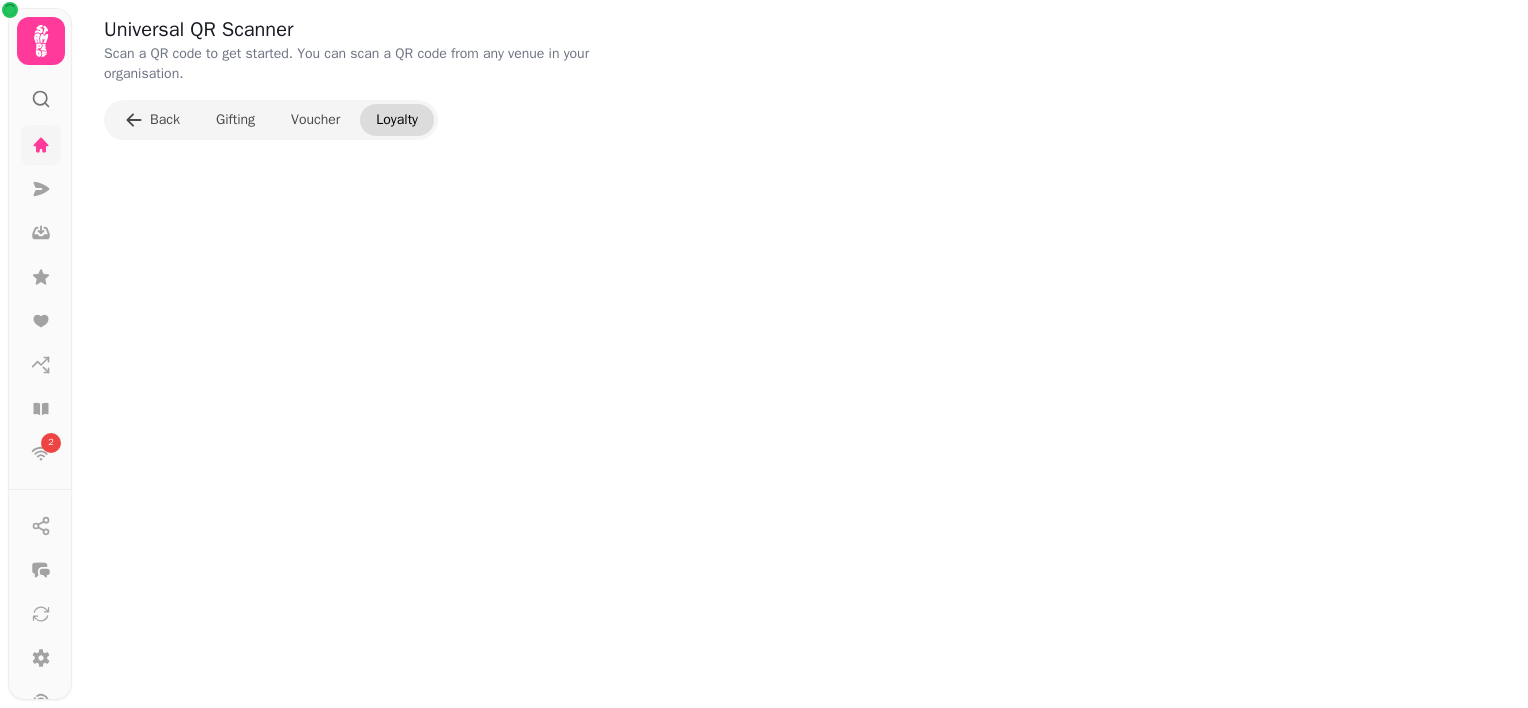 click on "Loyalty" at bounding box center [397, 120] 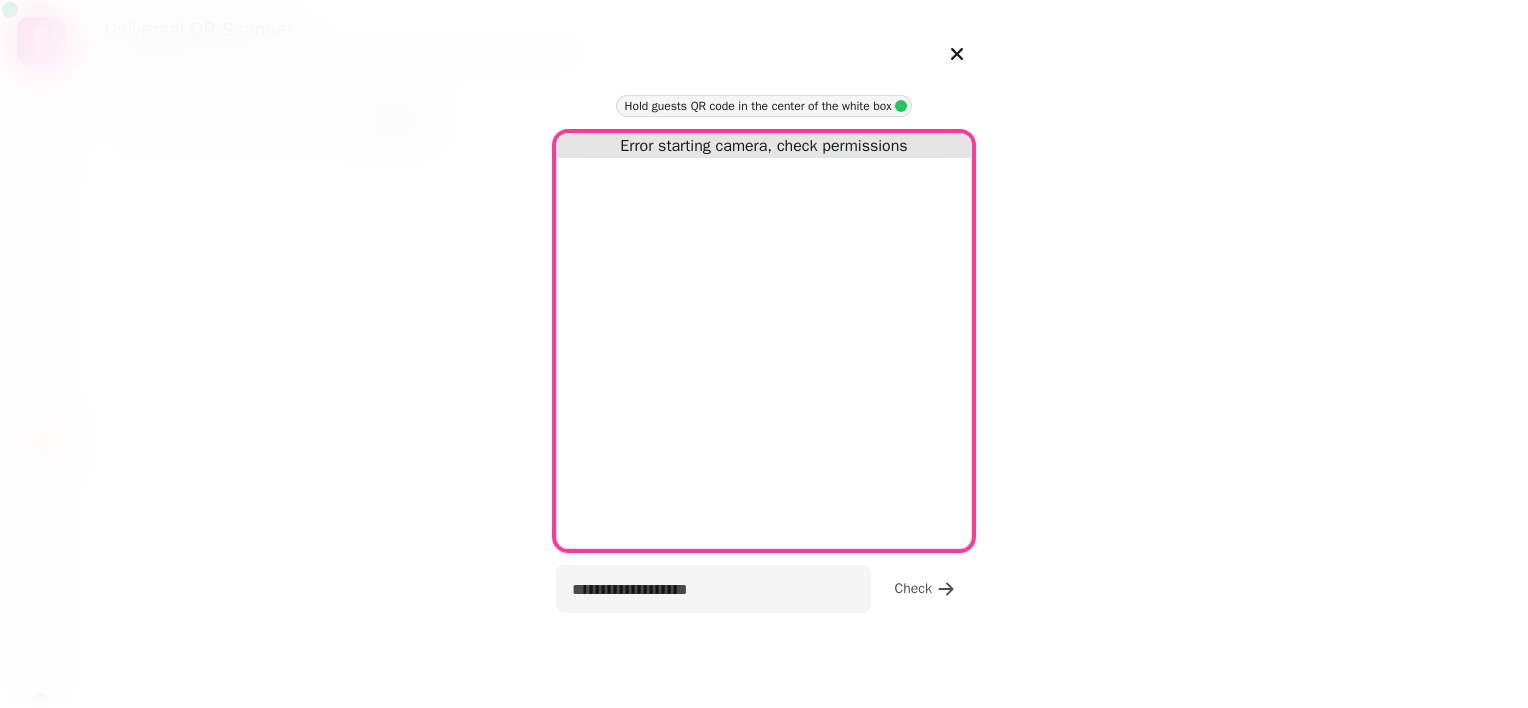 select on "**********" 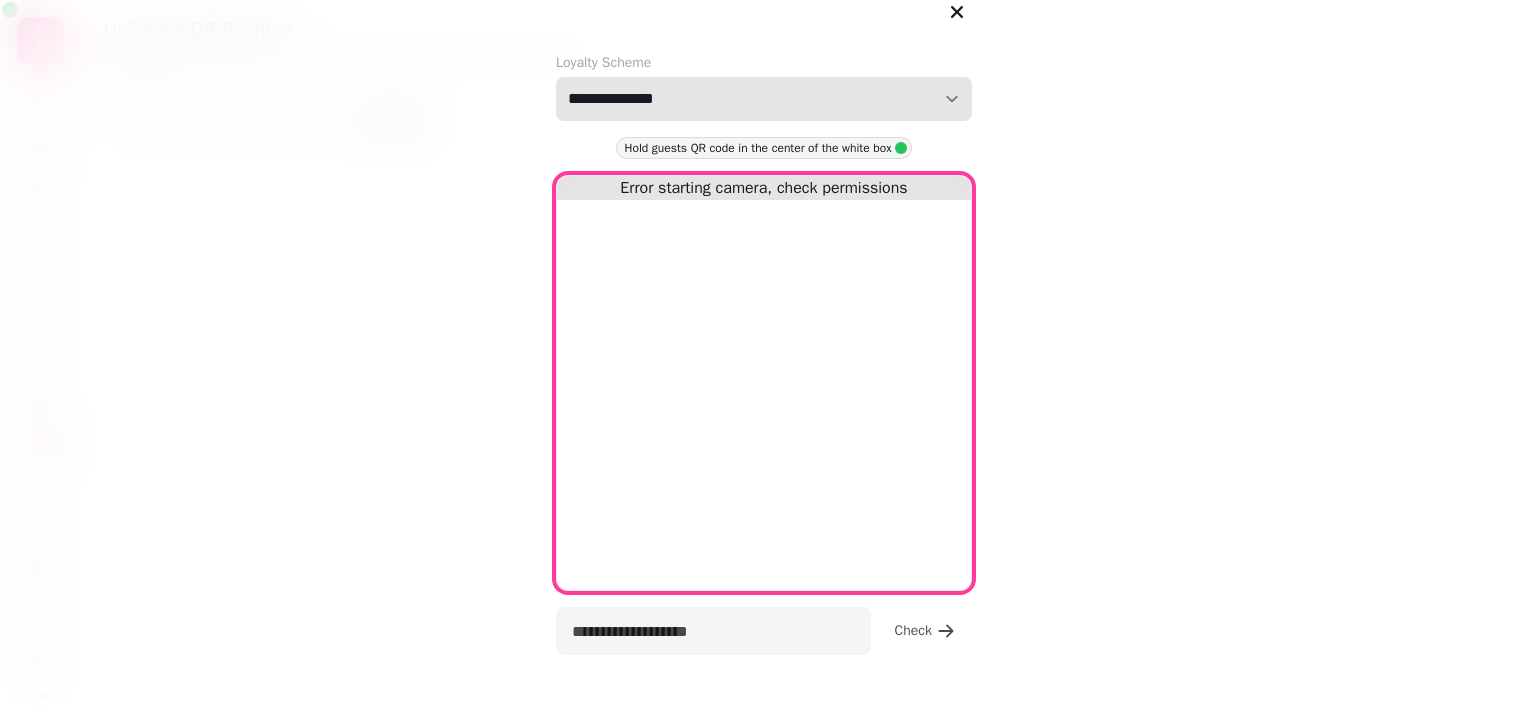 click on "**********" at bounding box center [764, 99] 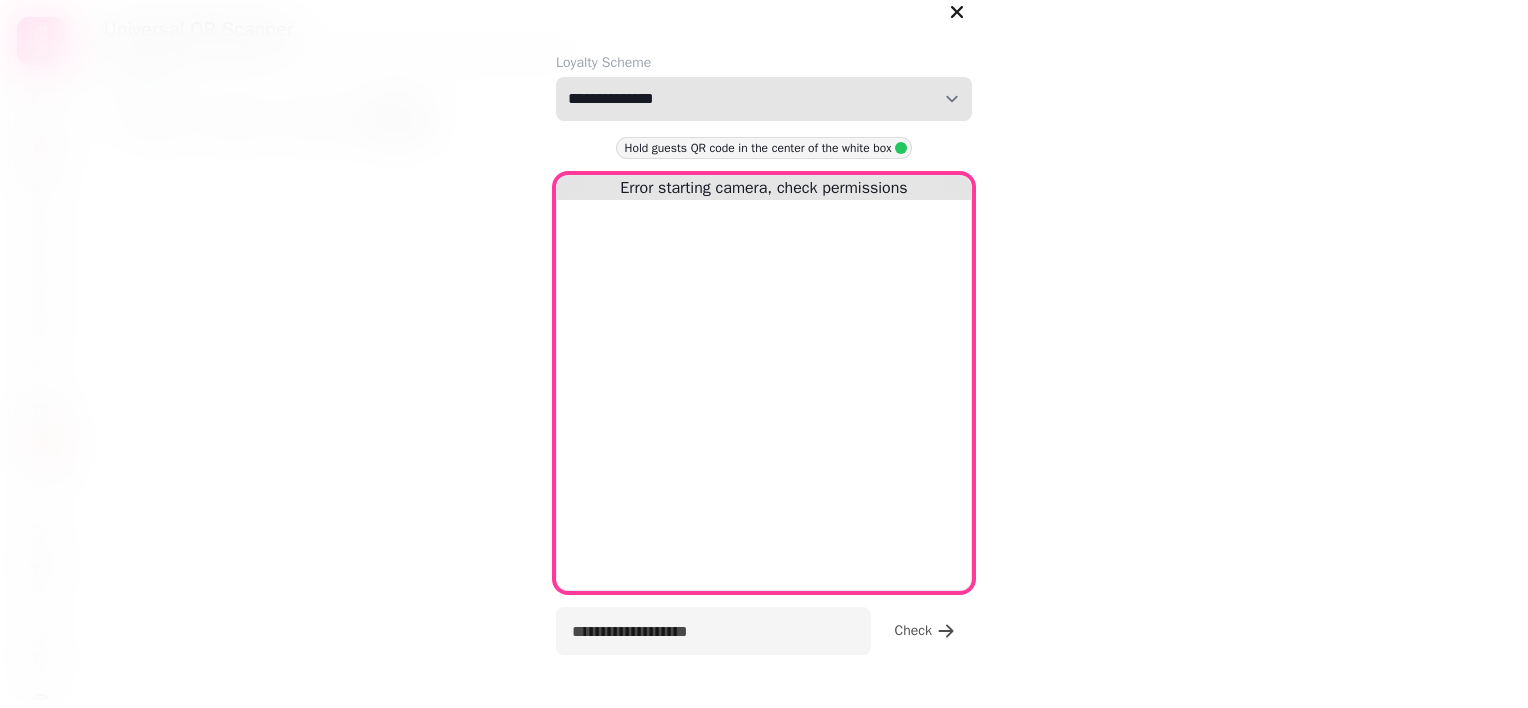 click on "**********" at bounding box center [764, 99] 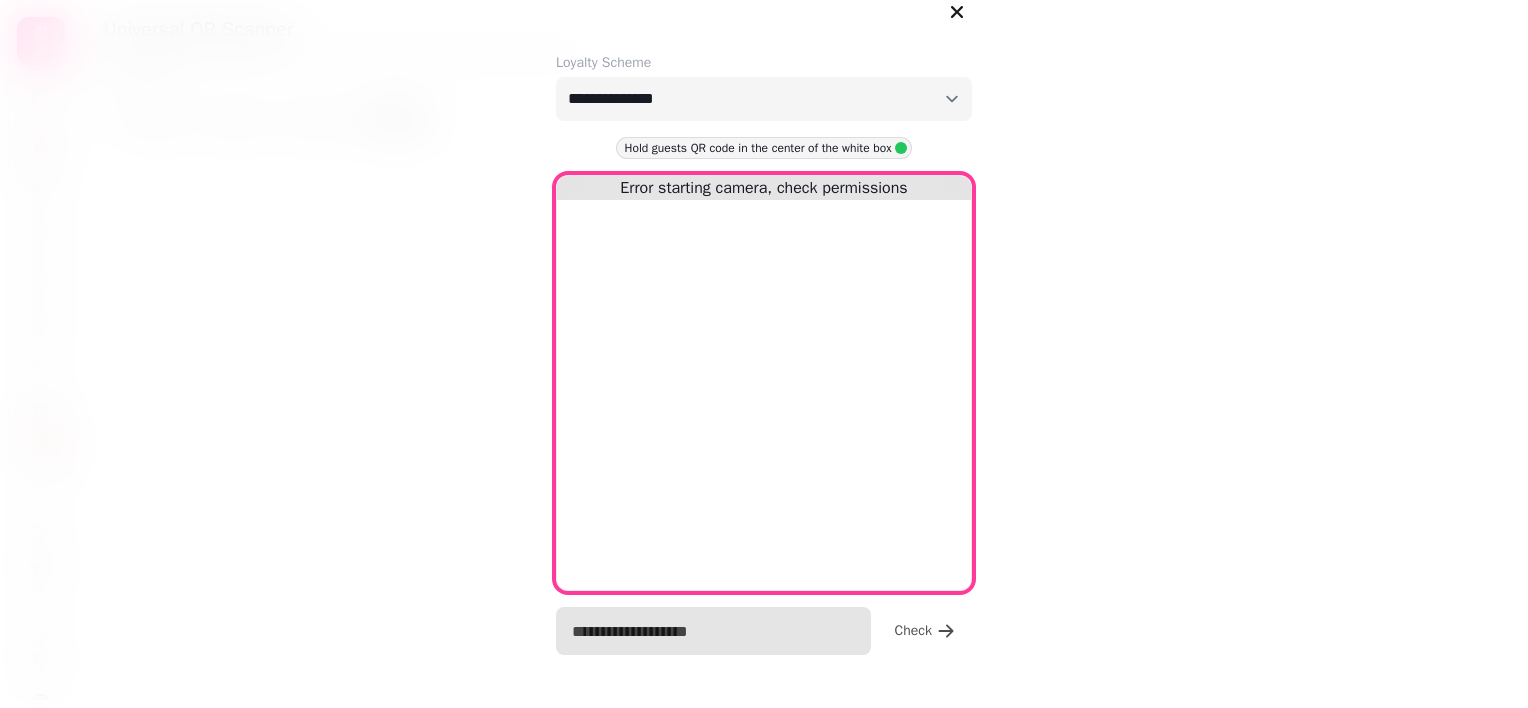 click at bounding box center [713, 631] 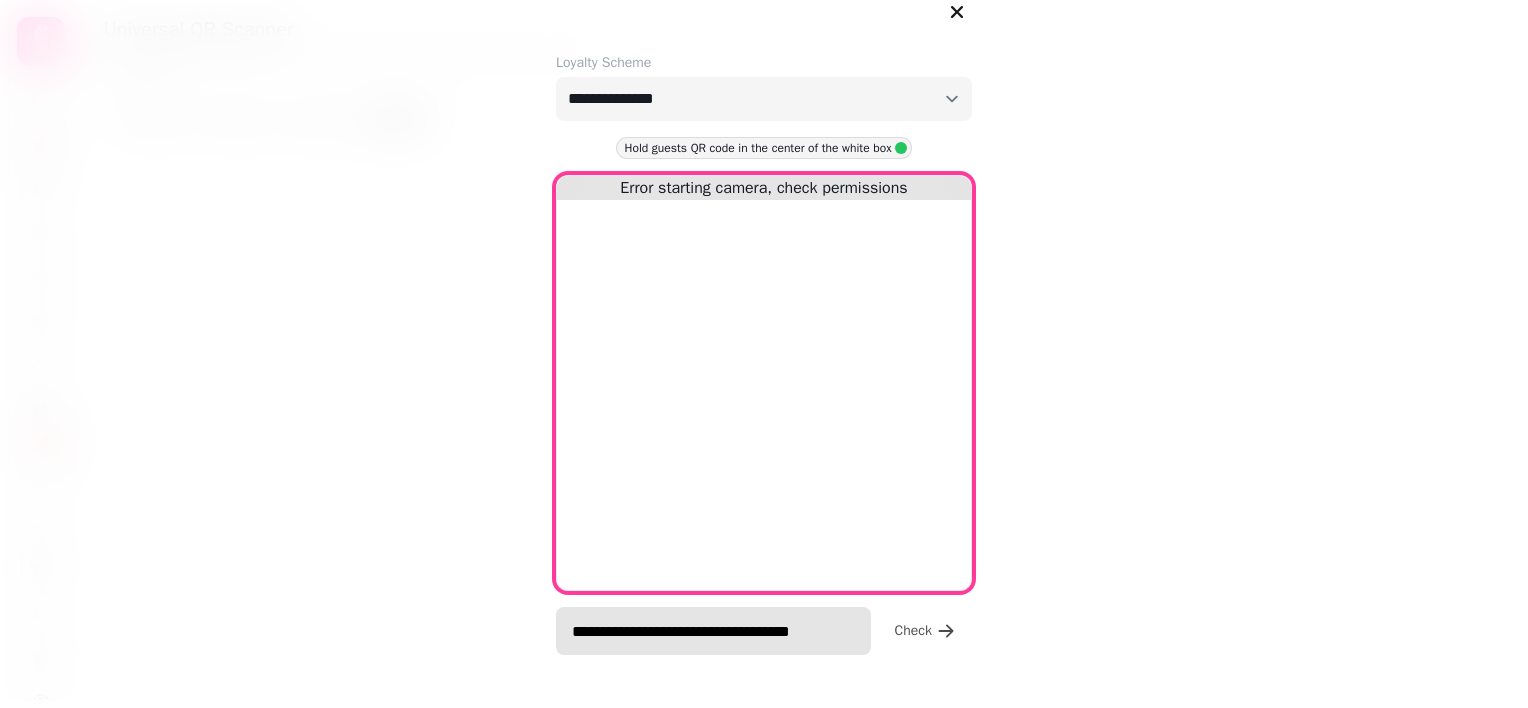 scroll, scrollTop: 0, scrollLeft: 14, axis: horizontal 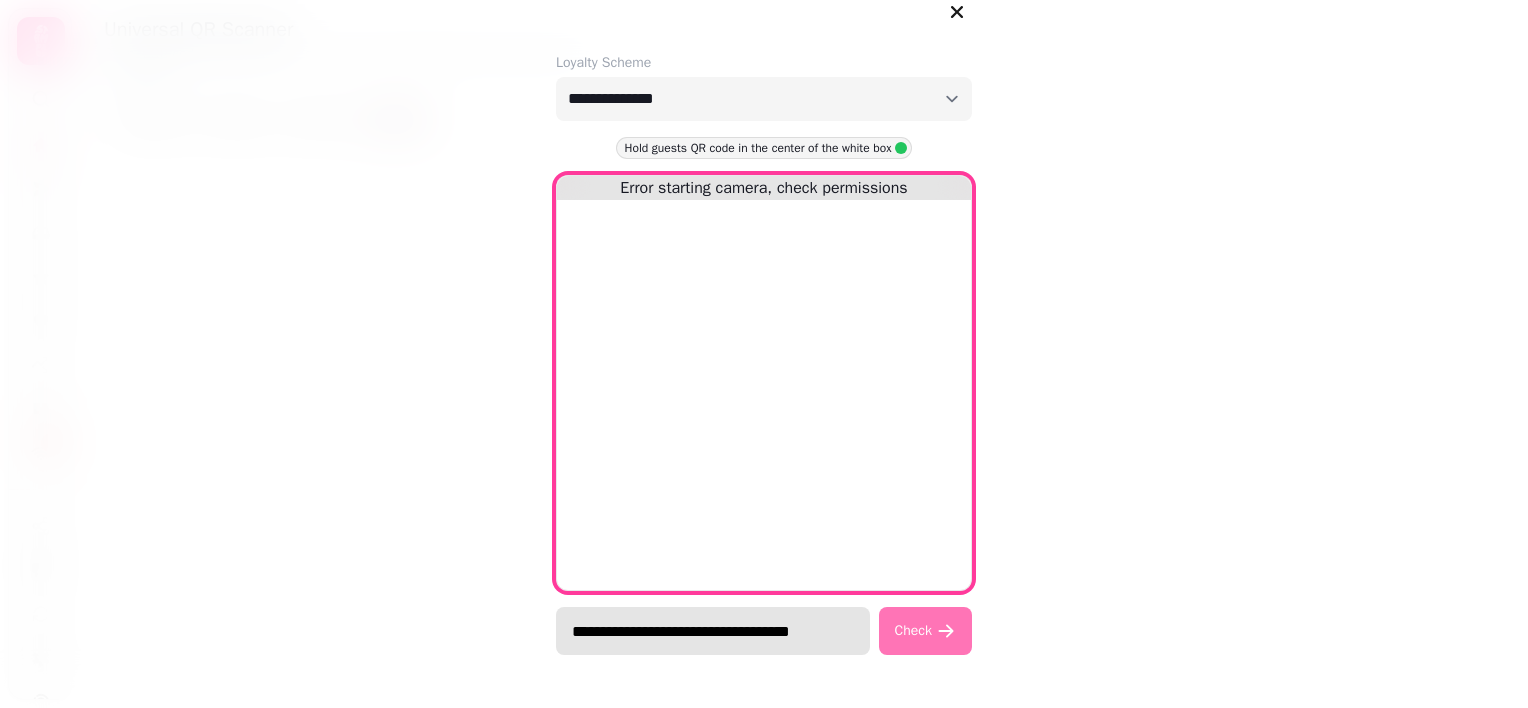type on "**********" 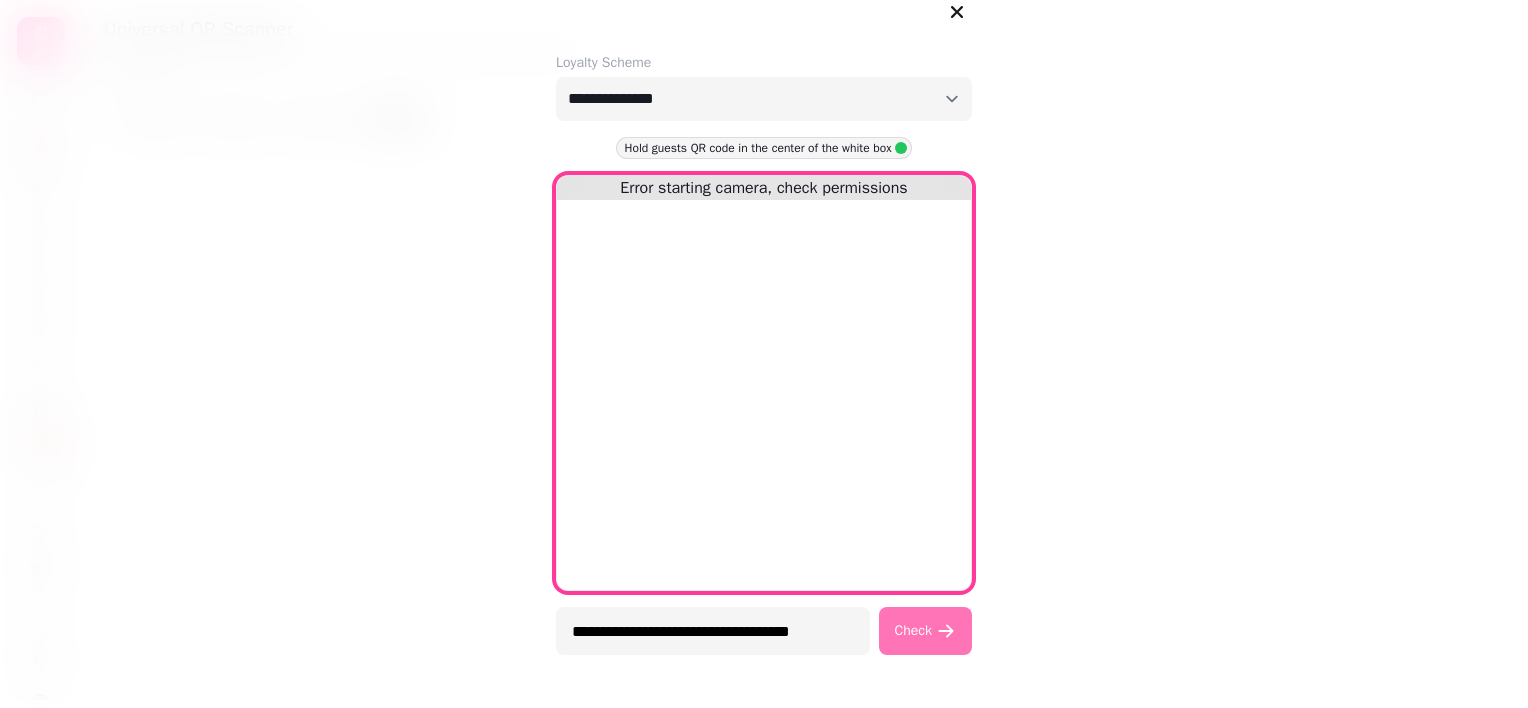 click 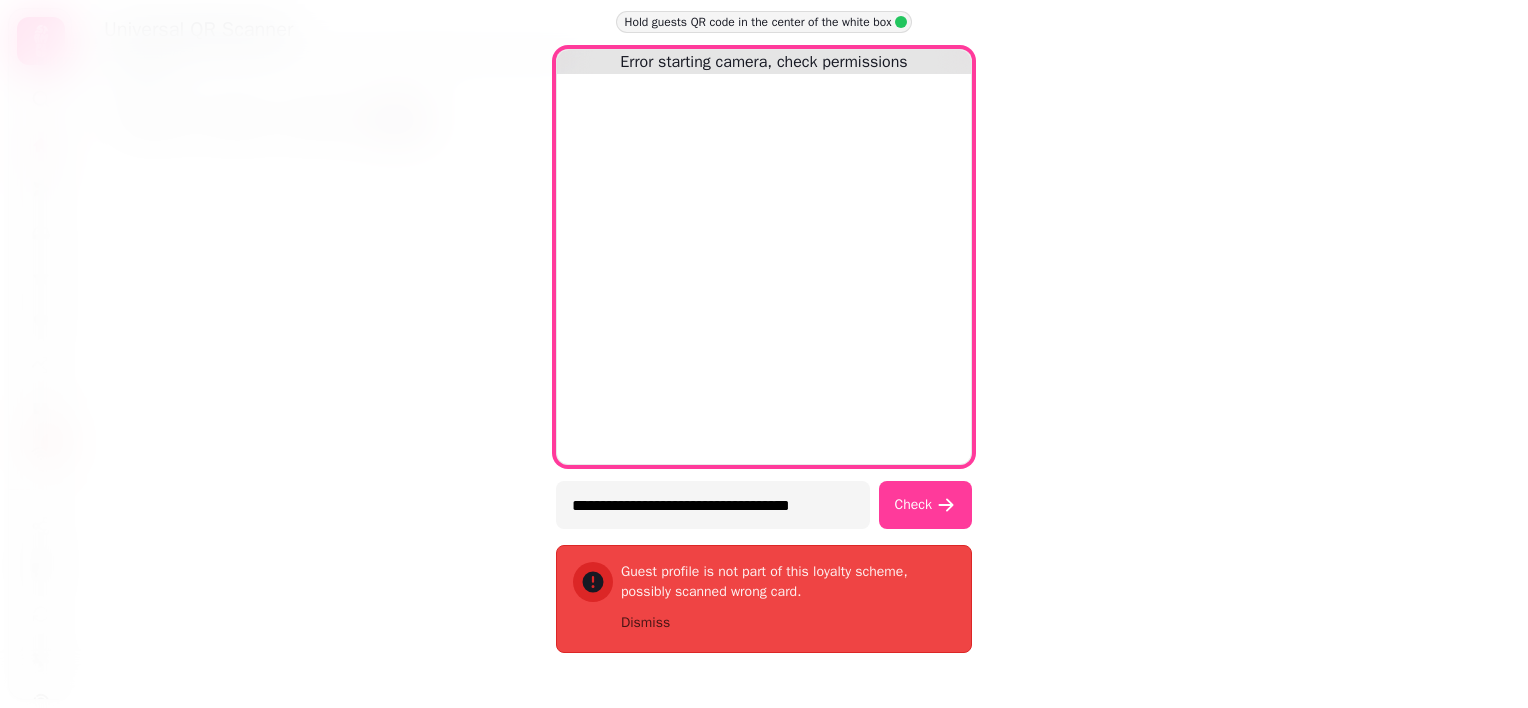 scroll, scrollTop: 0, scrollLeft: 0, axis: both 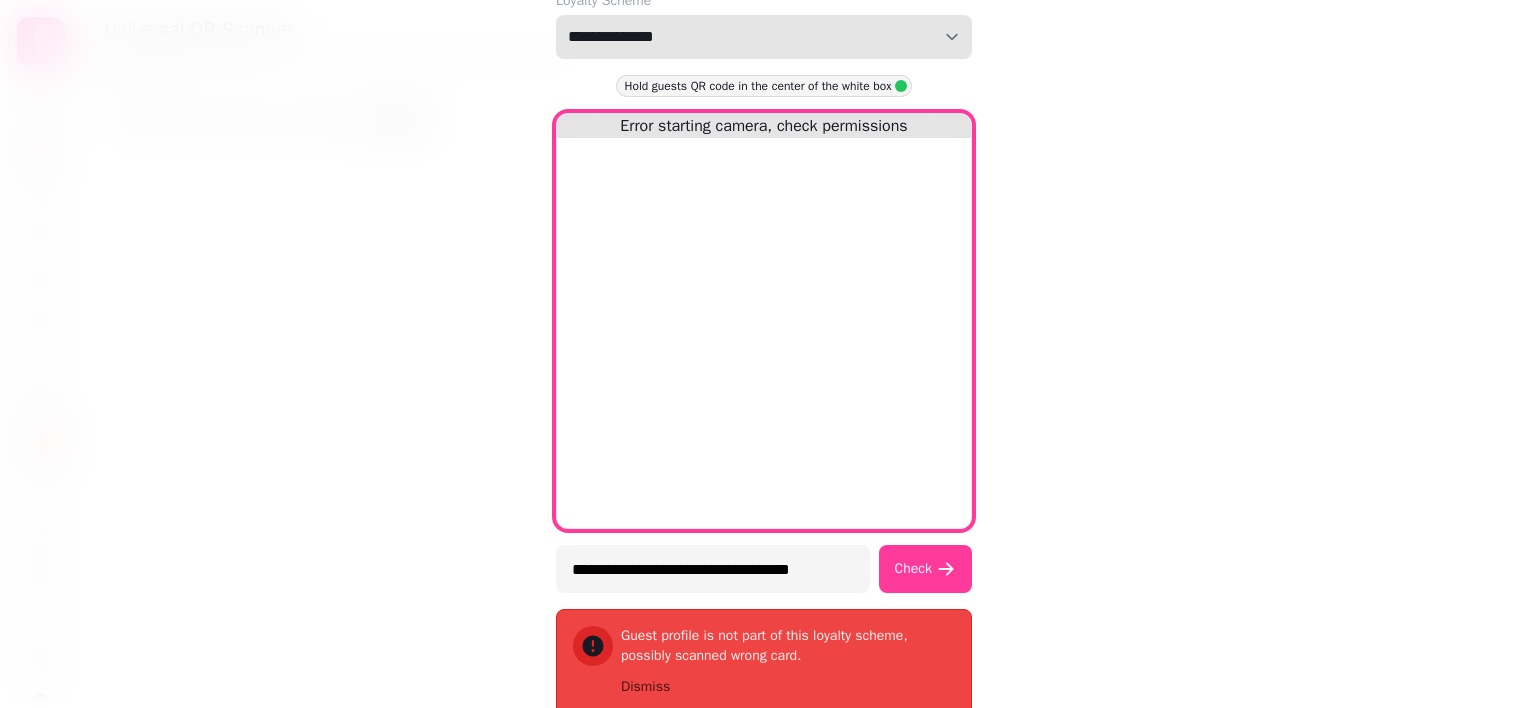 click on "**********" at bounding box center [764, 37] 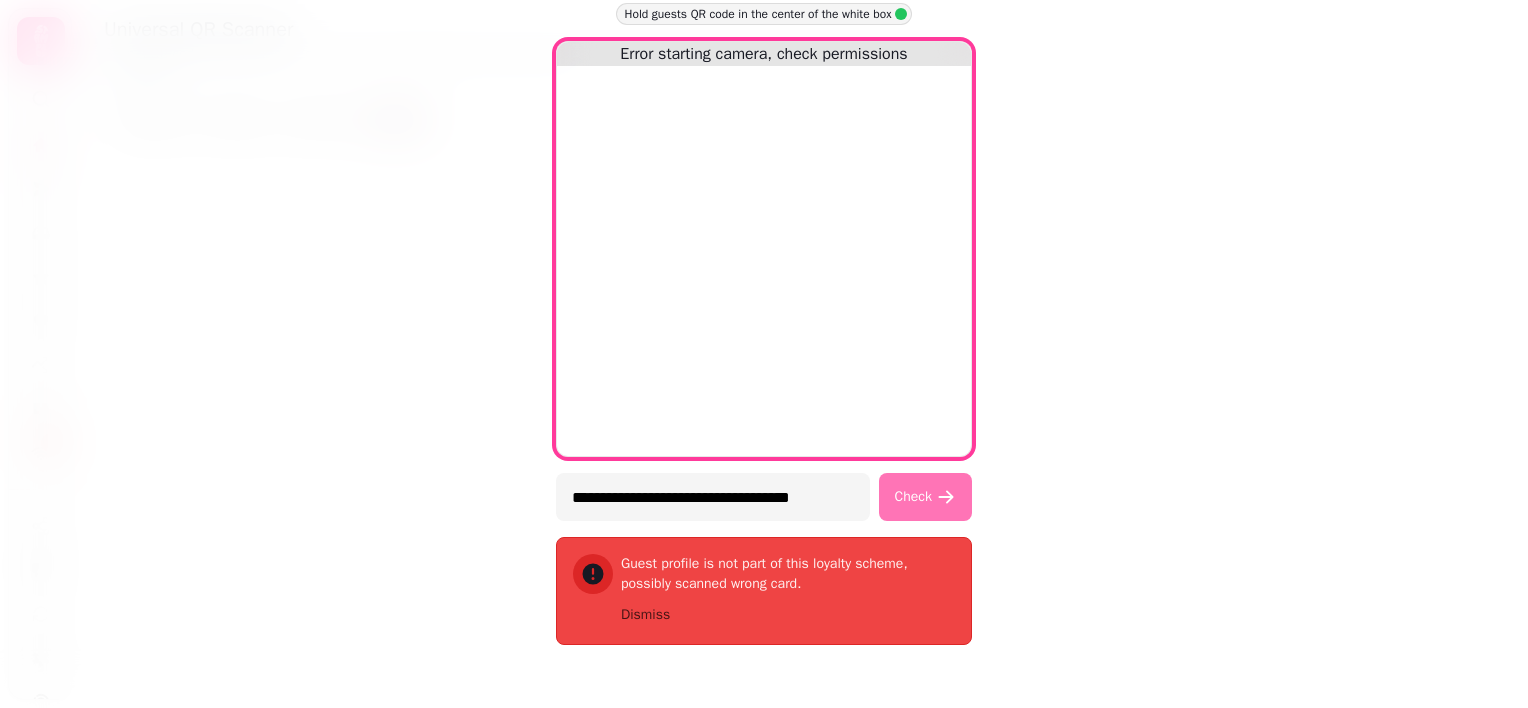 click on "Check" at bounding box center [925, 497] 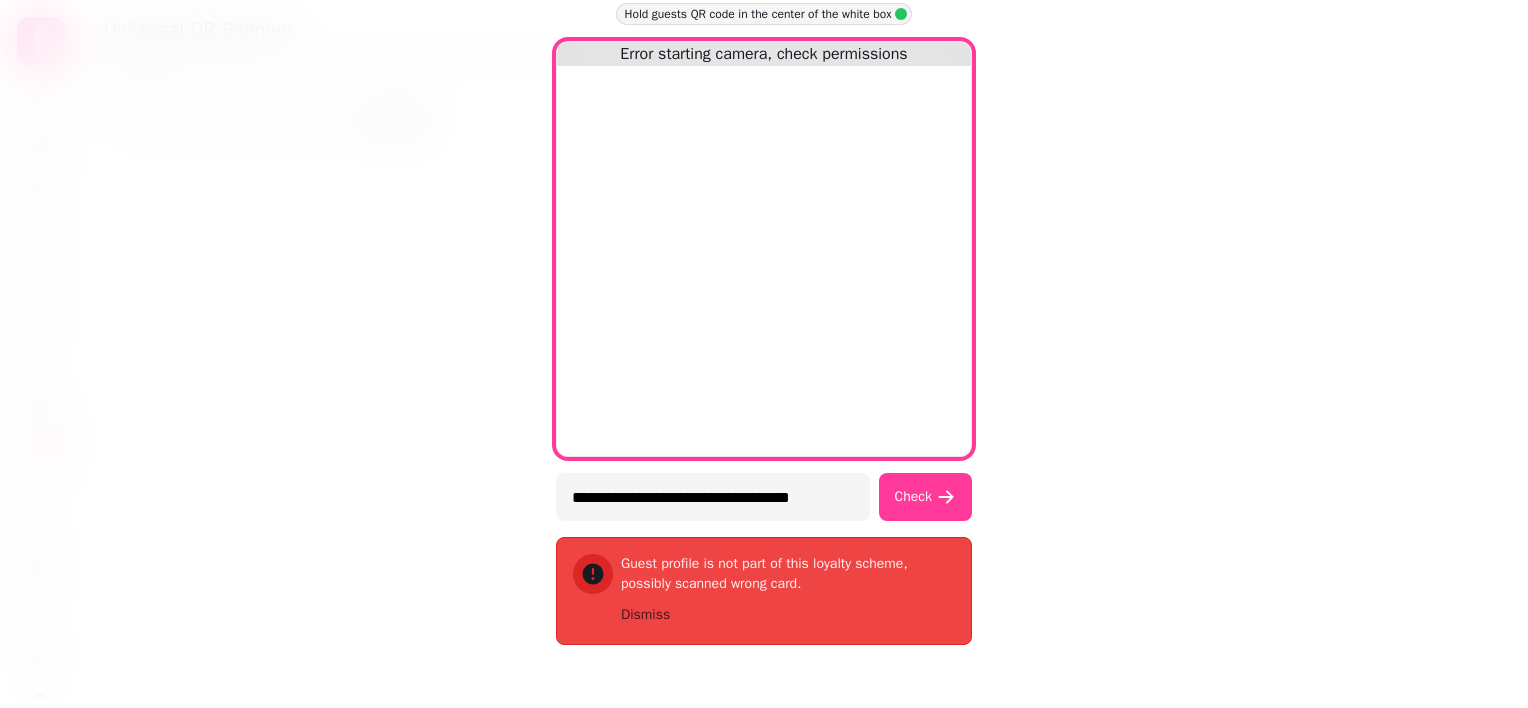 scroll, scrollTop: 0, scrollLeft: 0, axis: both 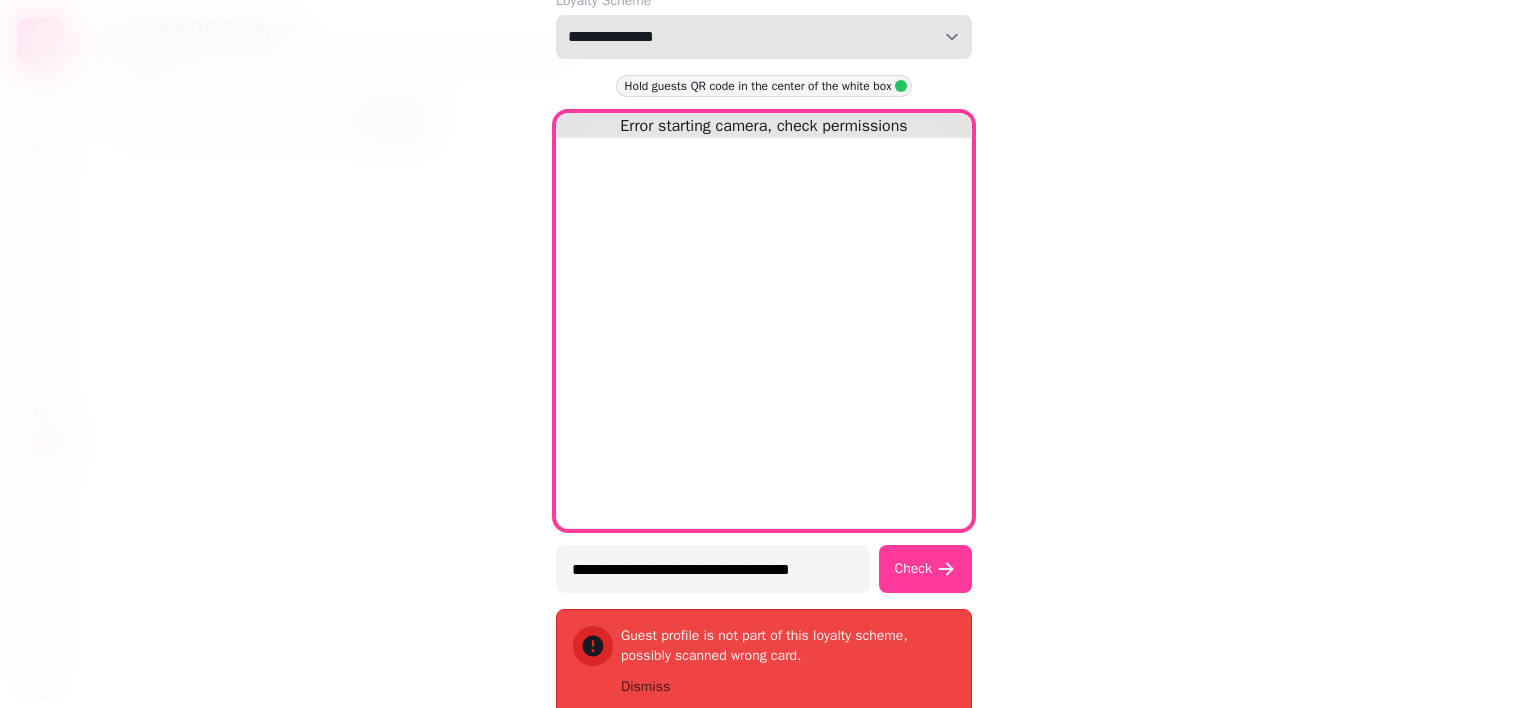 click on "**********" at bounding box center (764, 37) 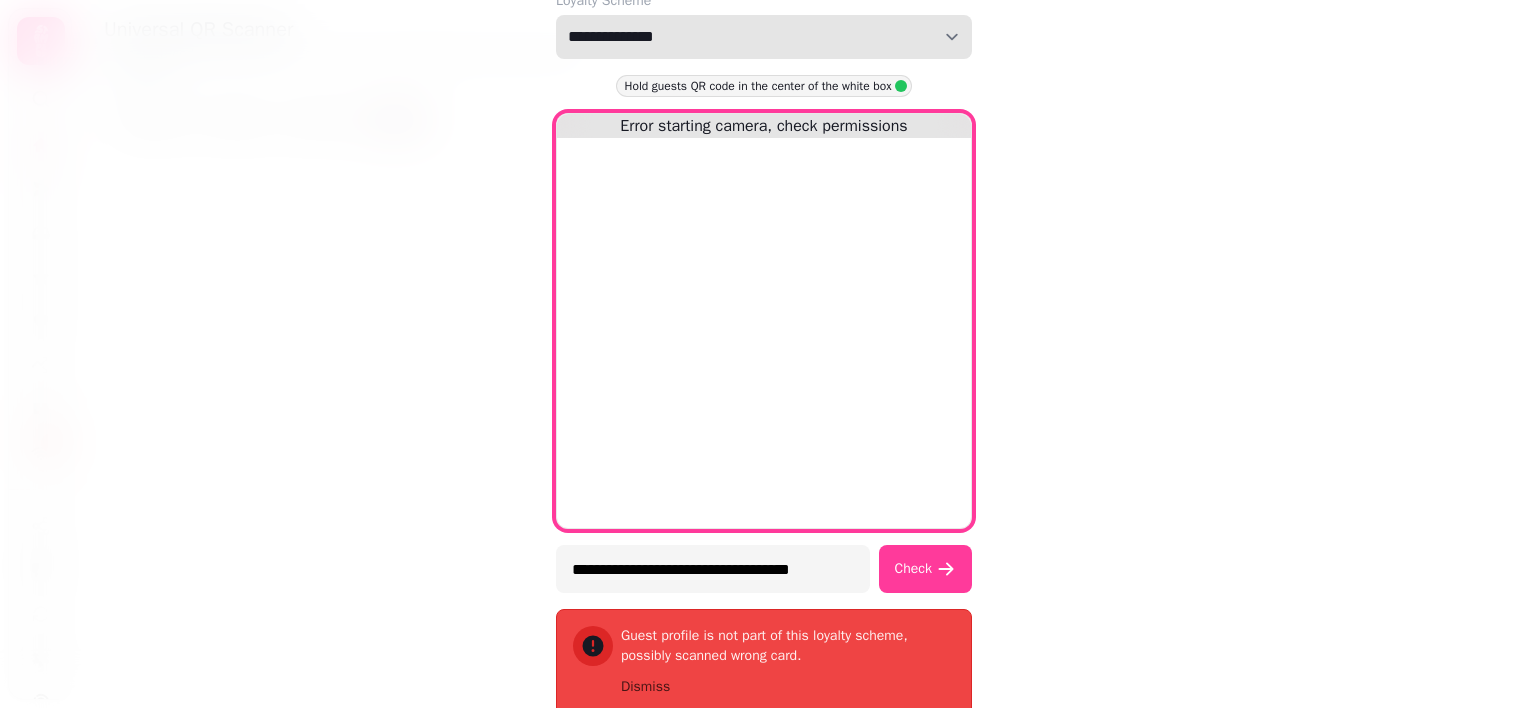 select on "**********" 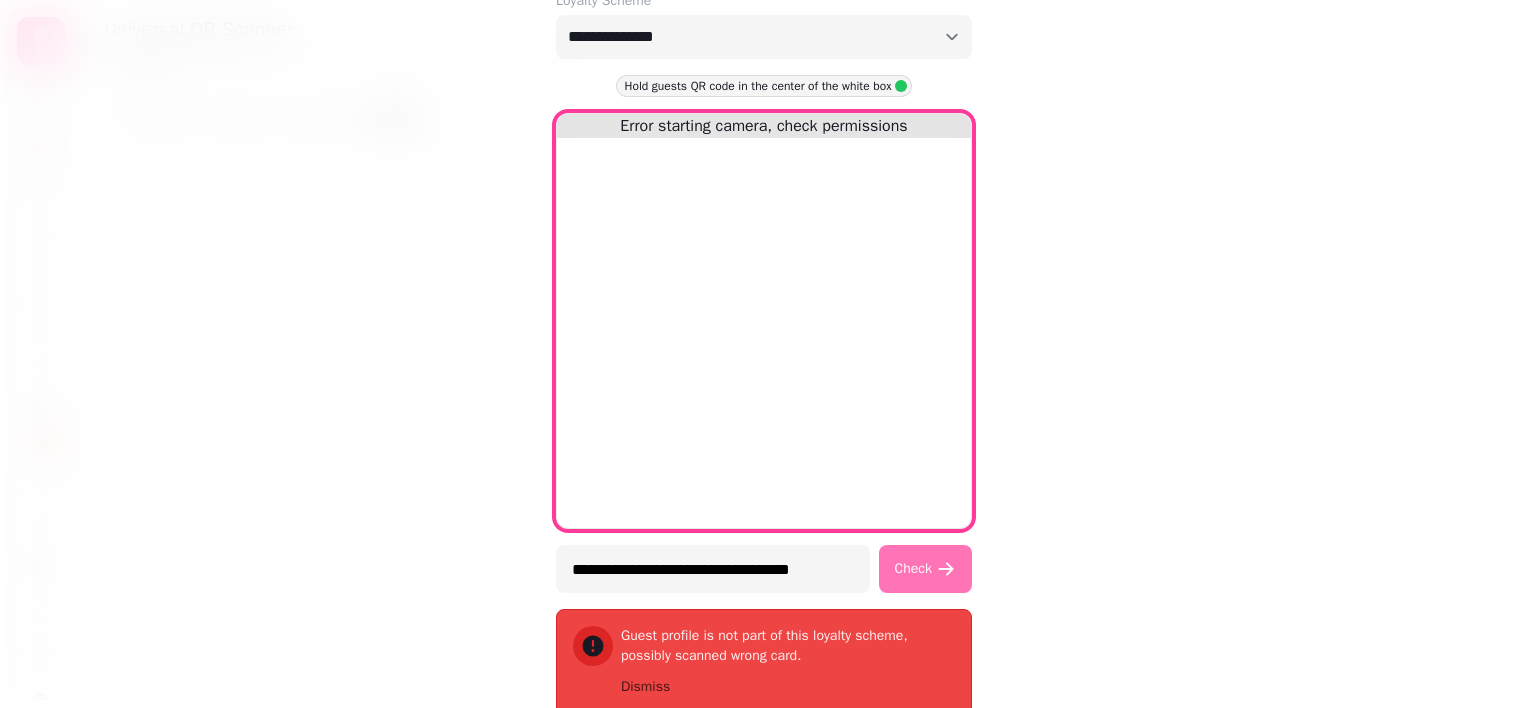 click on "Check" at bounding box center [913, 569] 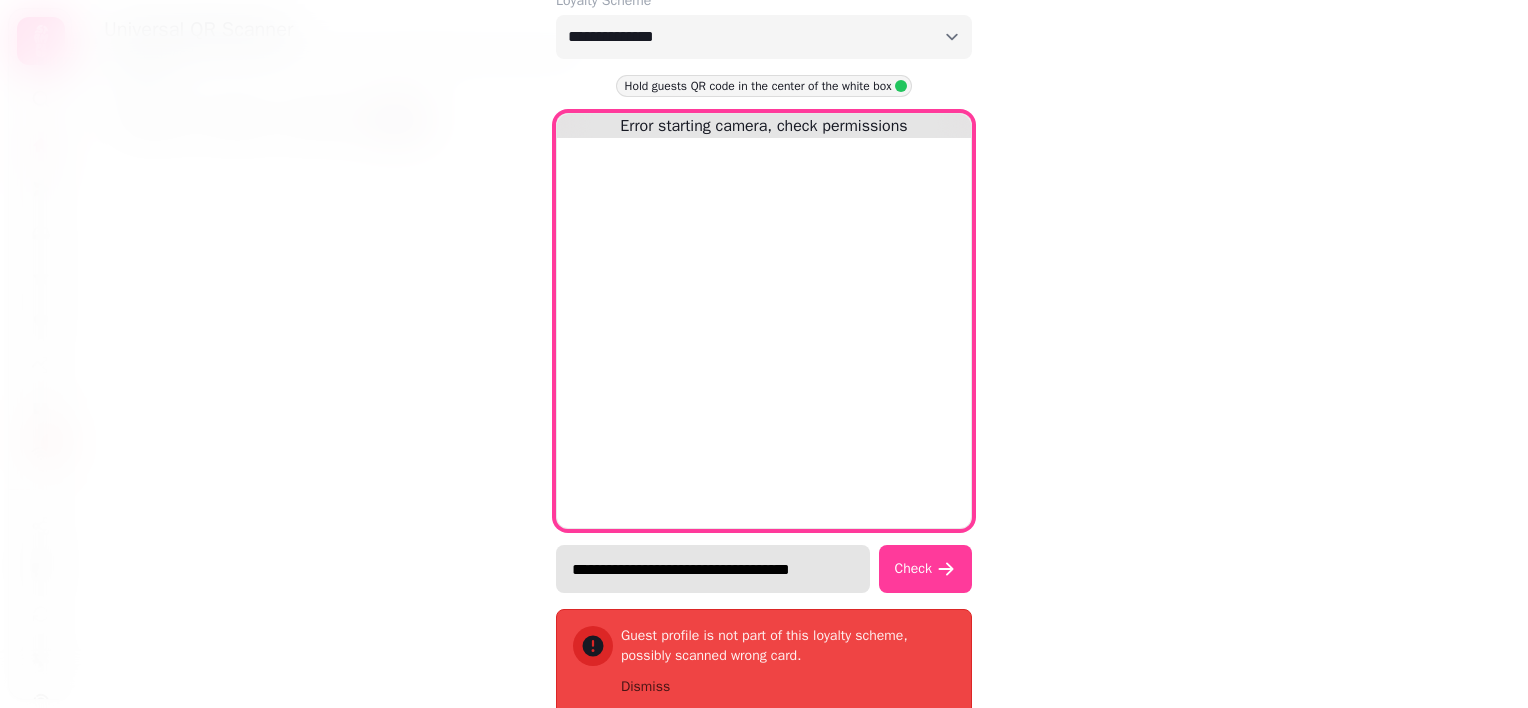 click on "**********" at bounding box center (713, 569) 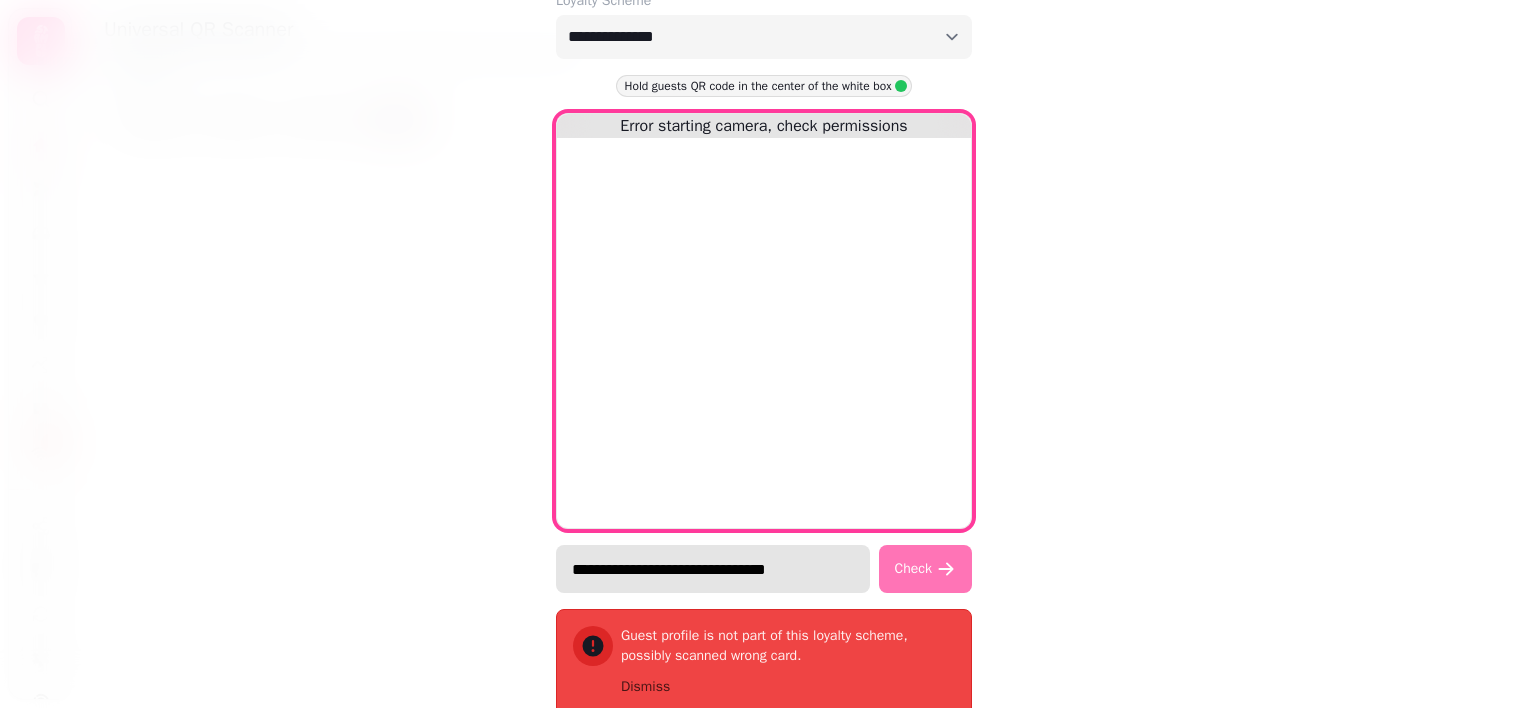 type on "**********" 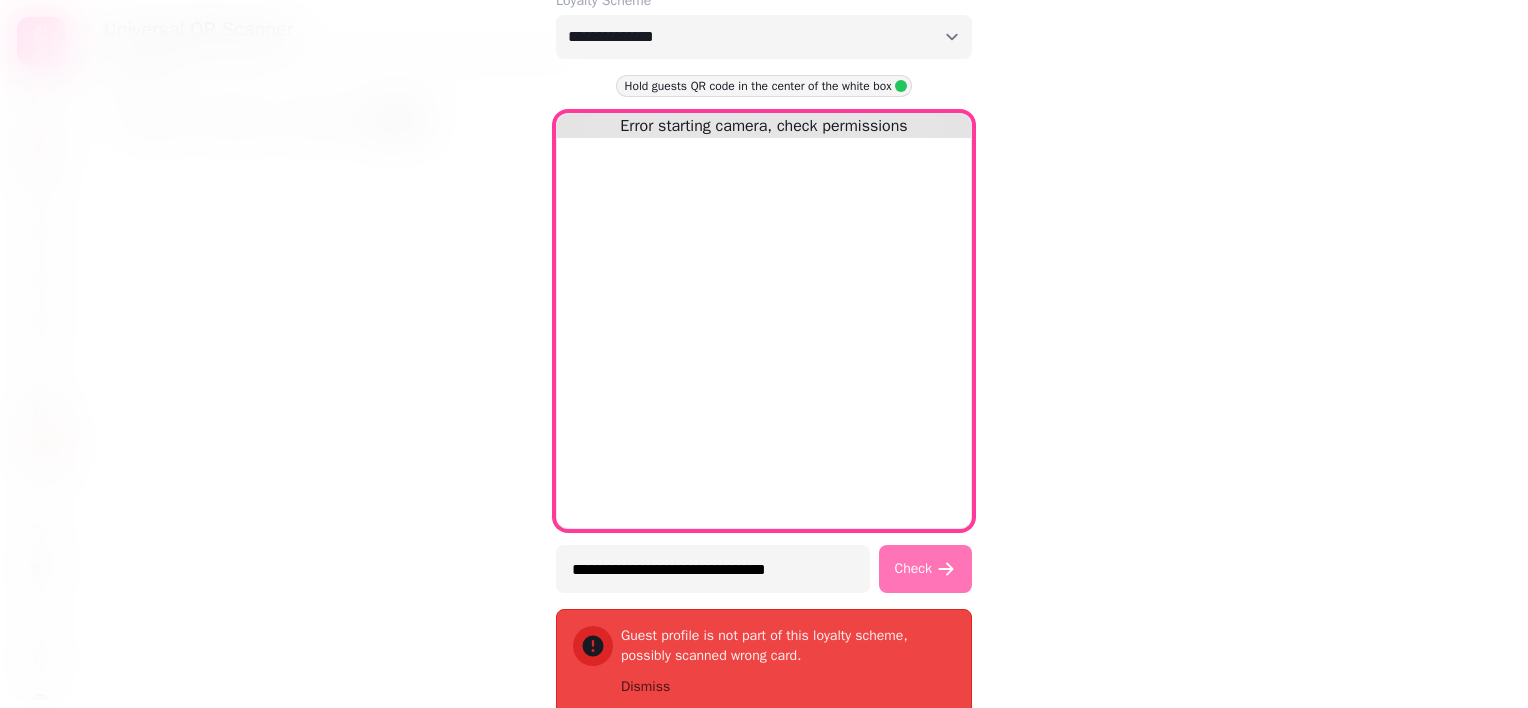 click on "Check" at bounding box center [913, 569] 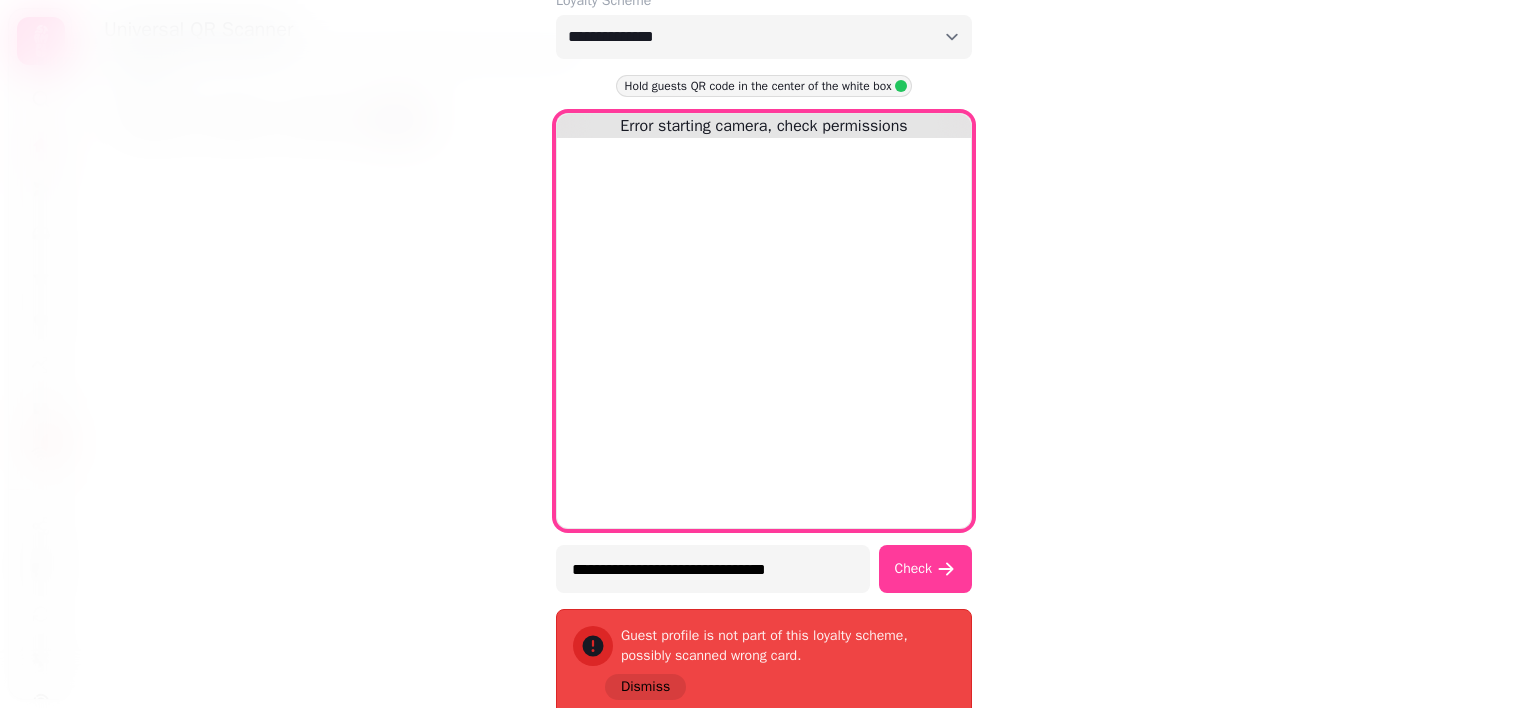 click on "Dismiss" at bounding box center (645, 687) 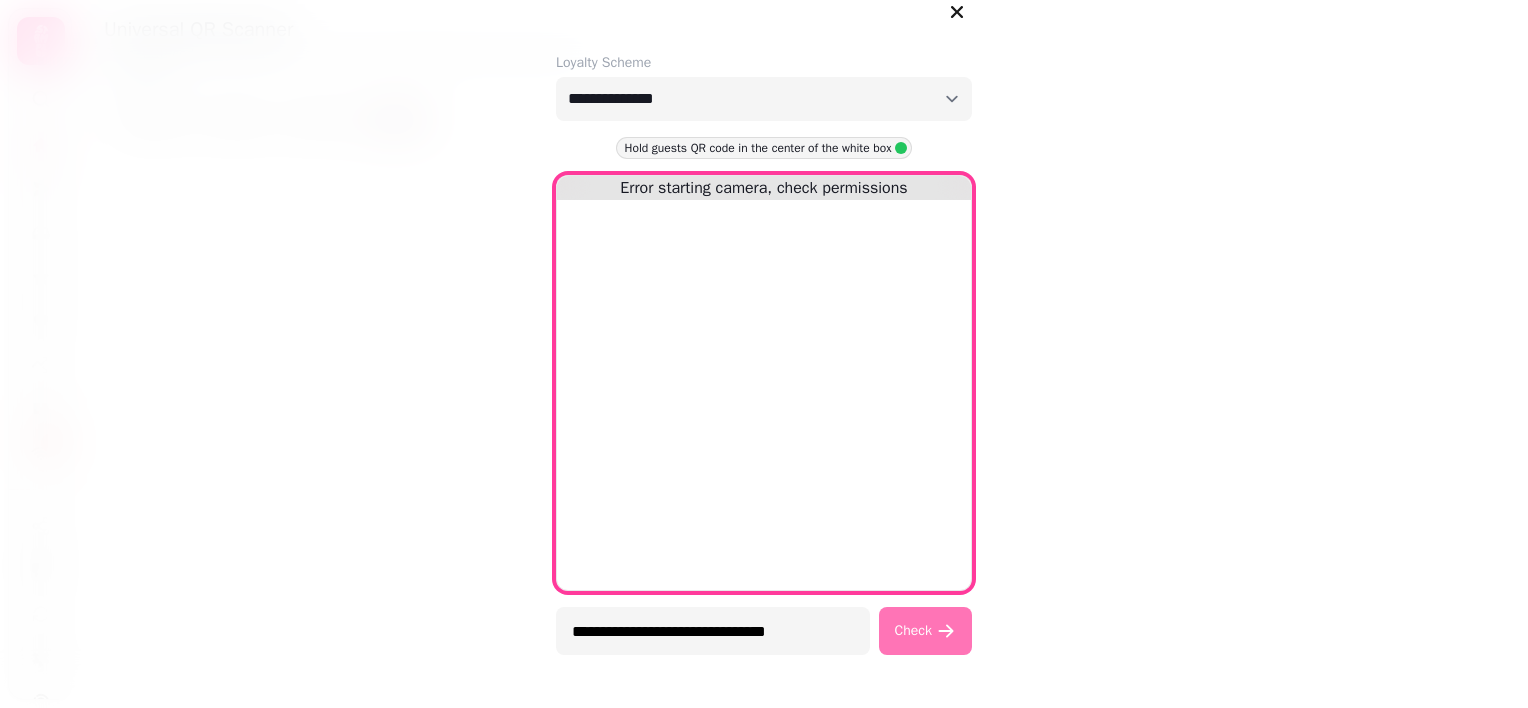 click on "Check" at bounding box center [925, 631] 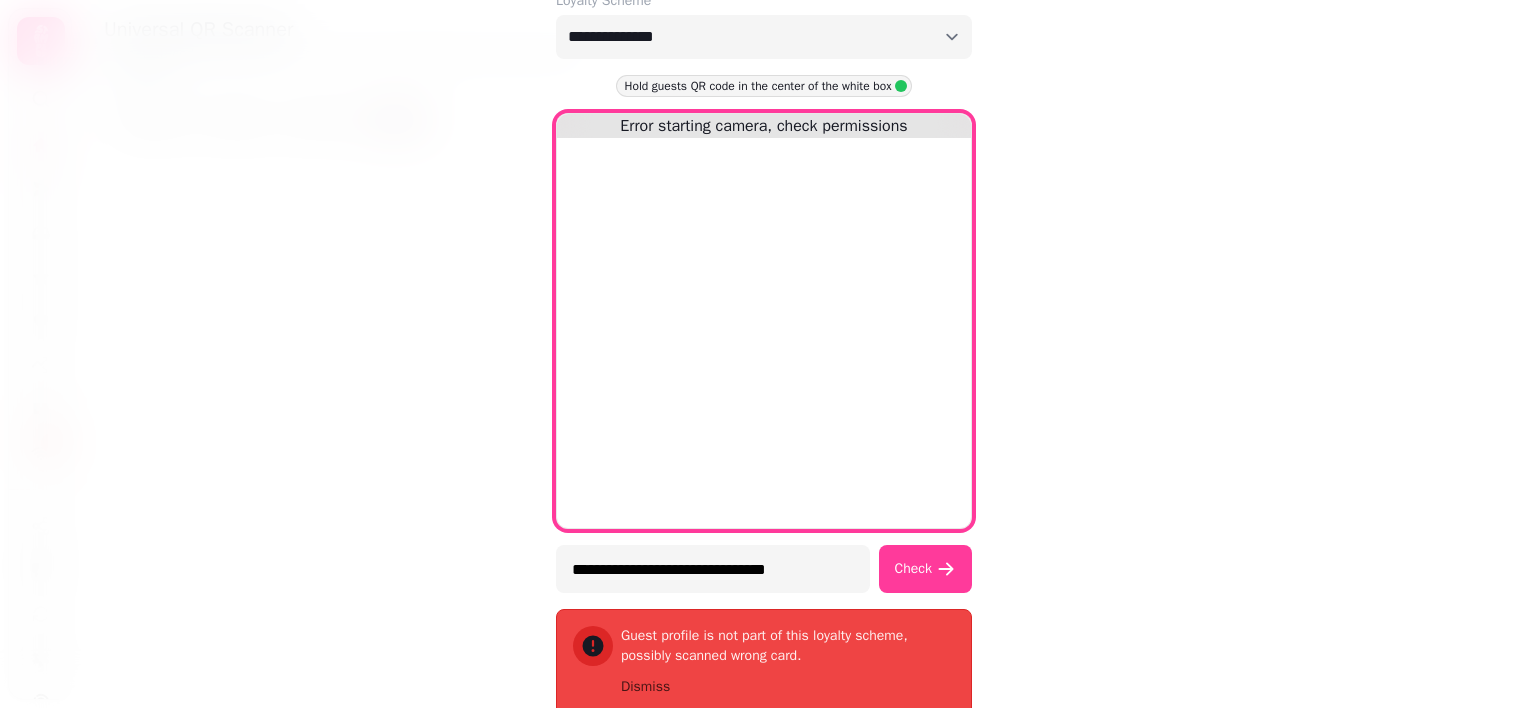 click on "Error starting camera, check permissions" at bounding box center [764, 321] 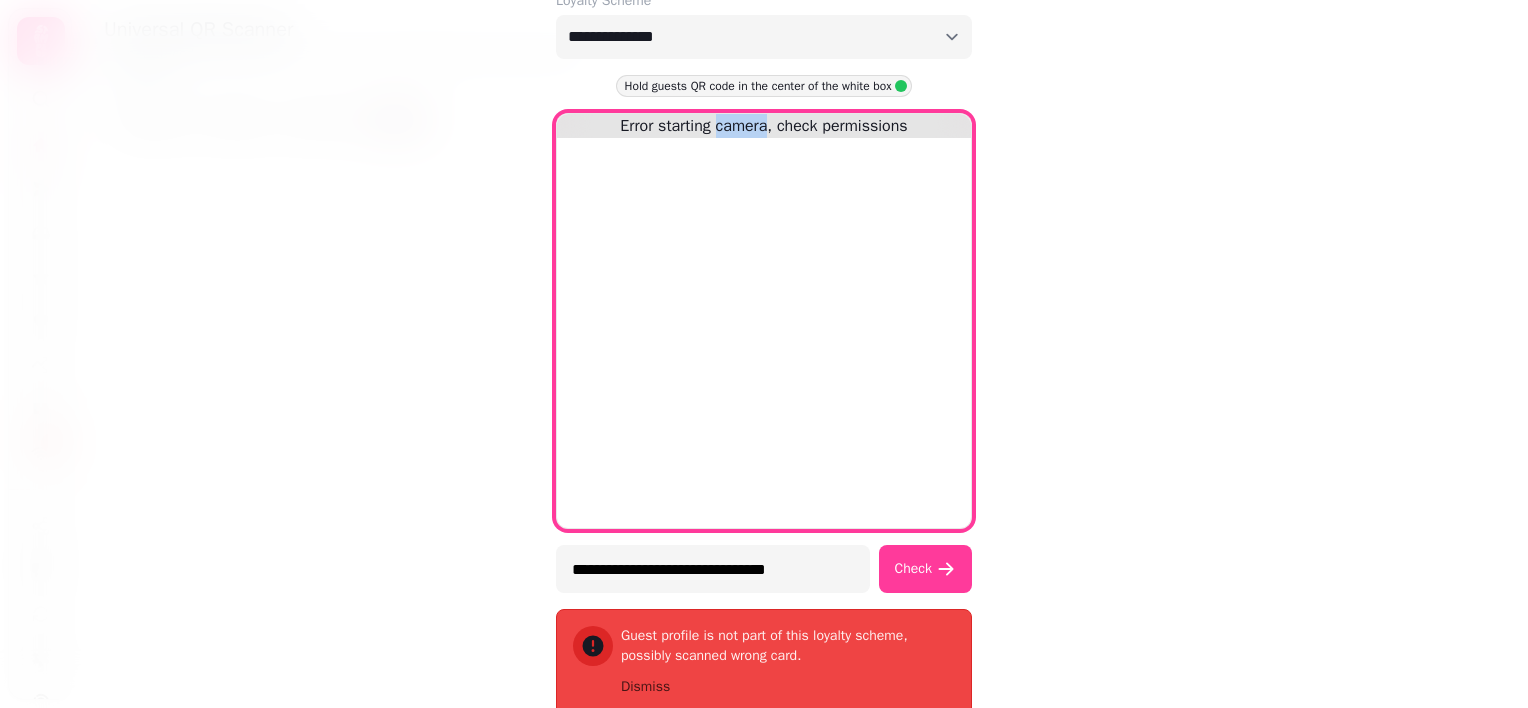 click on "Error starting camera, check permissions" at bounding box center [764, 321] 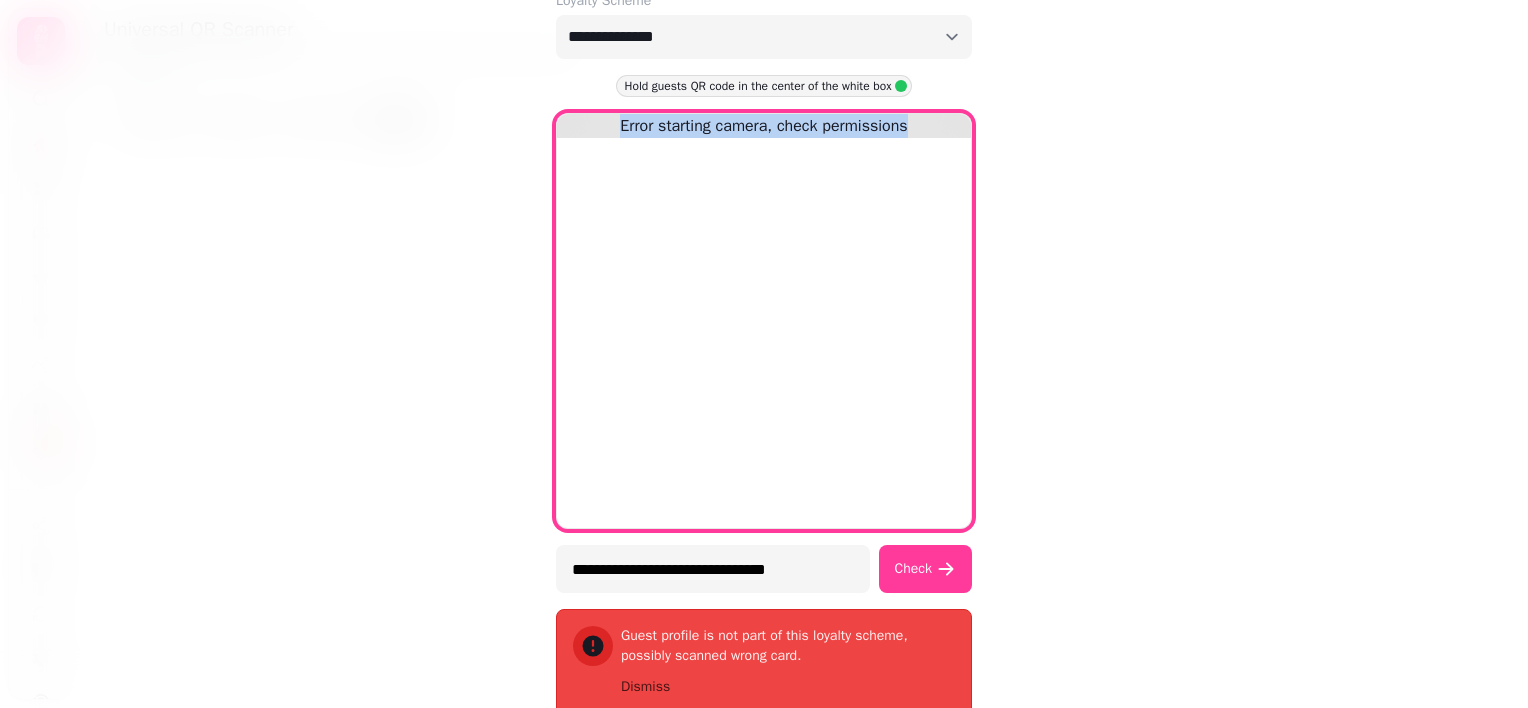 click on "Error starting camera, check permissions" at bounding box center (764, 321) 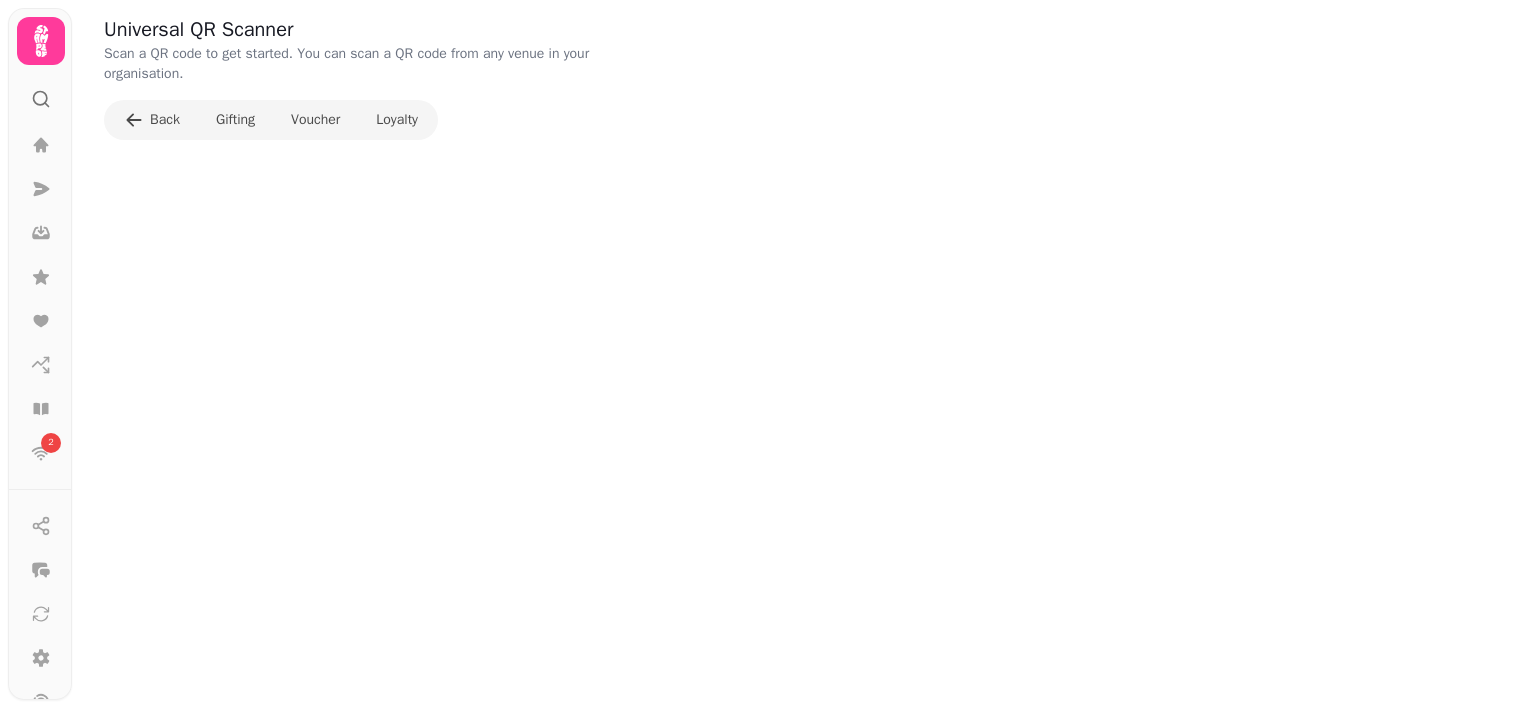 click on "Loyalty" at bounding box center [397, 120] 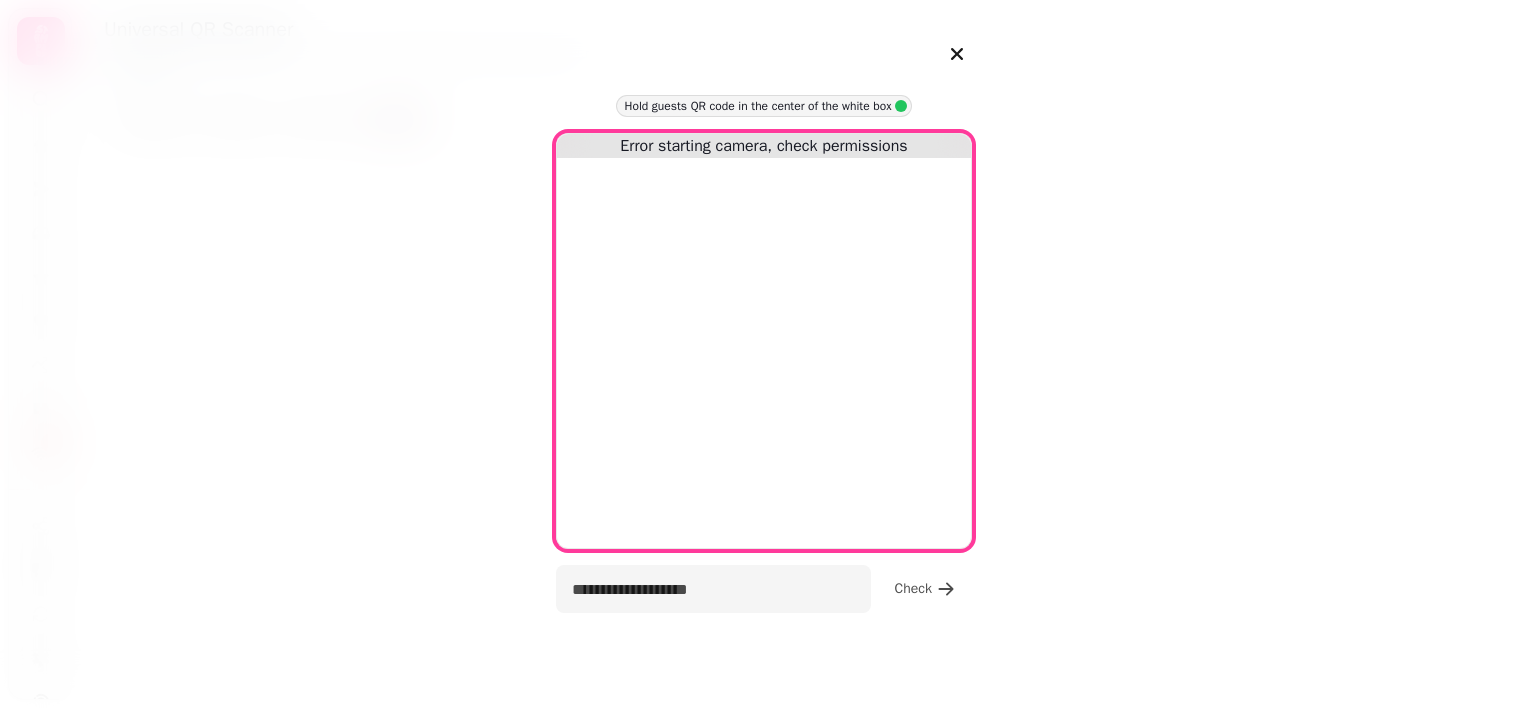 scroll, scrollTop: 0, scrollLeft: 0, axis: both 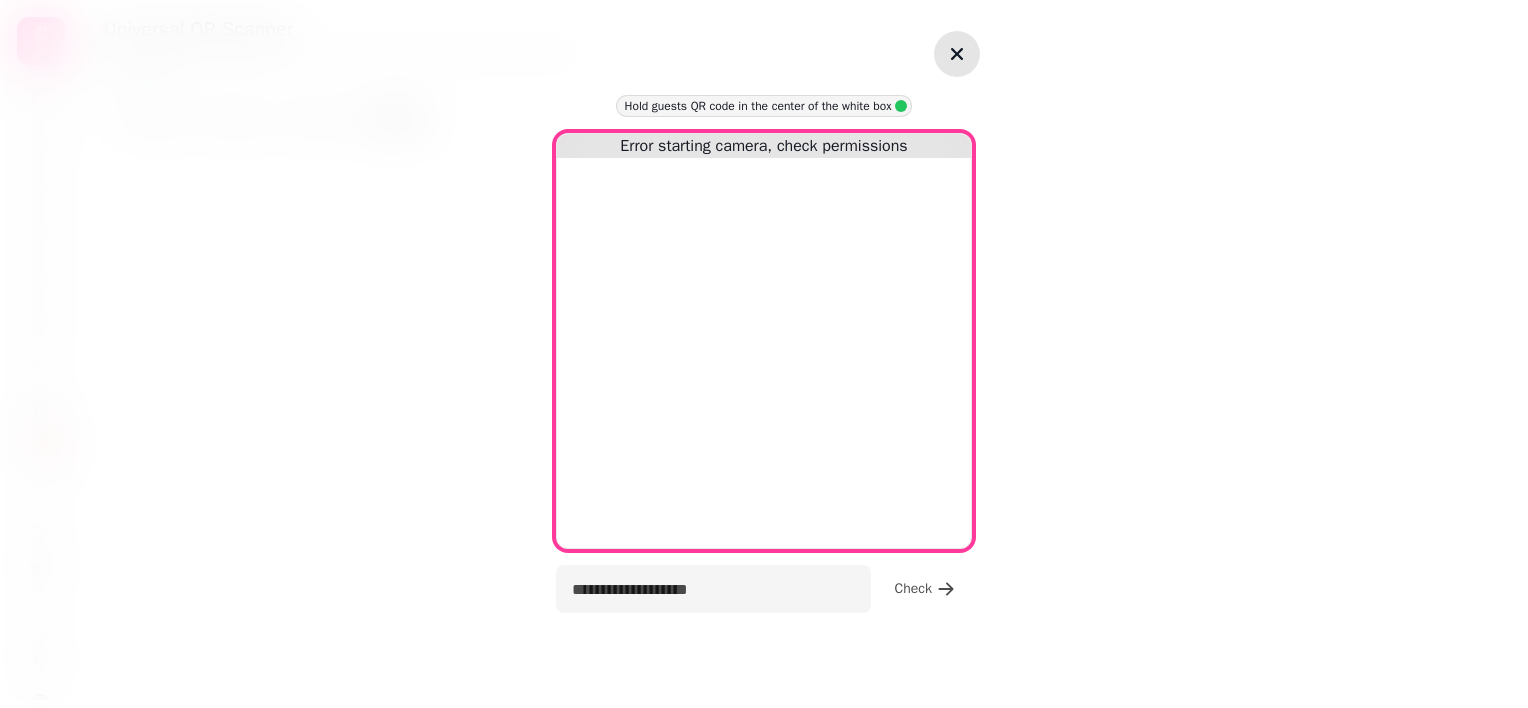 click 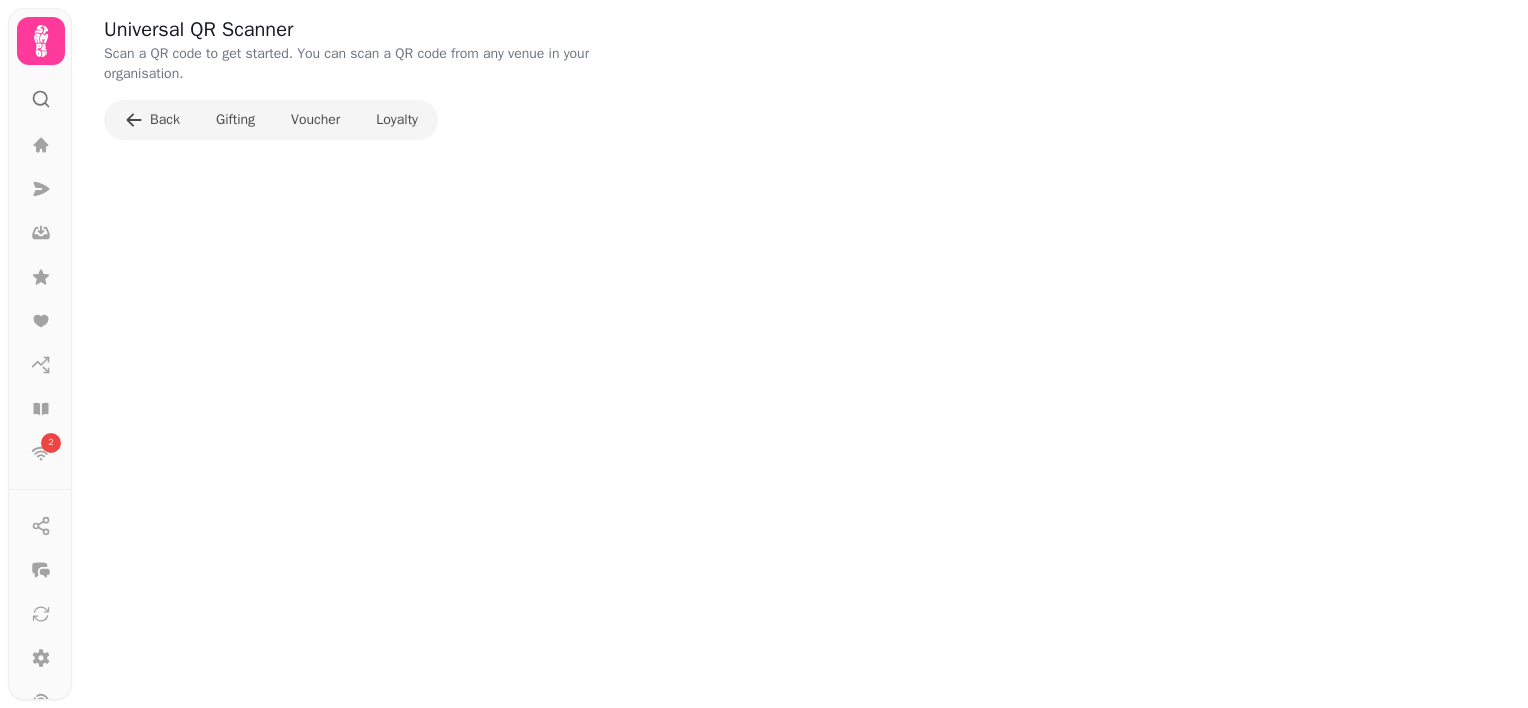 click at bounding box center [41, 91] 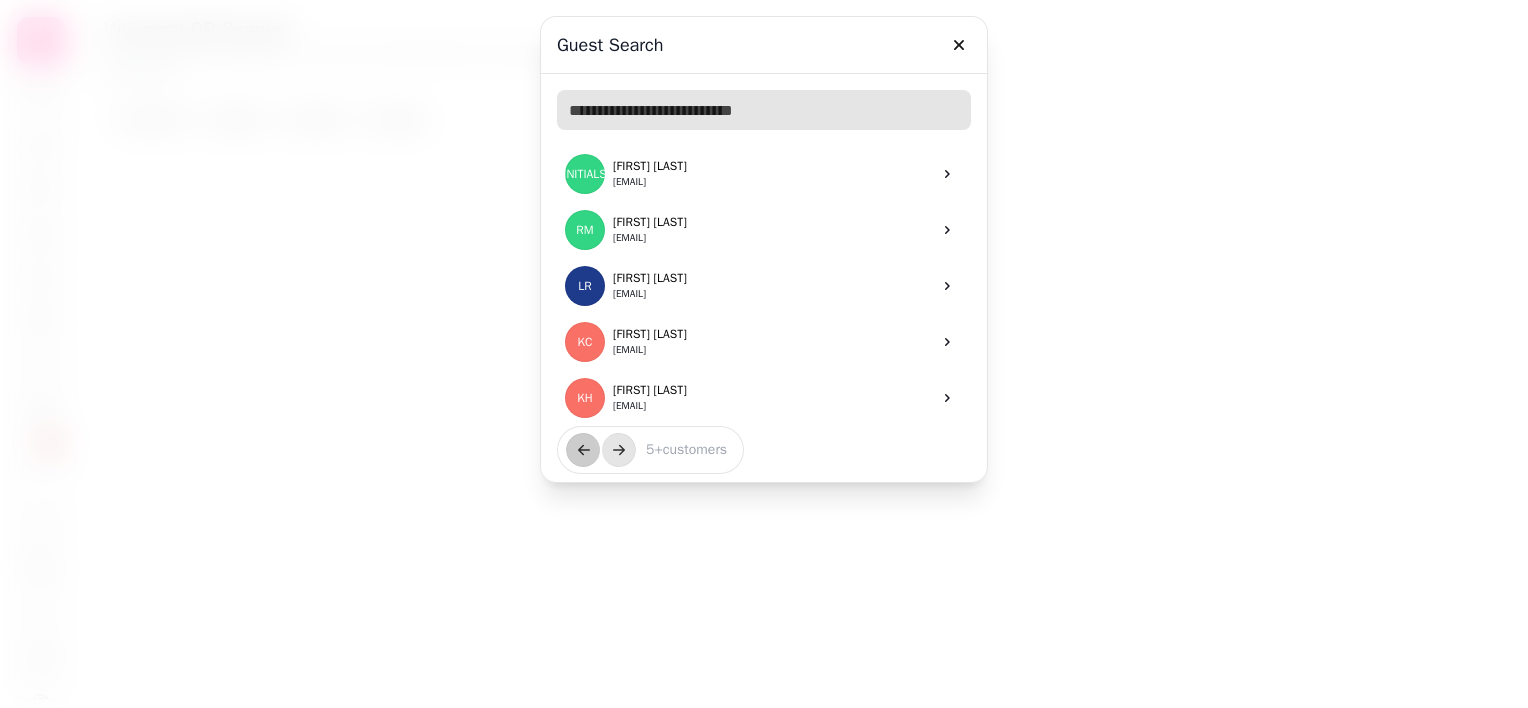 click at bounding box center [764, 110] 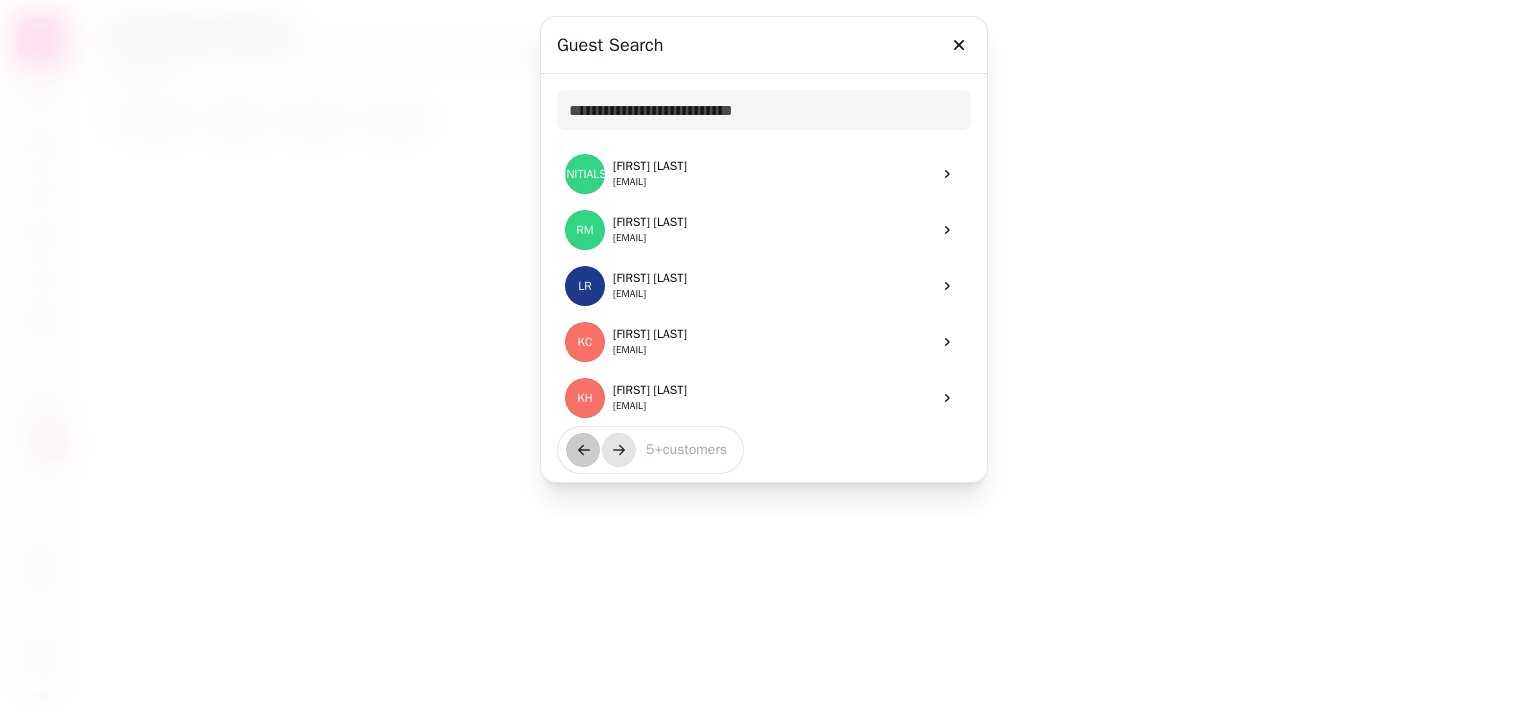 click at bounding box center (764, 354) 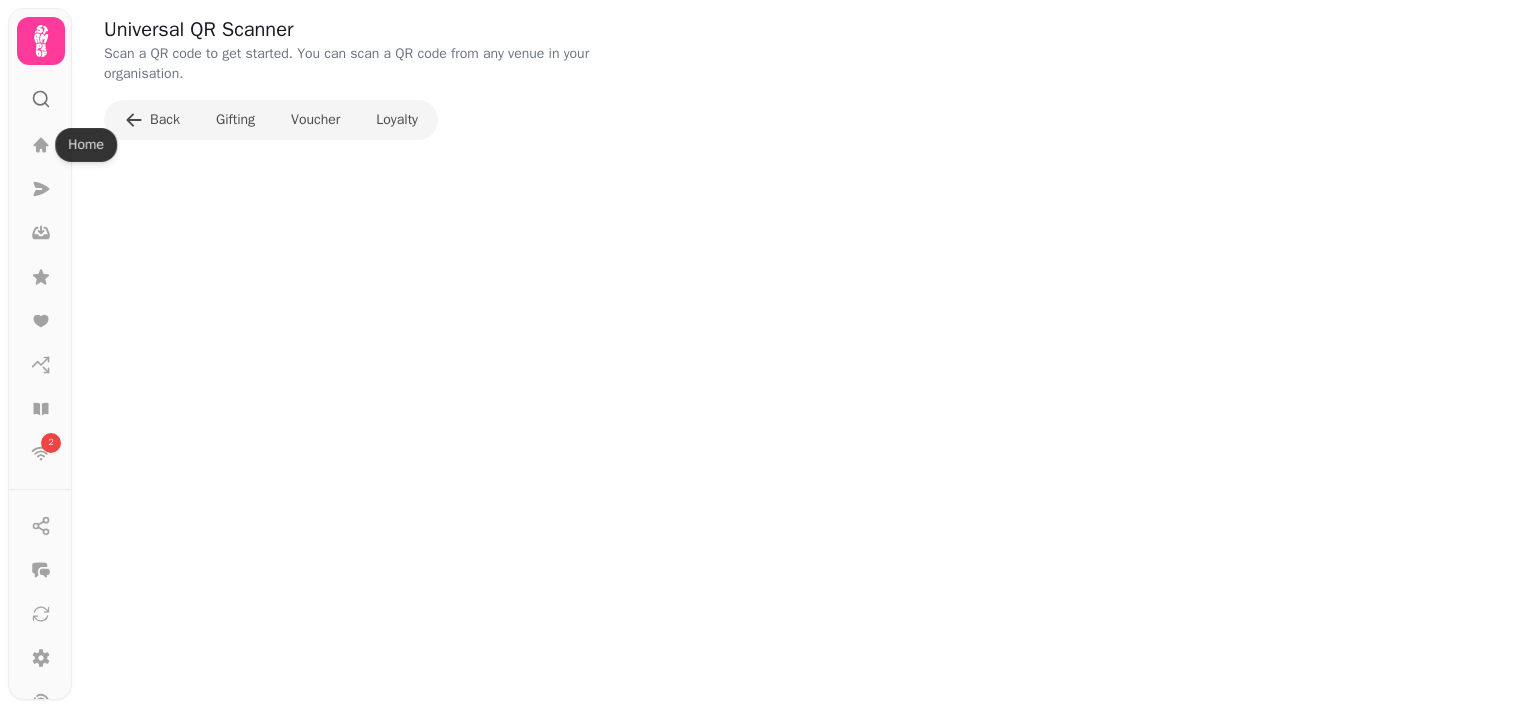 click 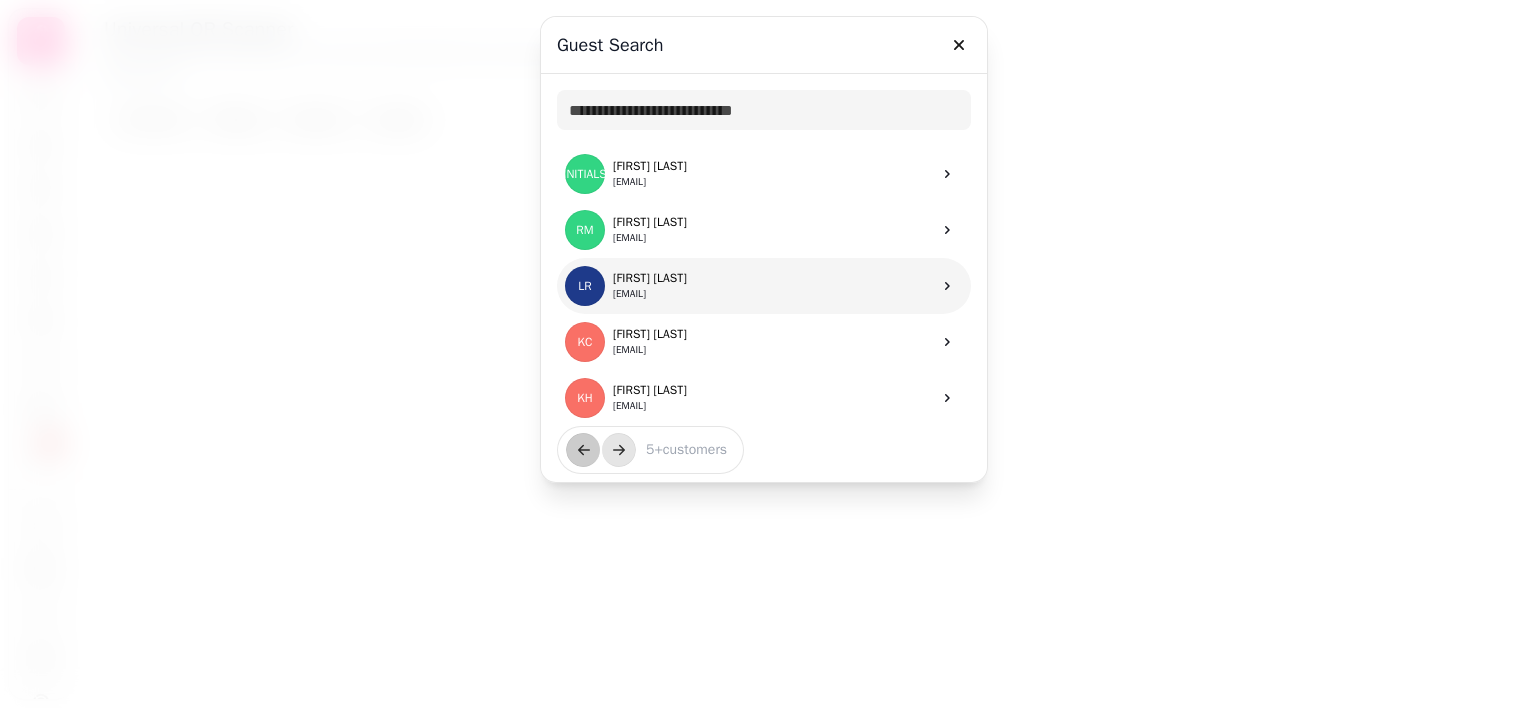 click on "LR [FIRST] [LAST] [EMAIL]" at bounding box center (764, 286) 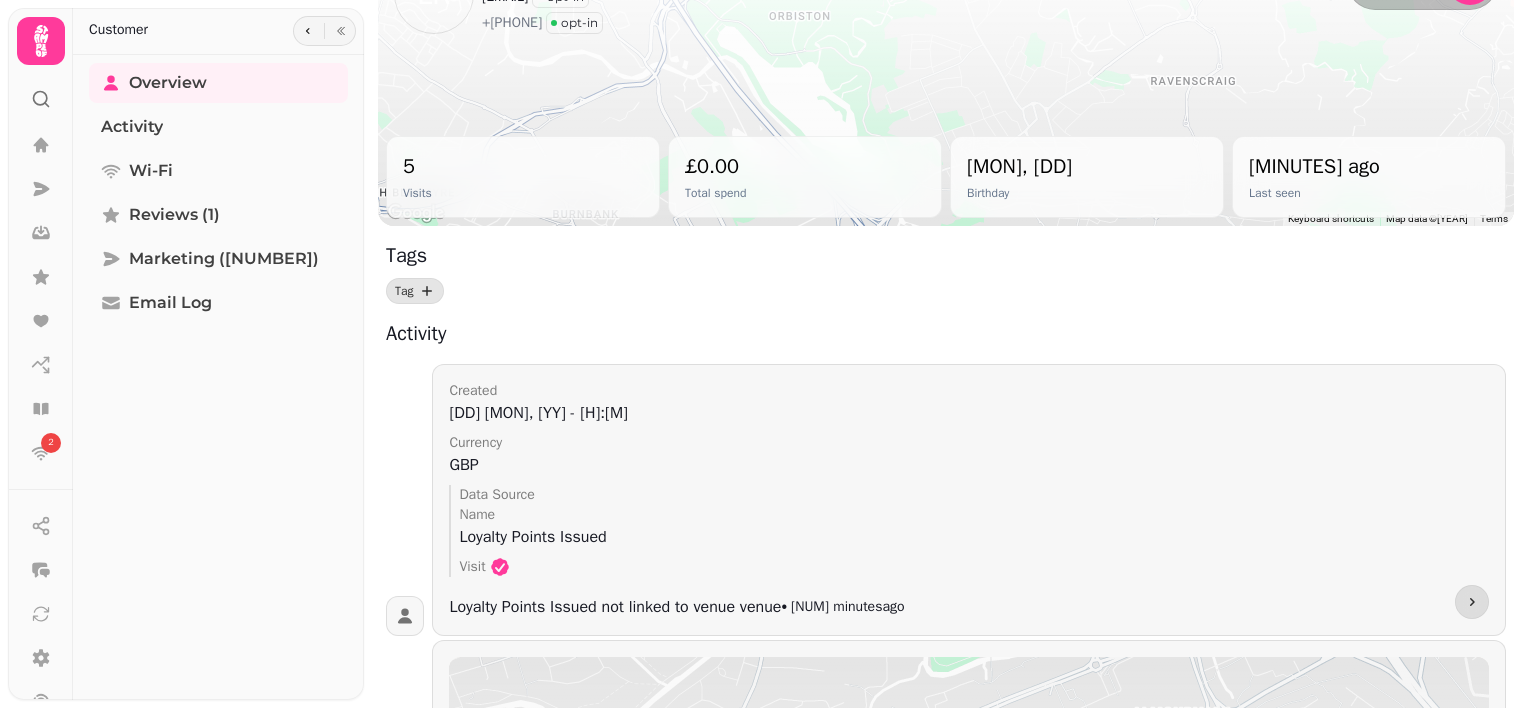 scroll, scrollTop: 0, scrollLeft: 0, axis: both 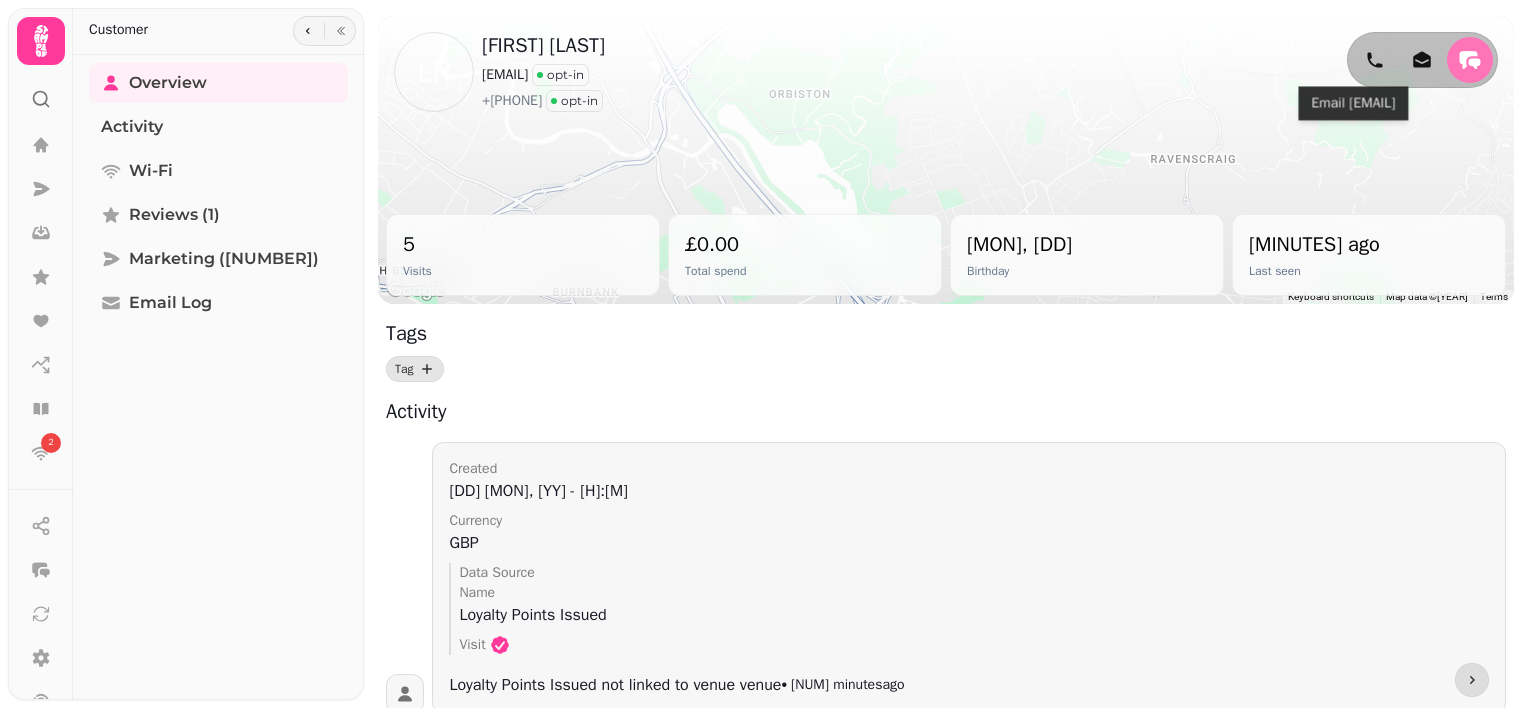 click 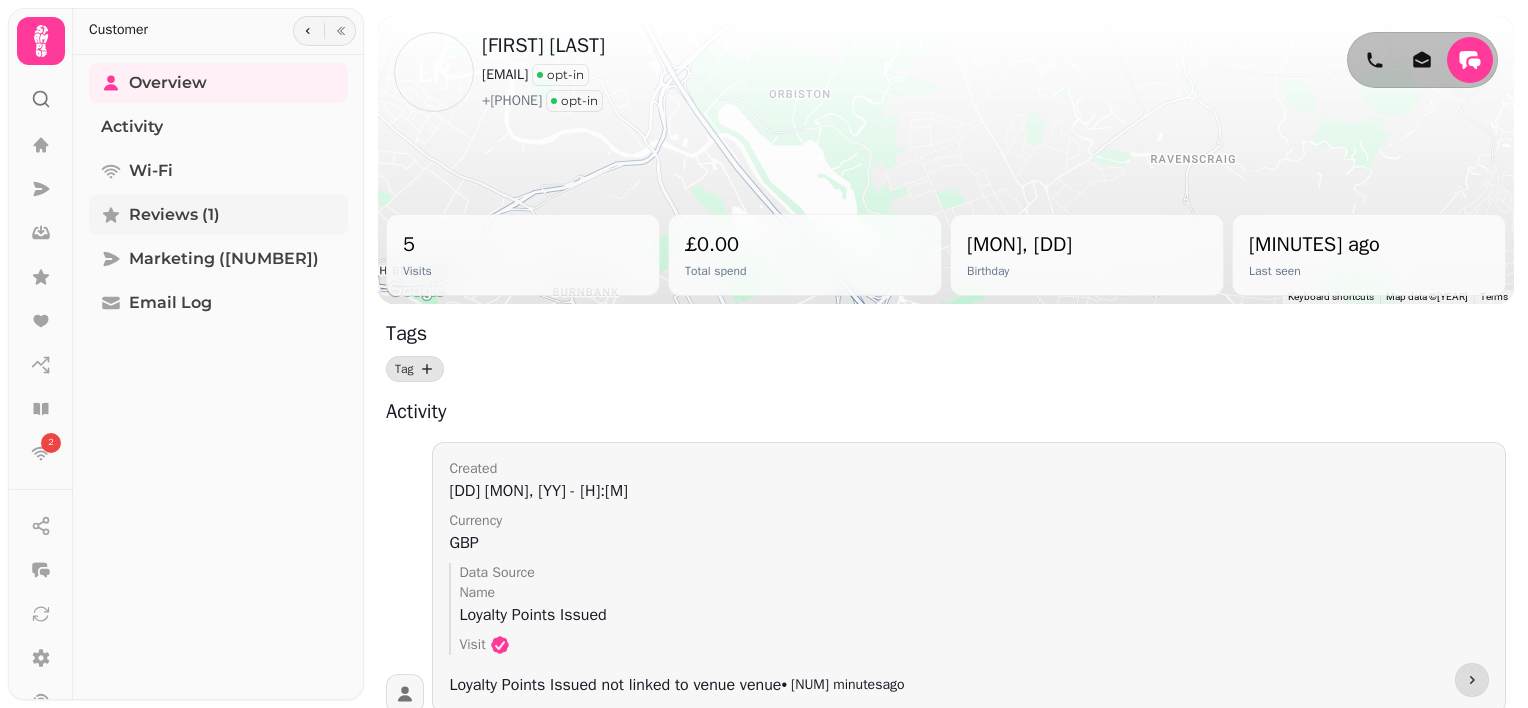 click on "Reviews (1)" at bounding box center [174, 215] 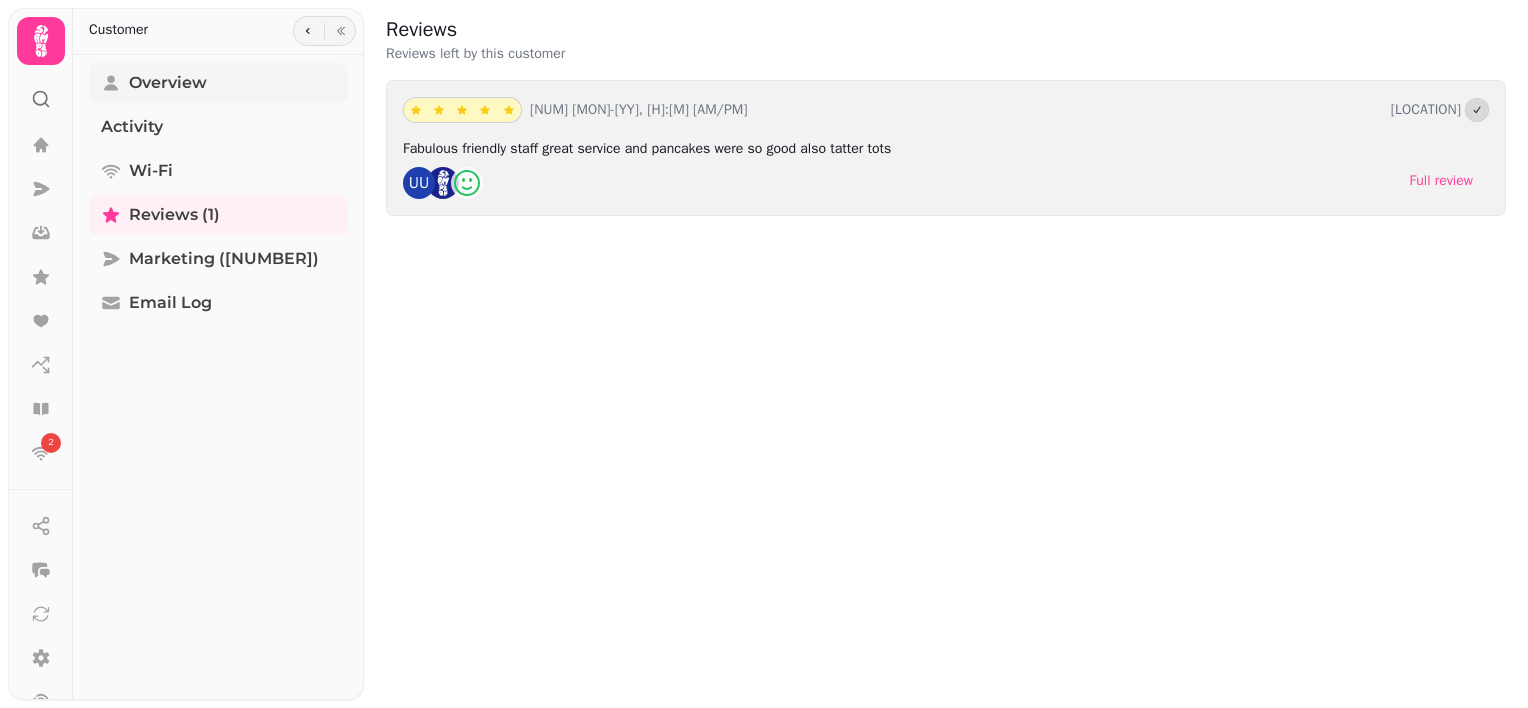 click on "Overview" at bounding box center [168, 83] 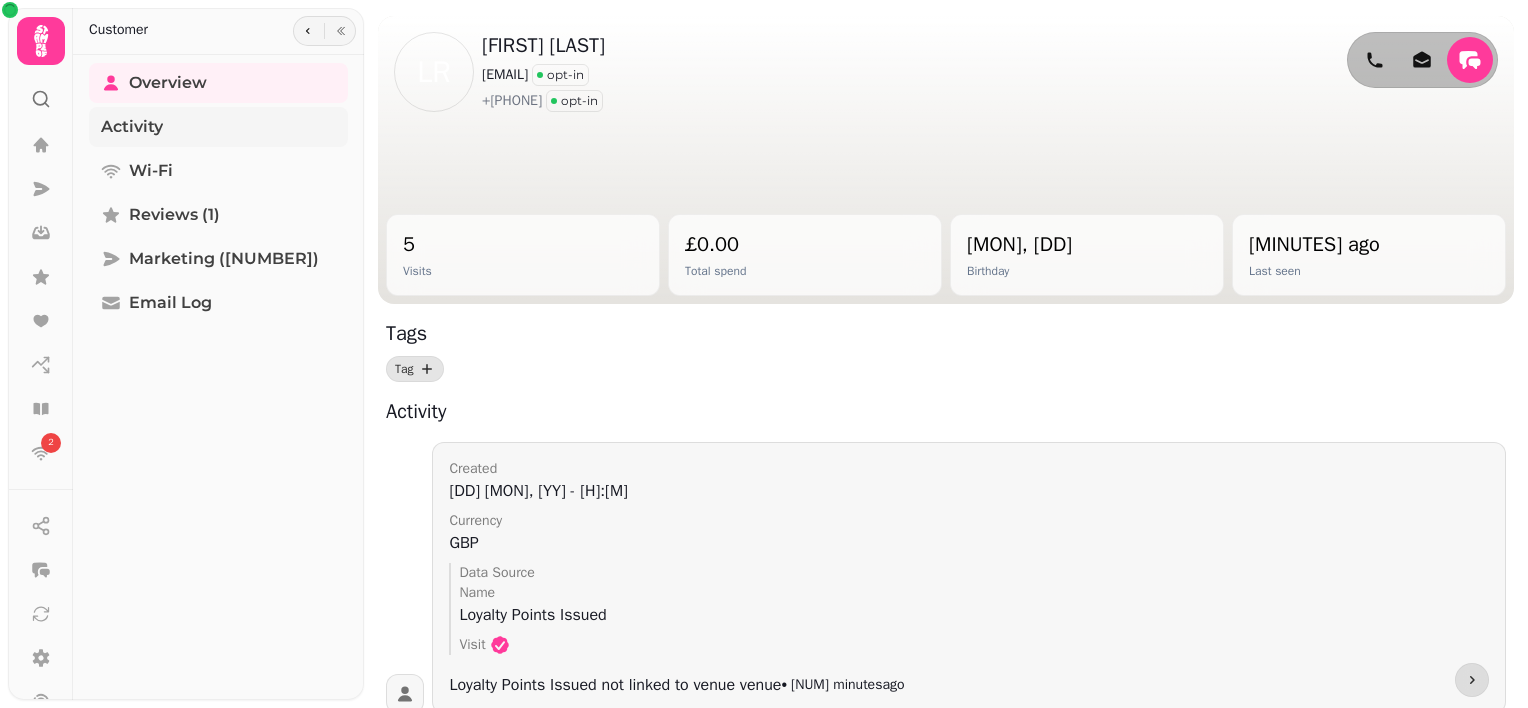 click on "Activity" at bounding box center (218, 127) 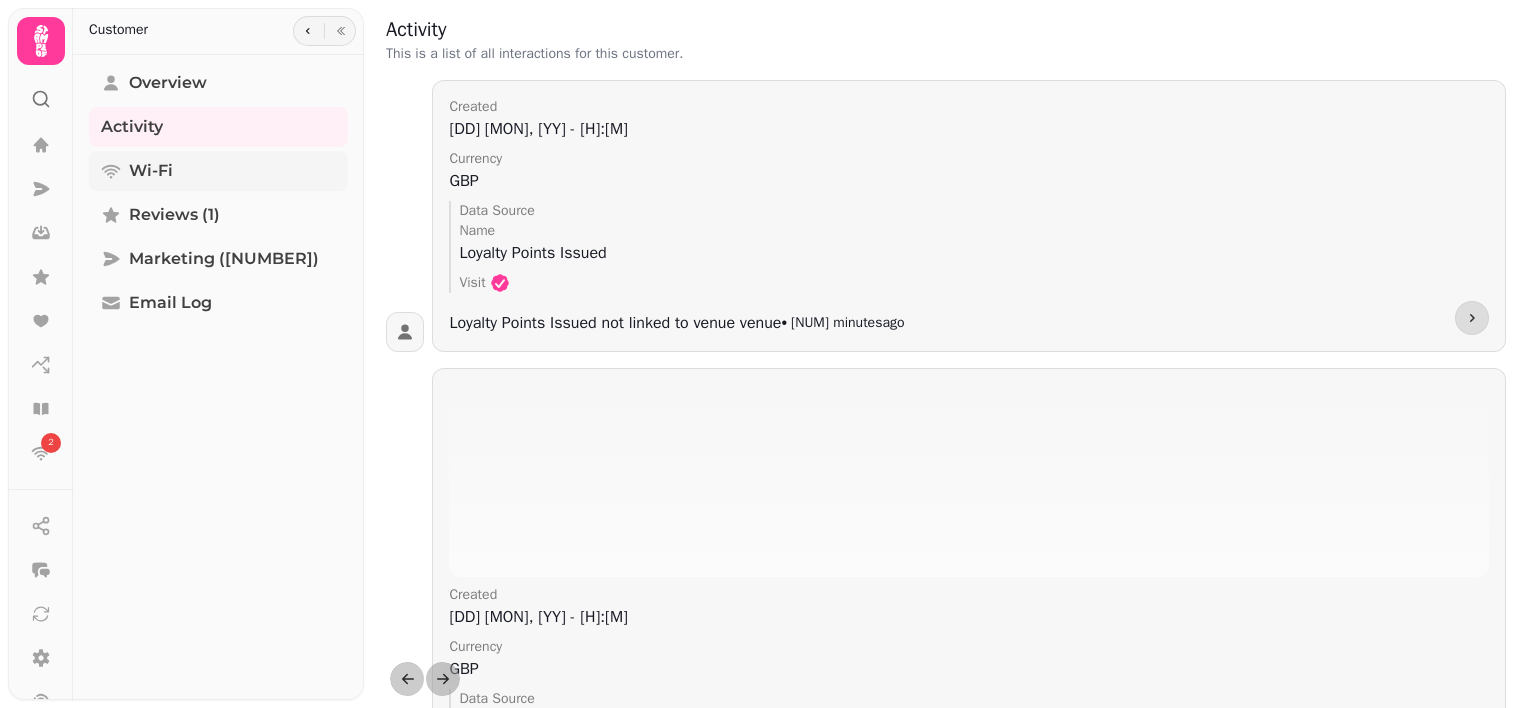 click on "Wi-Fi" at bounding box center [218, 171] 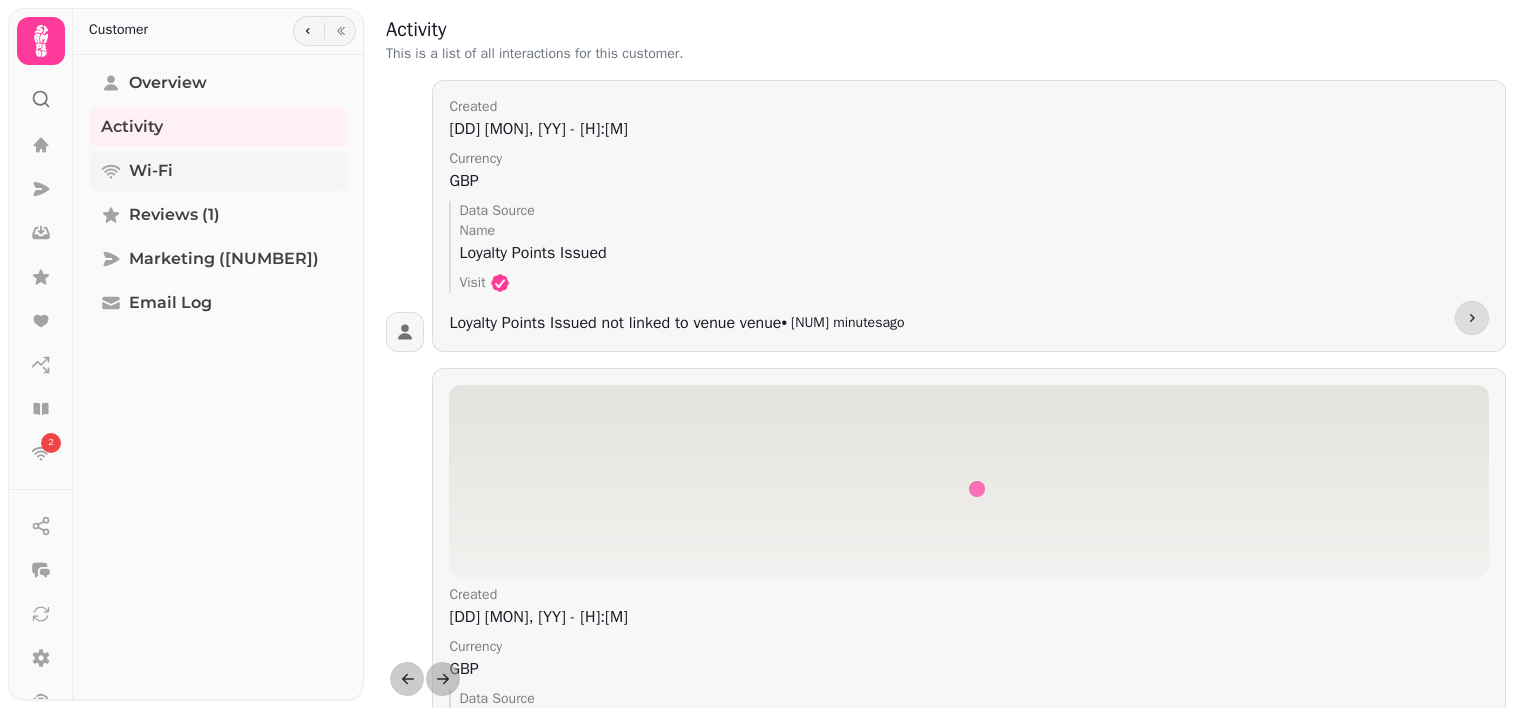 select on "**" 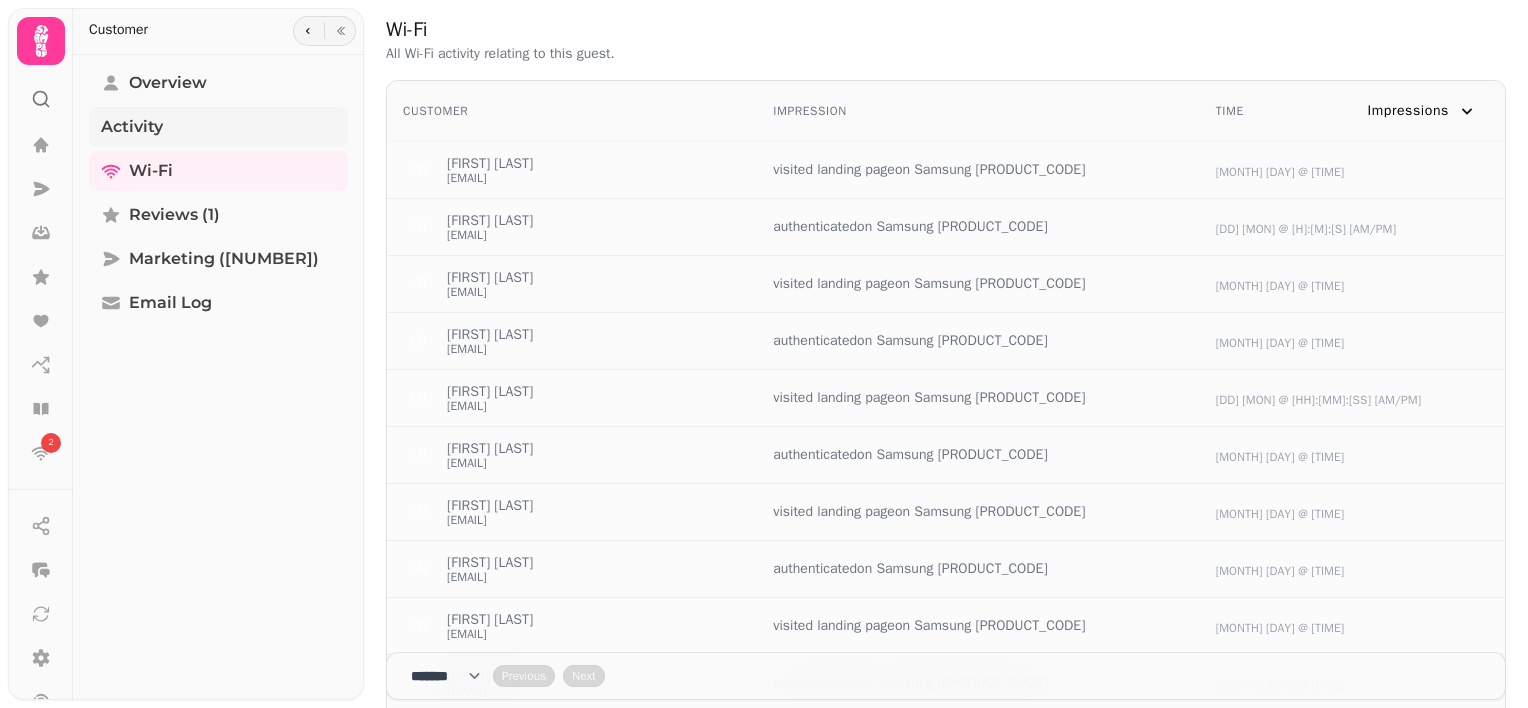 click on "Activity" at bounding box center (218, 127) 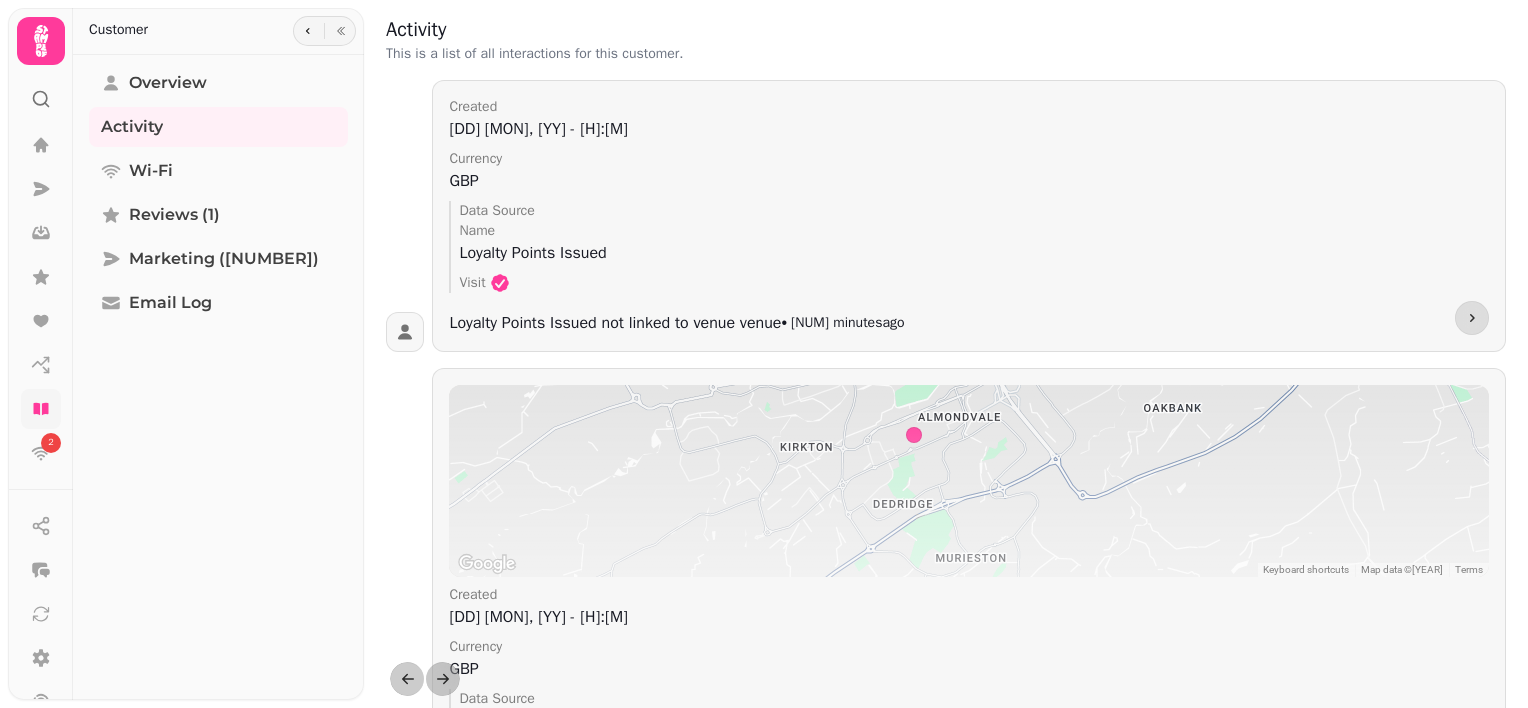 click at bounding box center [41, 409] 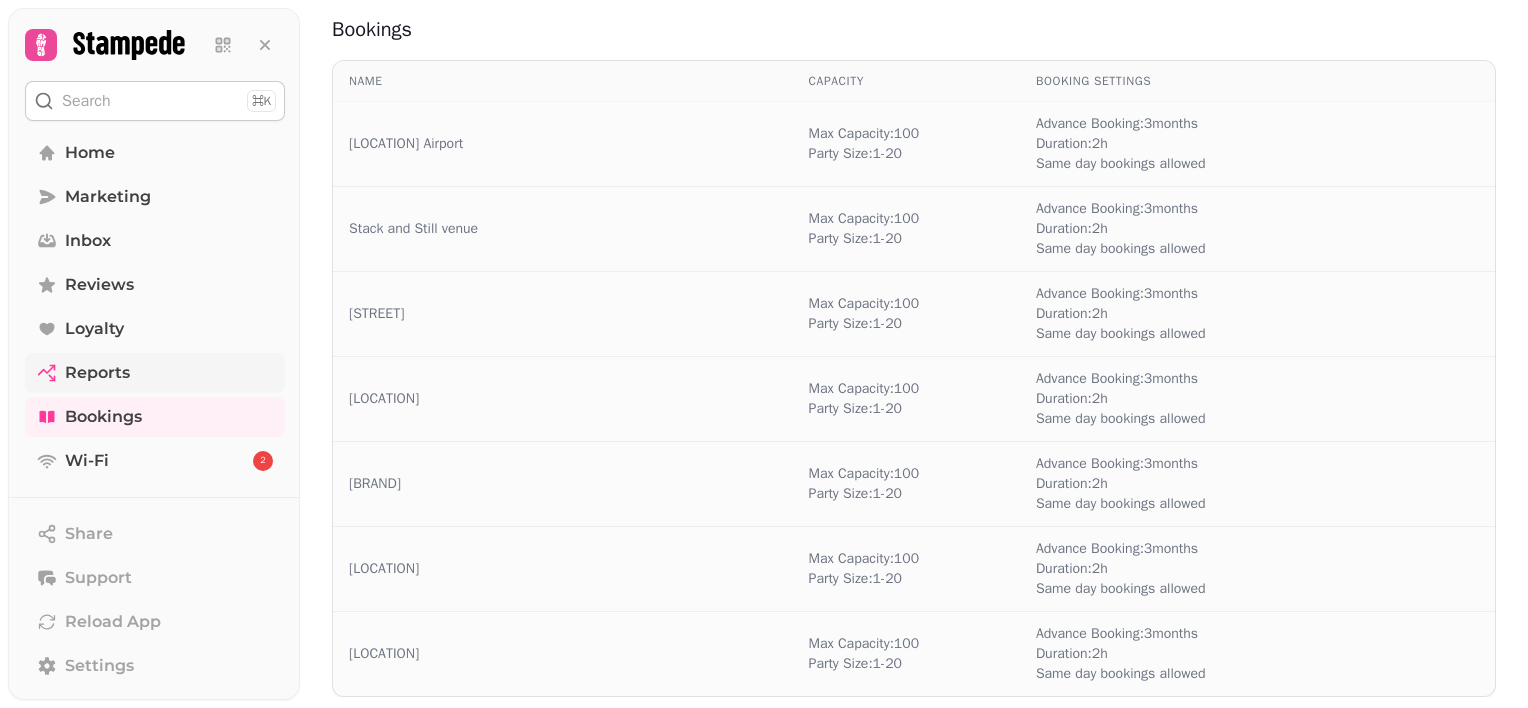 click on "Reports" at bounding box center [155, 373] 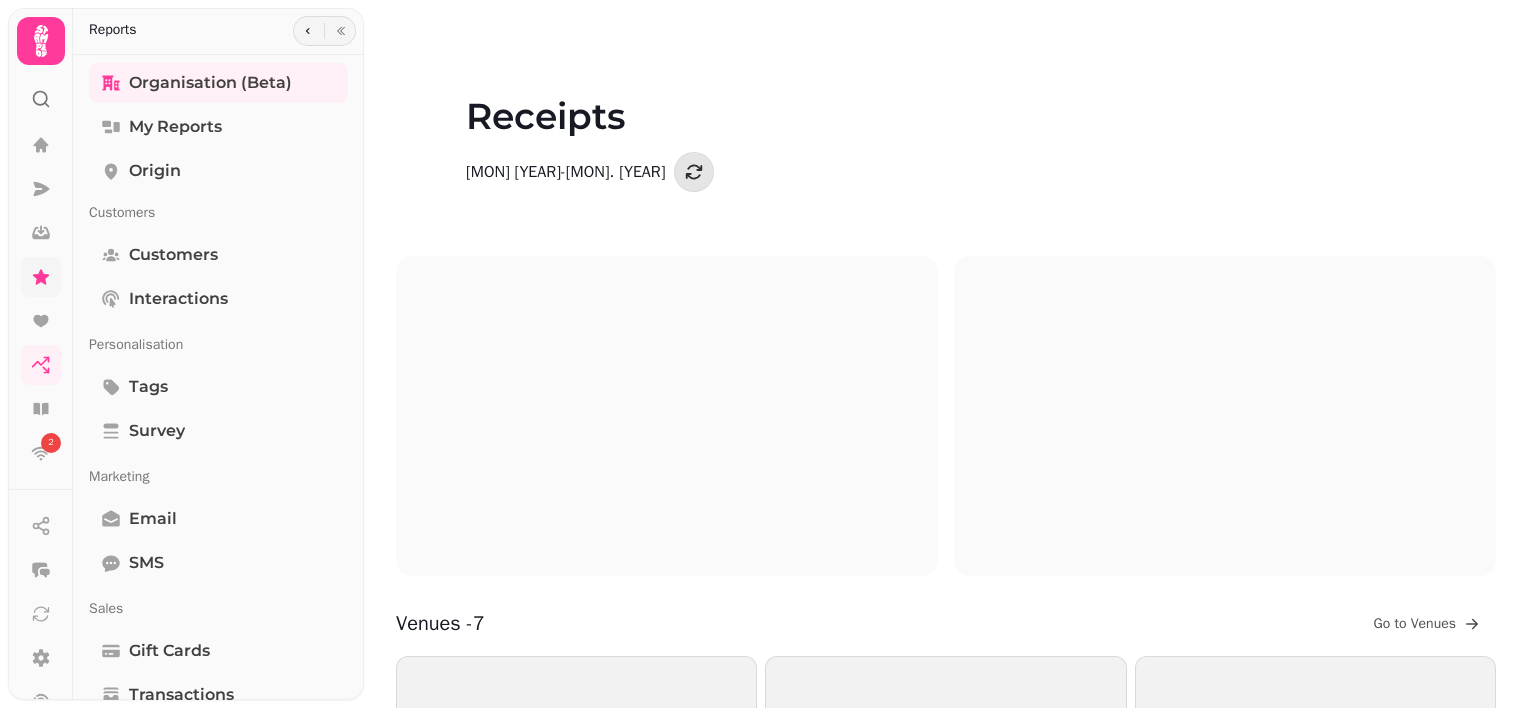 drag, startPoint x: 30, startPoint y: 331, endPoint x: 56, endPoint y: 272, distance: 64.4748 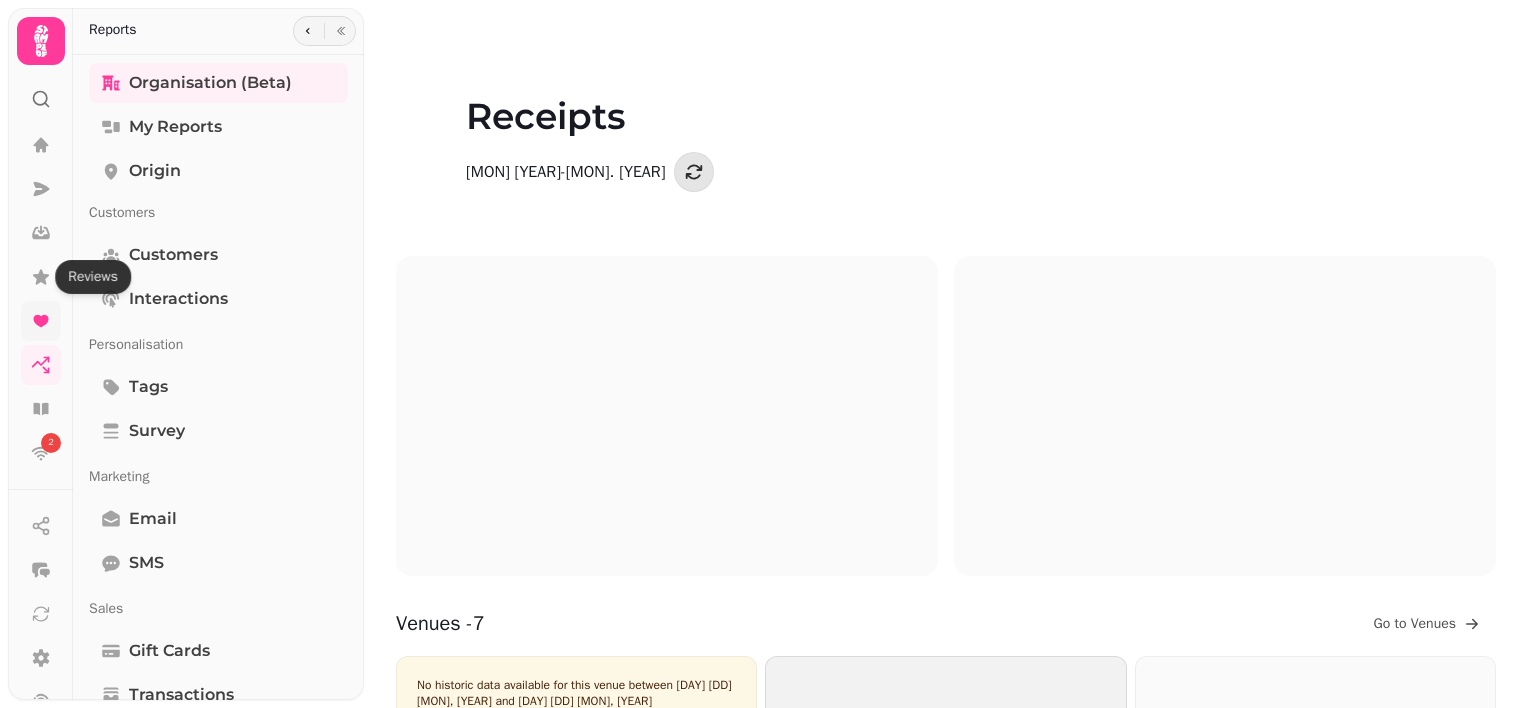 click at bounding box center (41, 321) 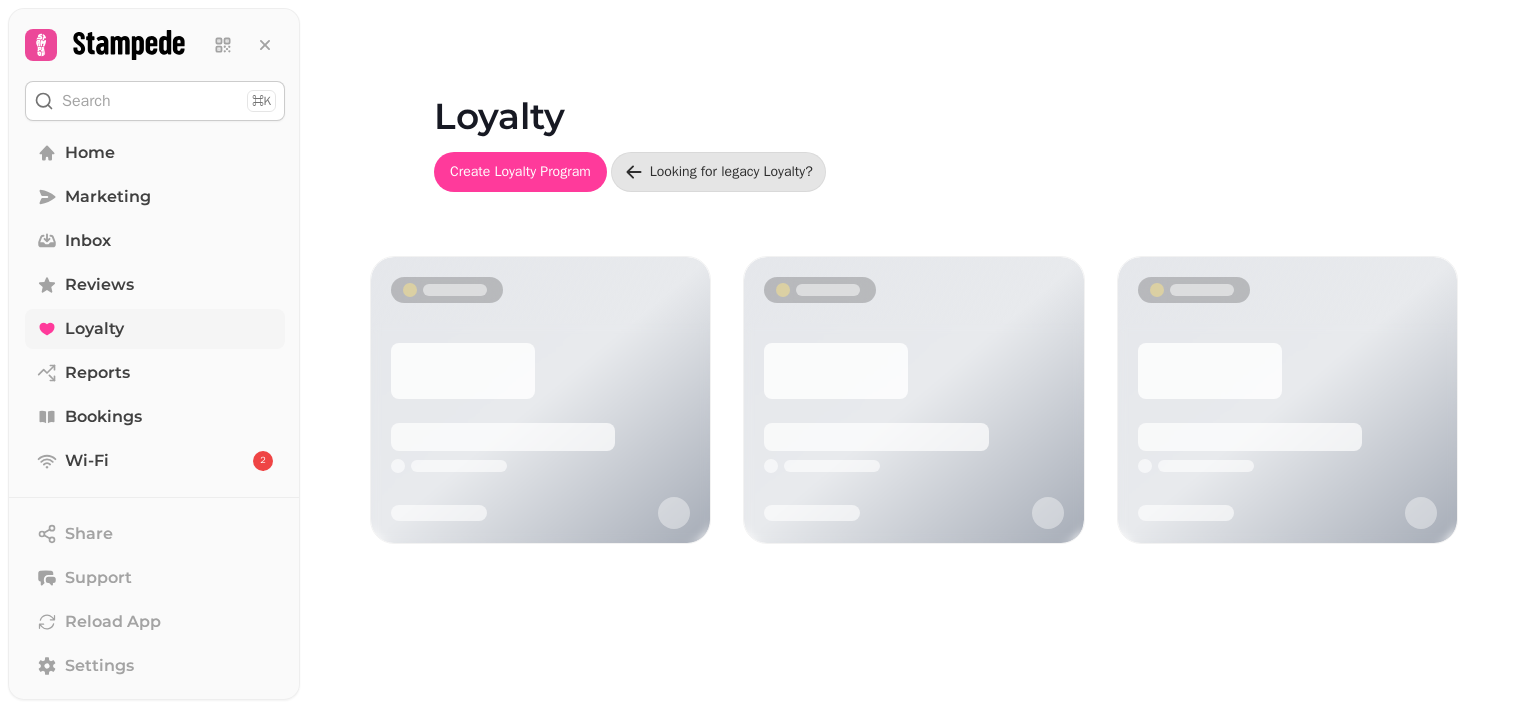 click 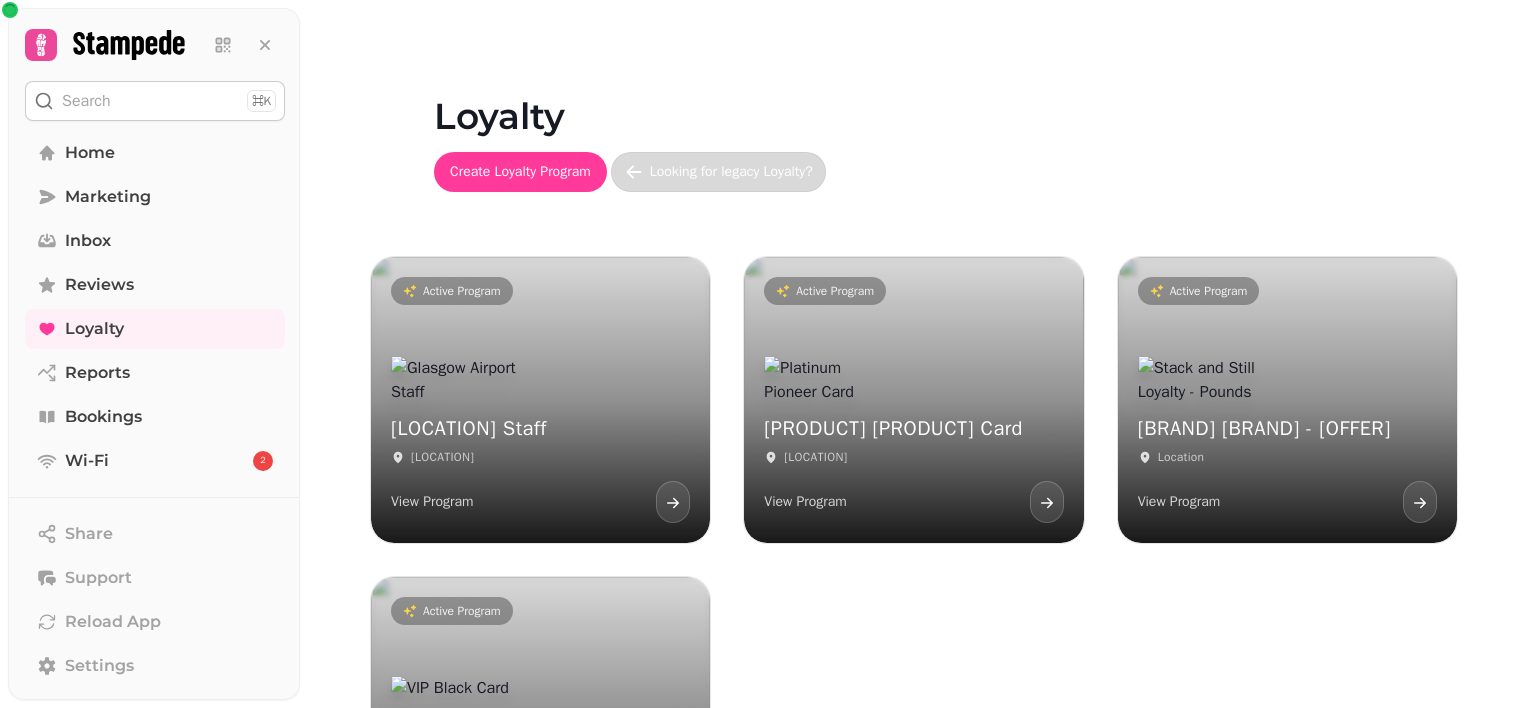 click on "Looking for legacy Loyalty?" at bounding box center [731, 172] 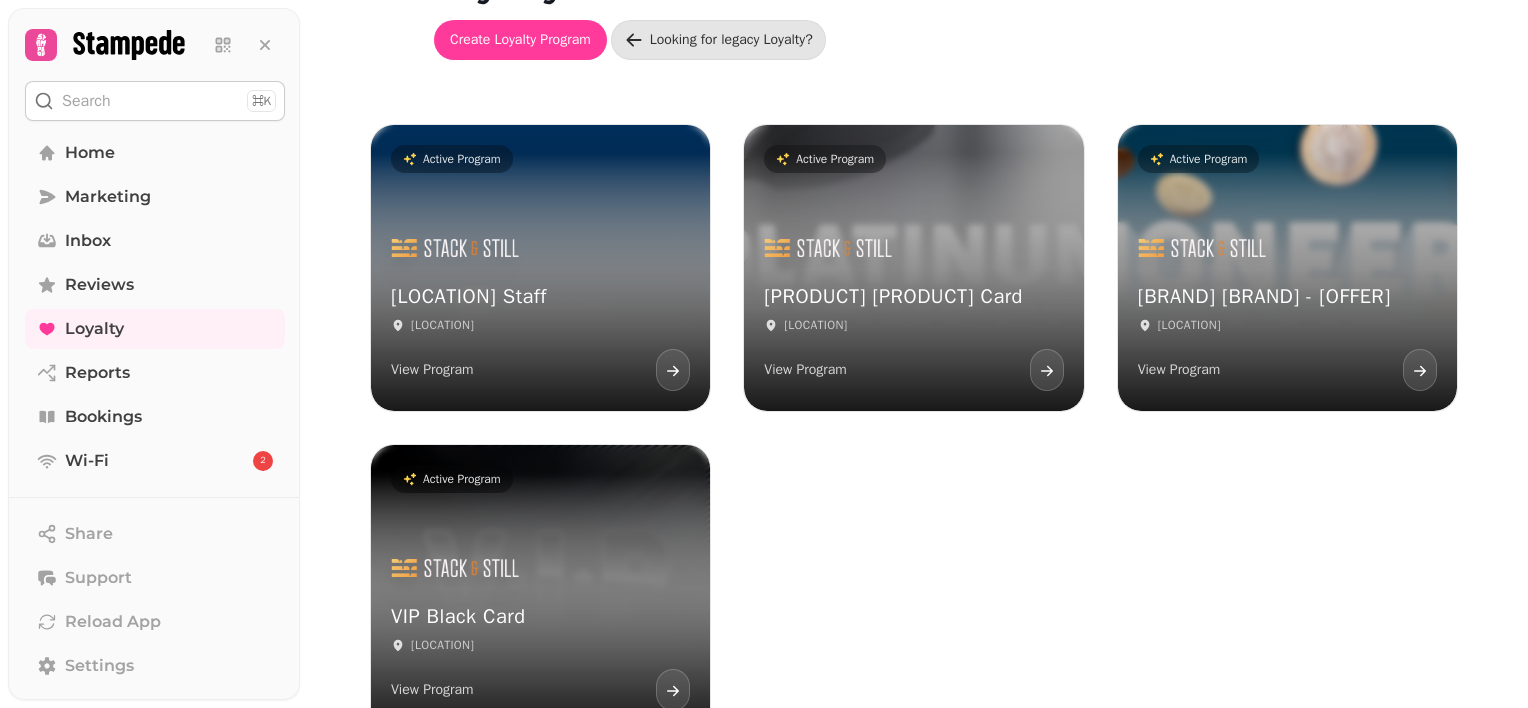 scroll, scrollTop: 136, scrollLeft: 0, axis: vertical 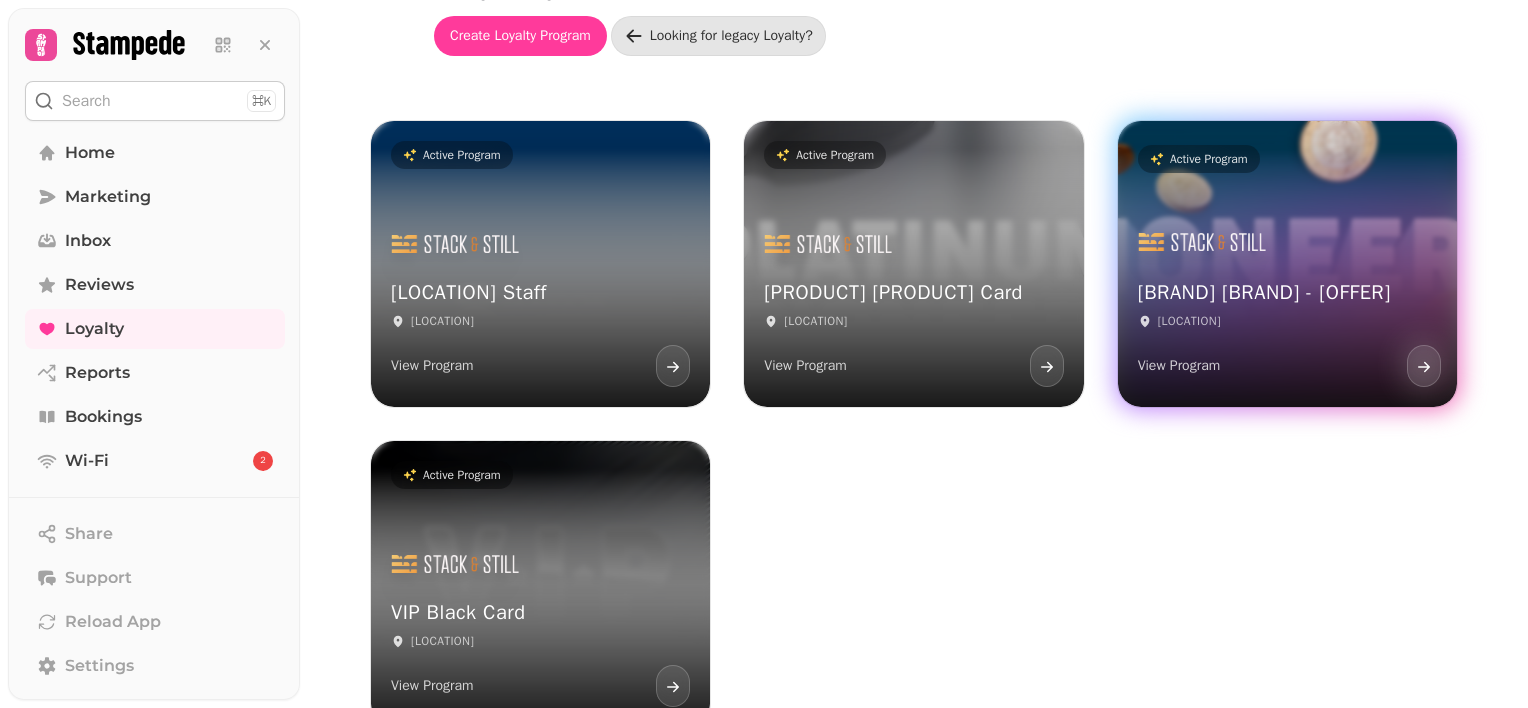 click on "View Program" at bounding box center (1287, 364) 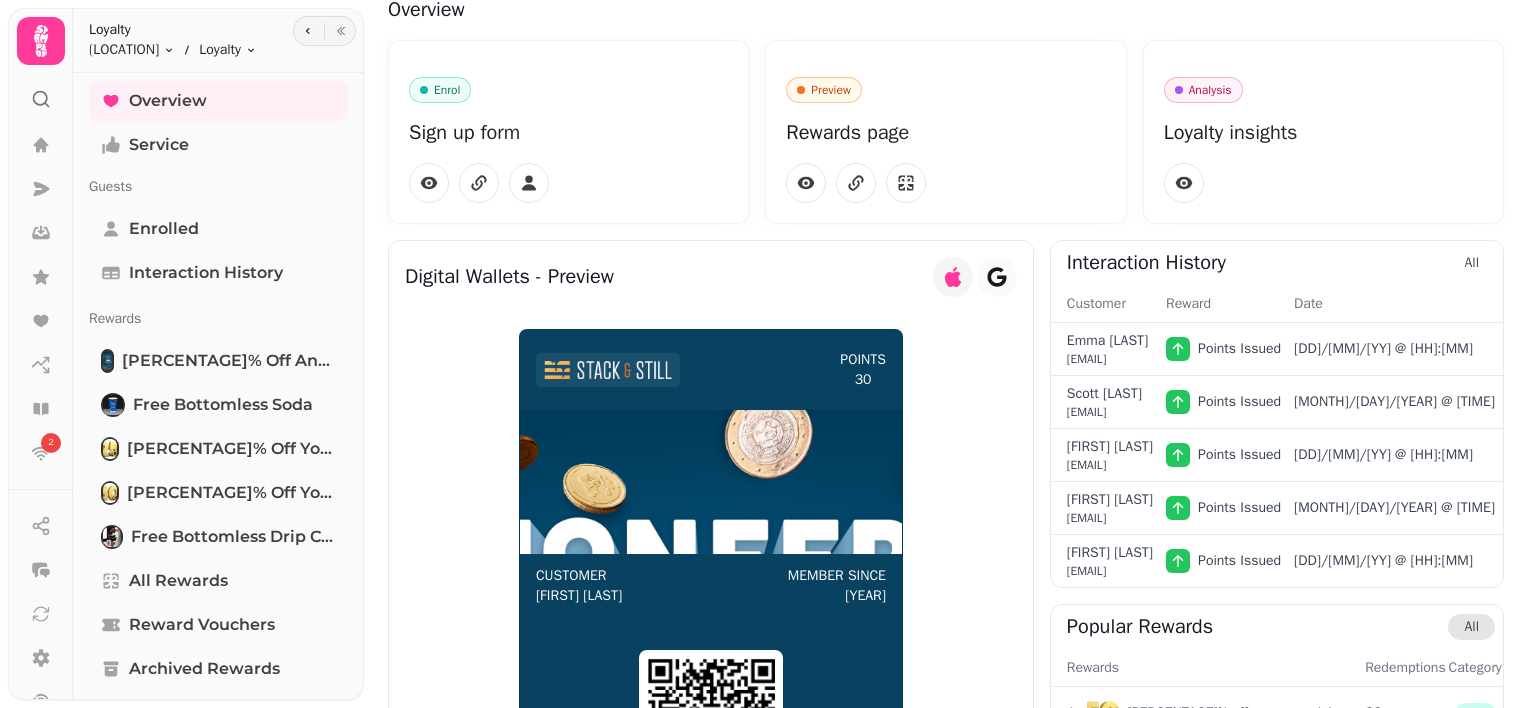 scroll, scrollTop: 18, scrollLeft: 0, axis: vertical 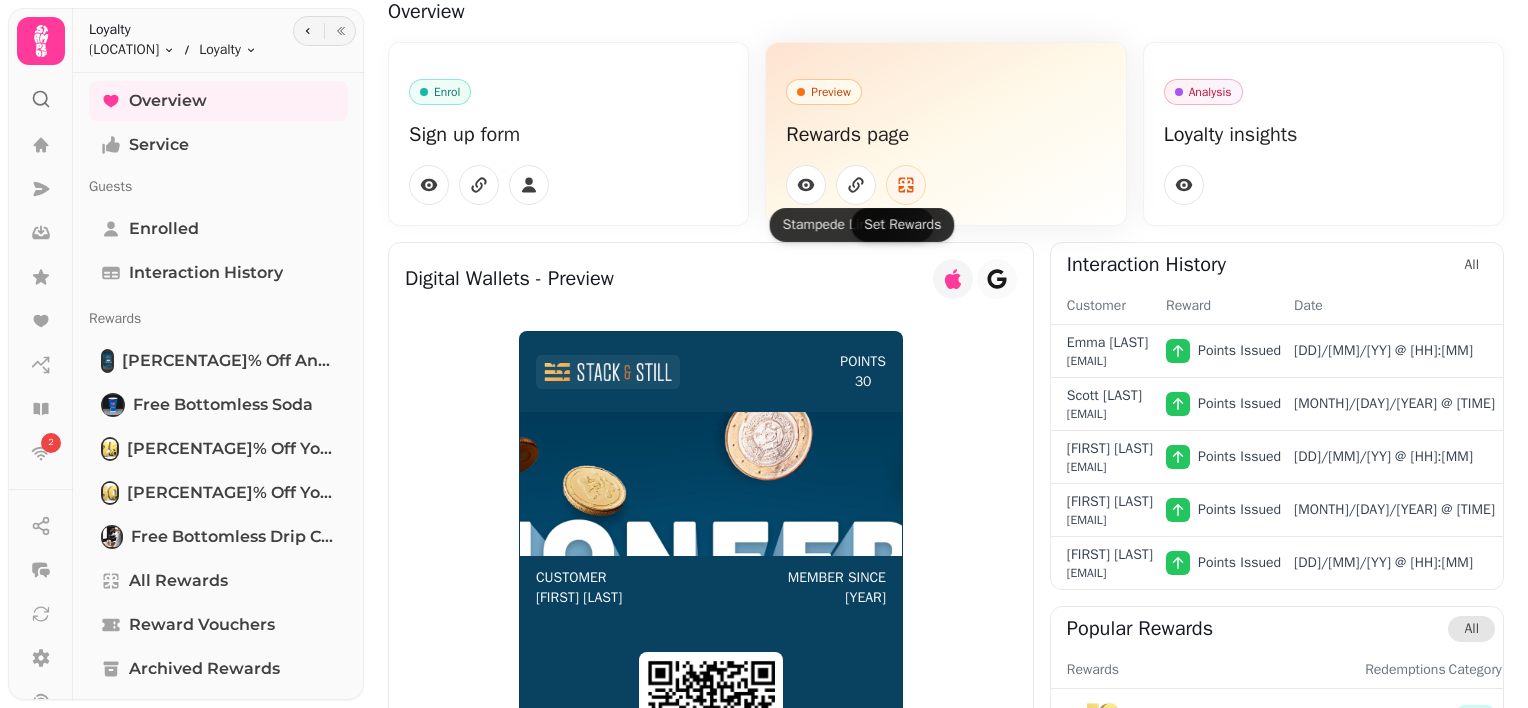 click 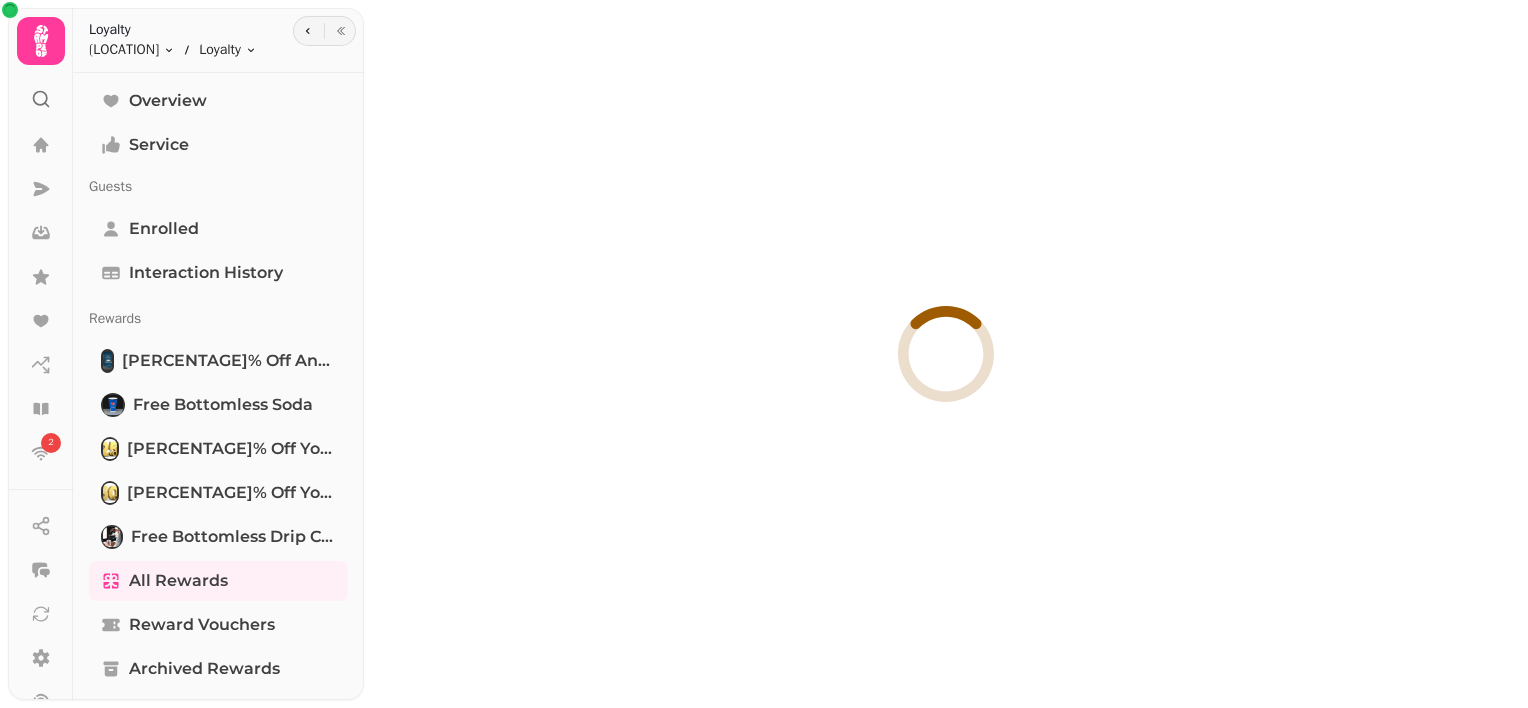 scroll, scrollTop: 0, scrollLeft: 0, axis: both 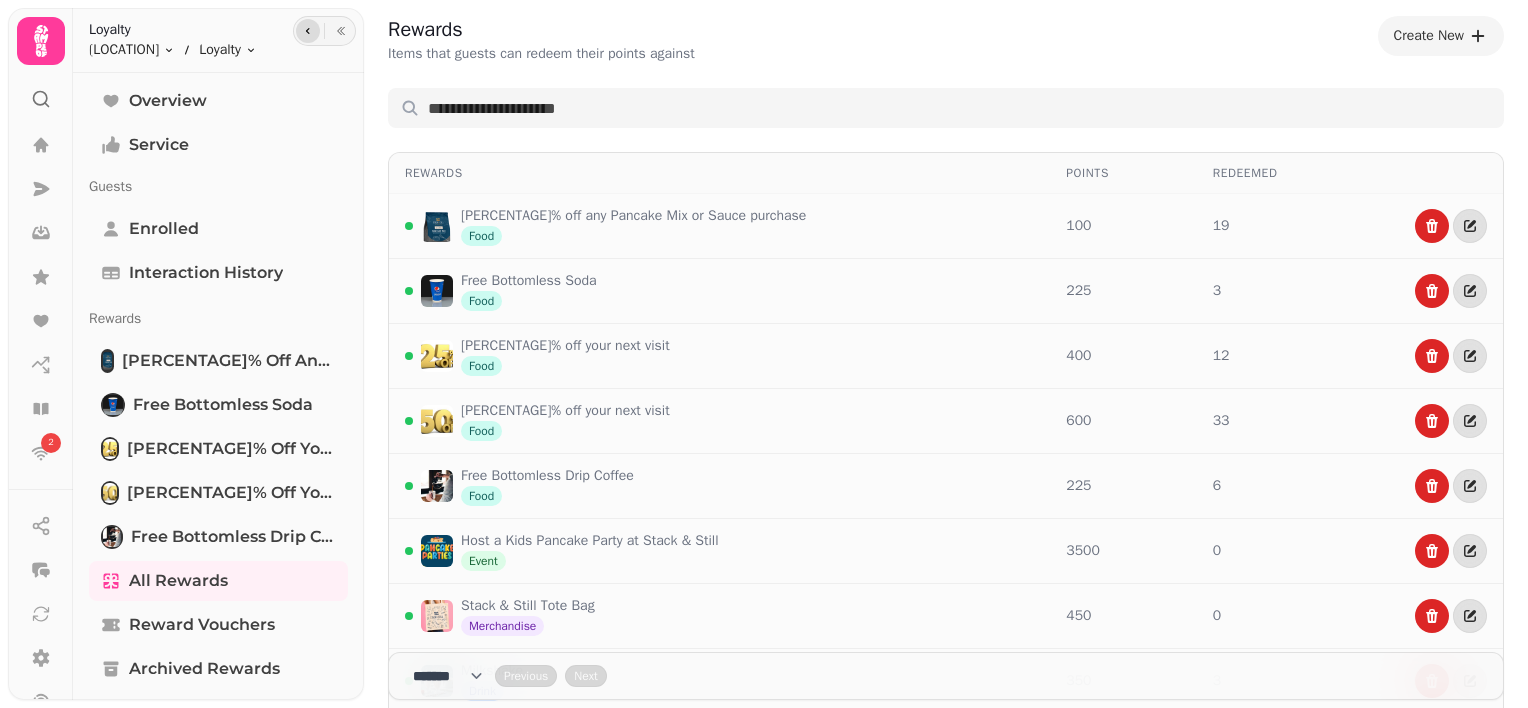 click 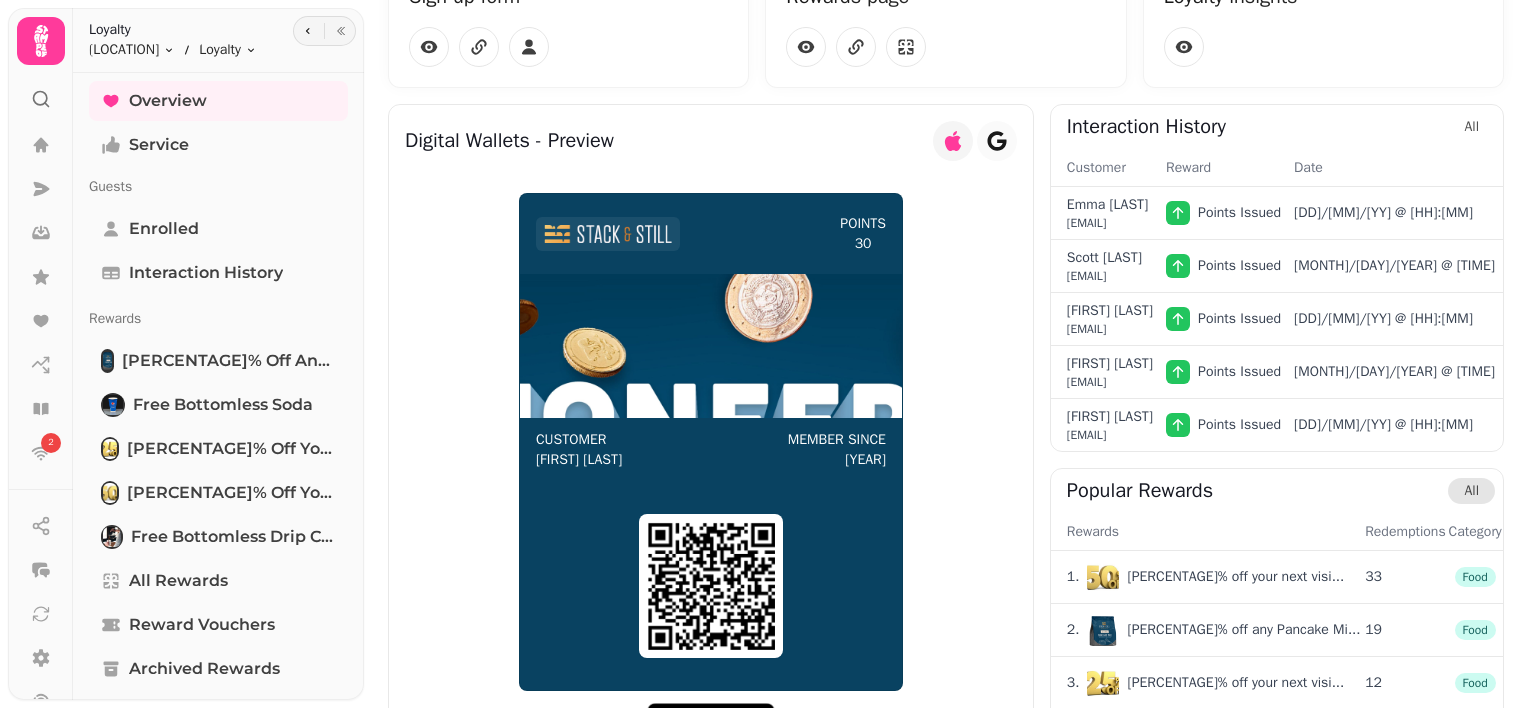 scroll, scrollTop: 172, scrollLeft: 0, axis: vertical 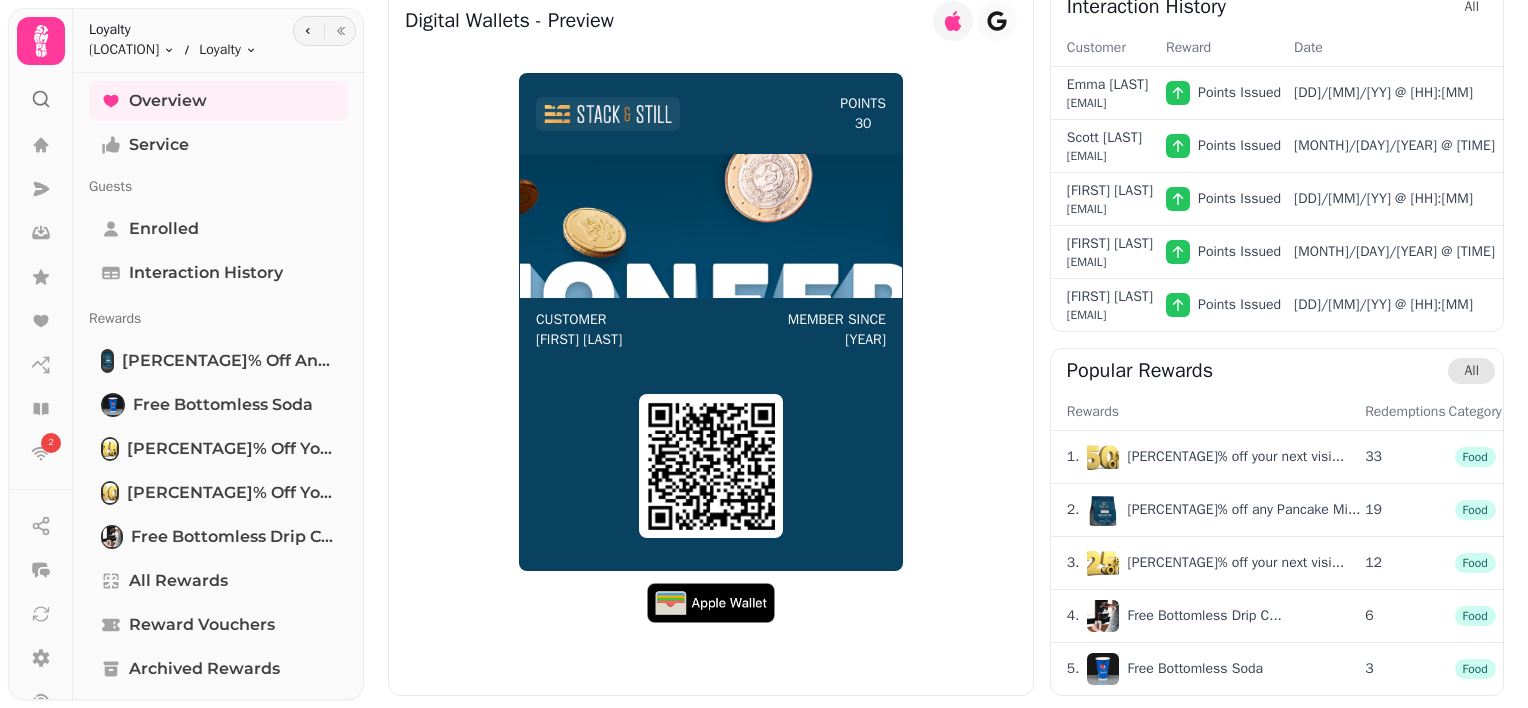 drag, startPoint x: 1256, startPoint y: 411, endPoint x: 1069, endPoint y: 381, distance: 189.39113 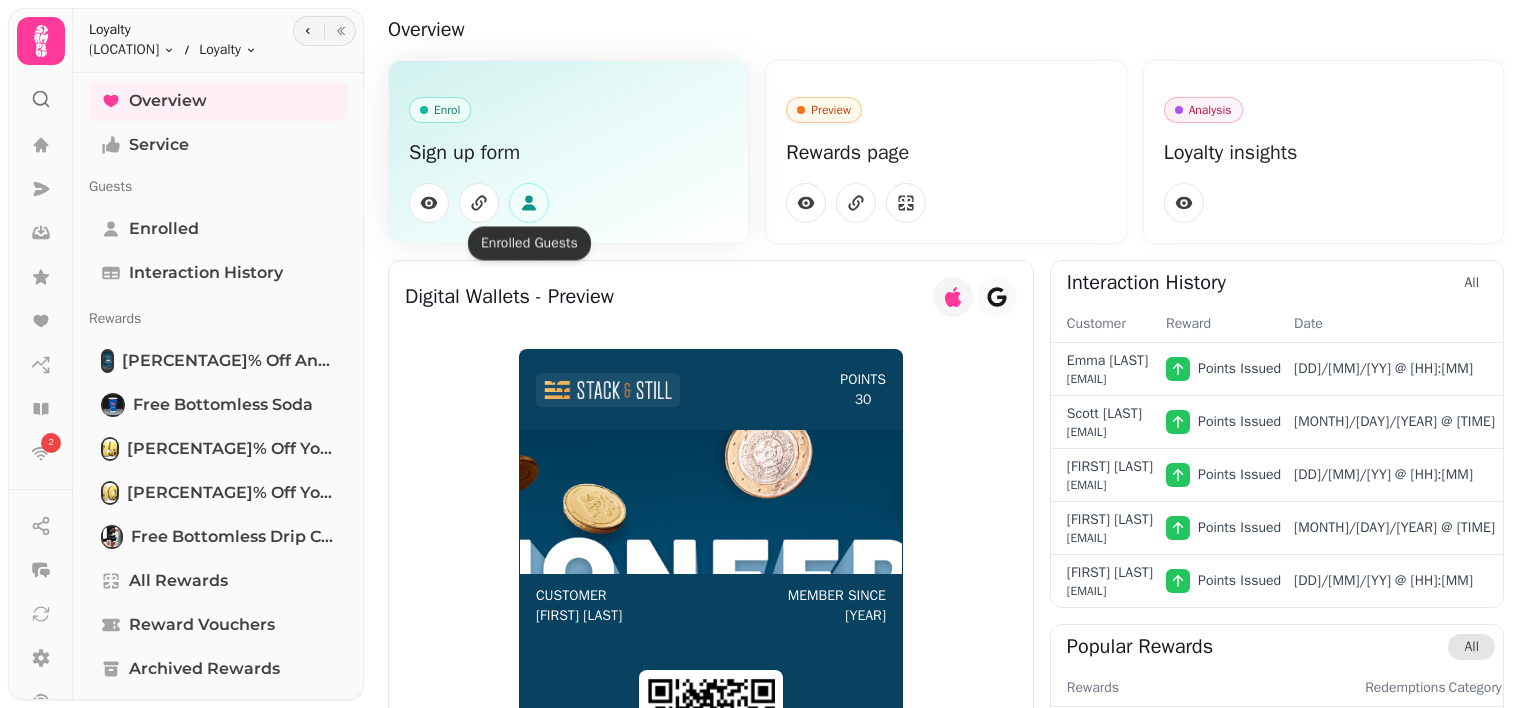 click 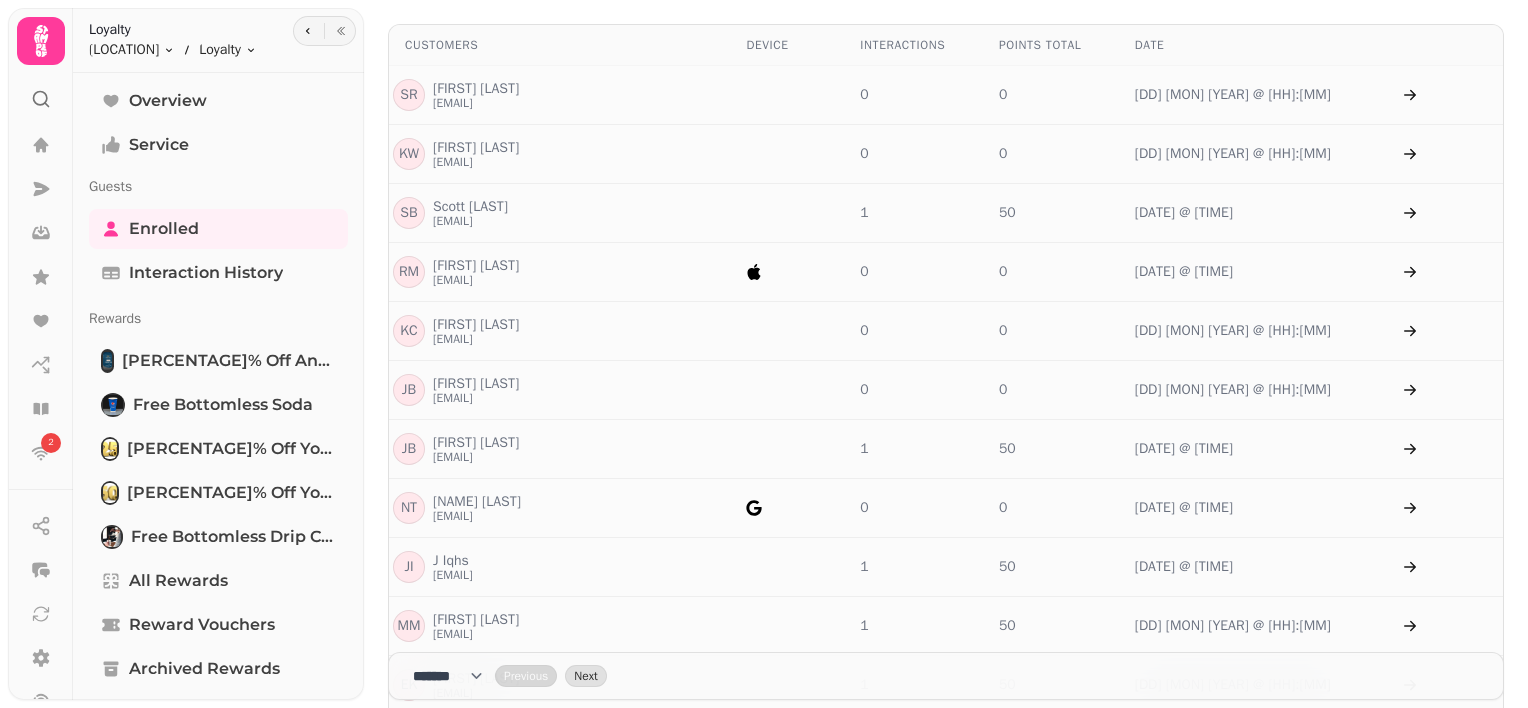 scroll, scrollTop: 0, scrollLeft: 0, axis: both 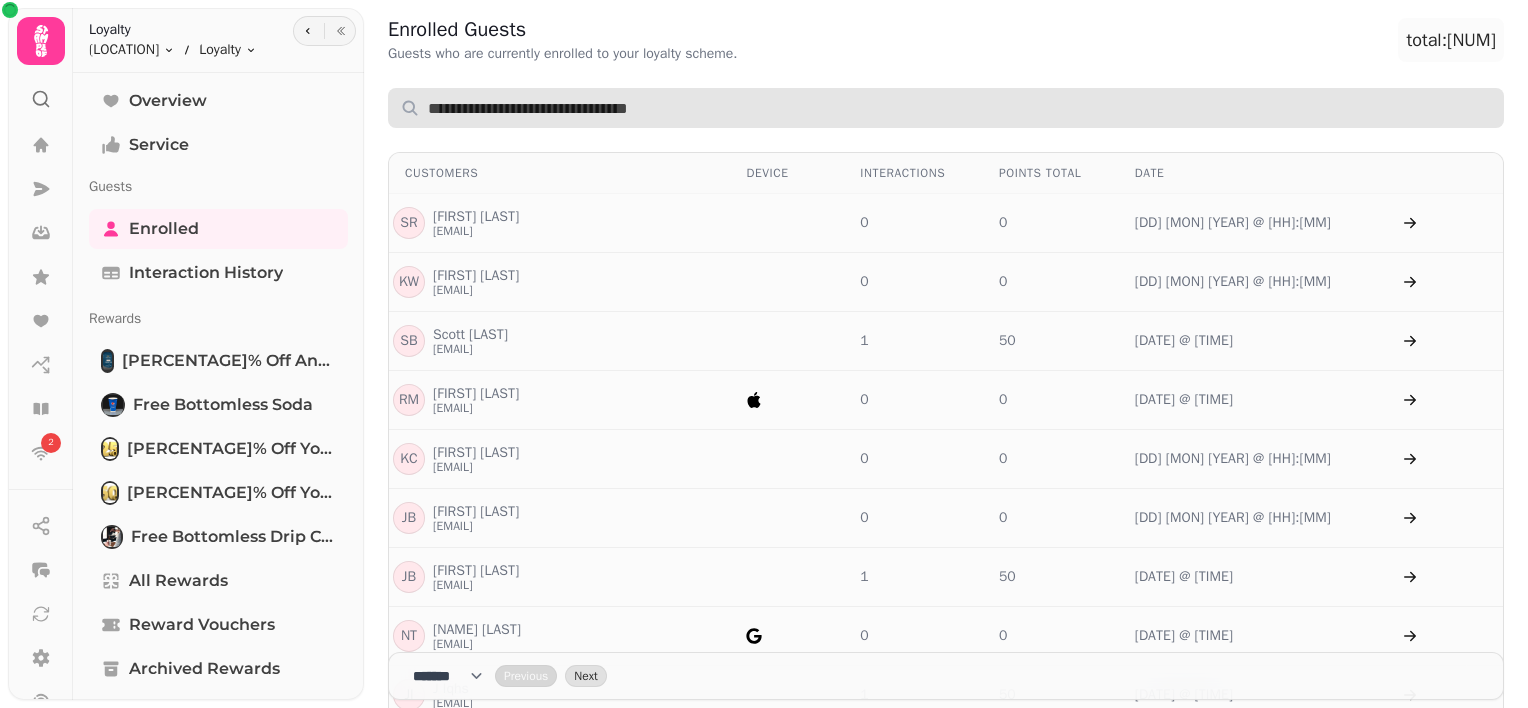 click at bounding box center (946, 108) 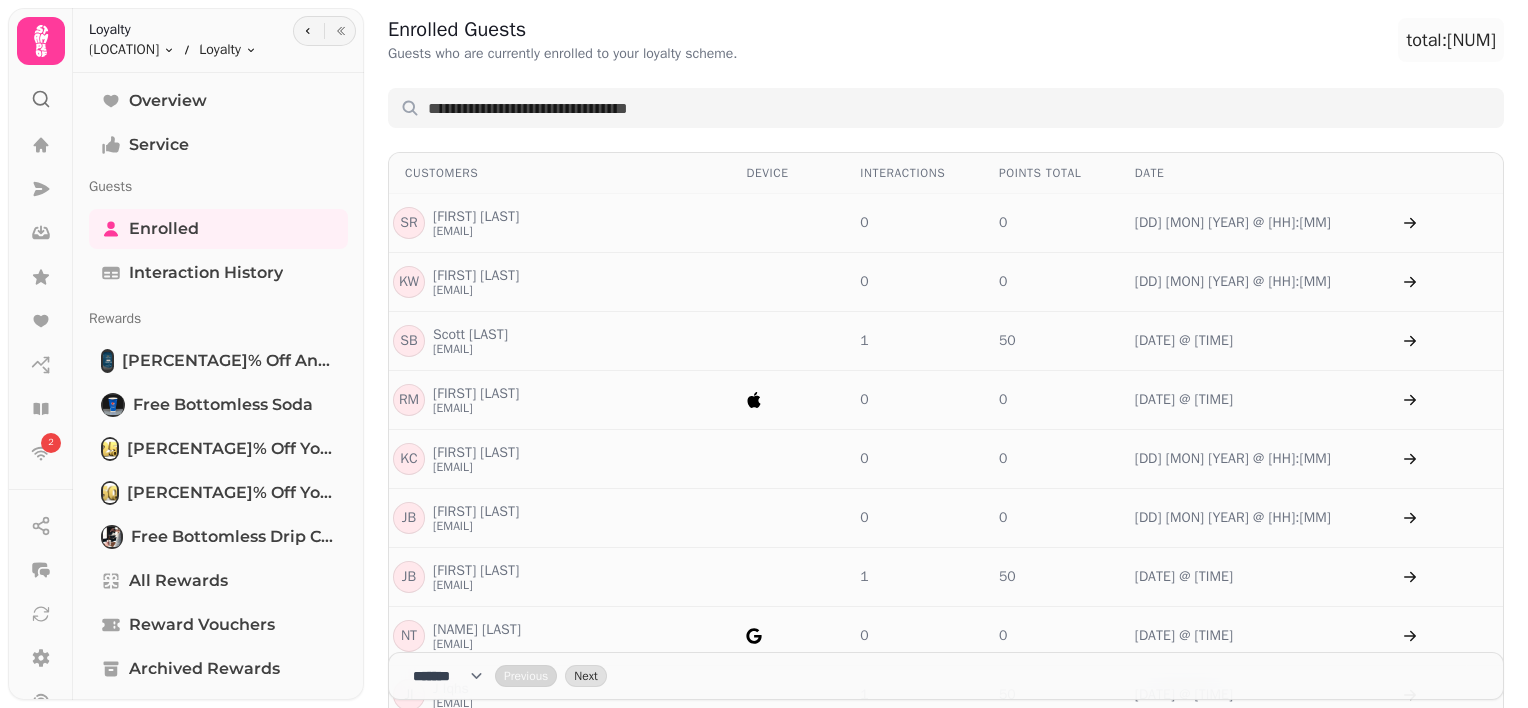 click on "Enrolled Guests Guests who are currently enrolled to your loyalty scheme. total: [NUM]" at bounding box center [946, 40] 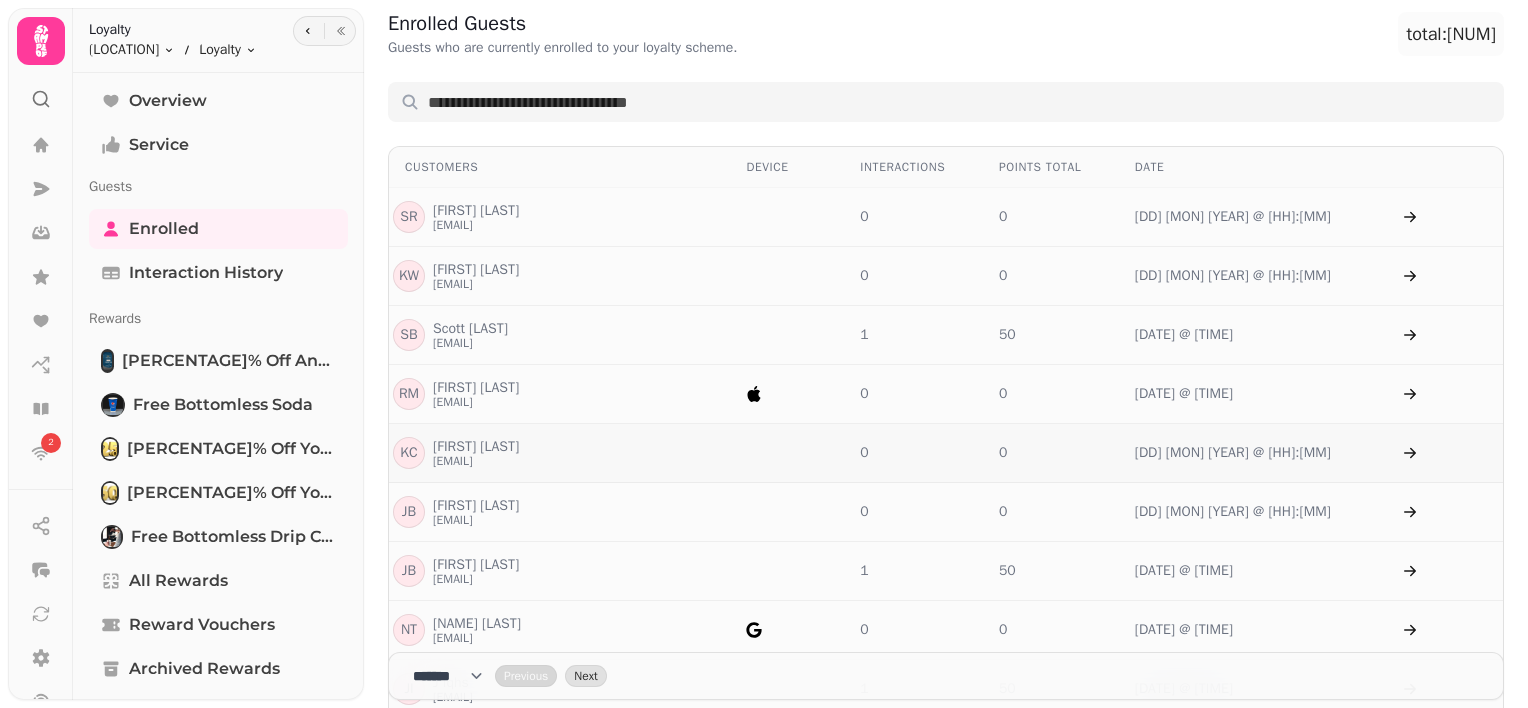 scroll, scrollTop: 236, scrollLeft: 0, axis: vertical 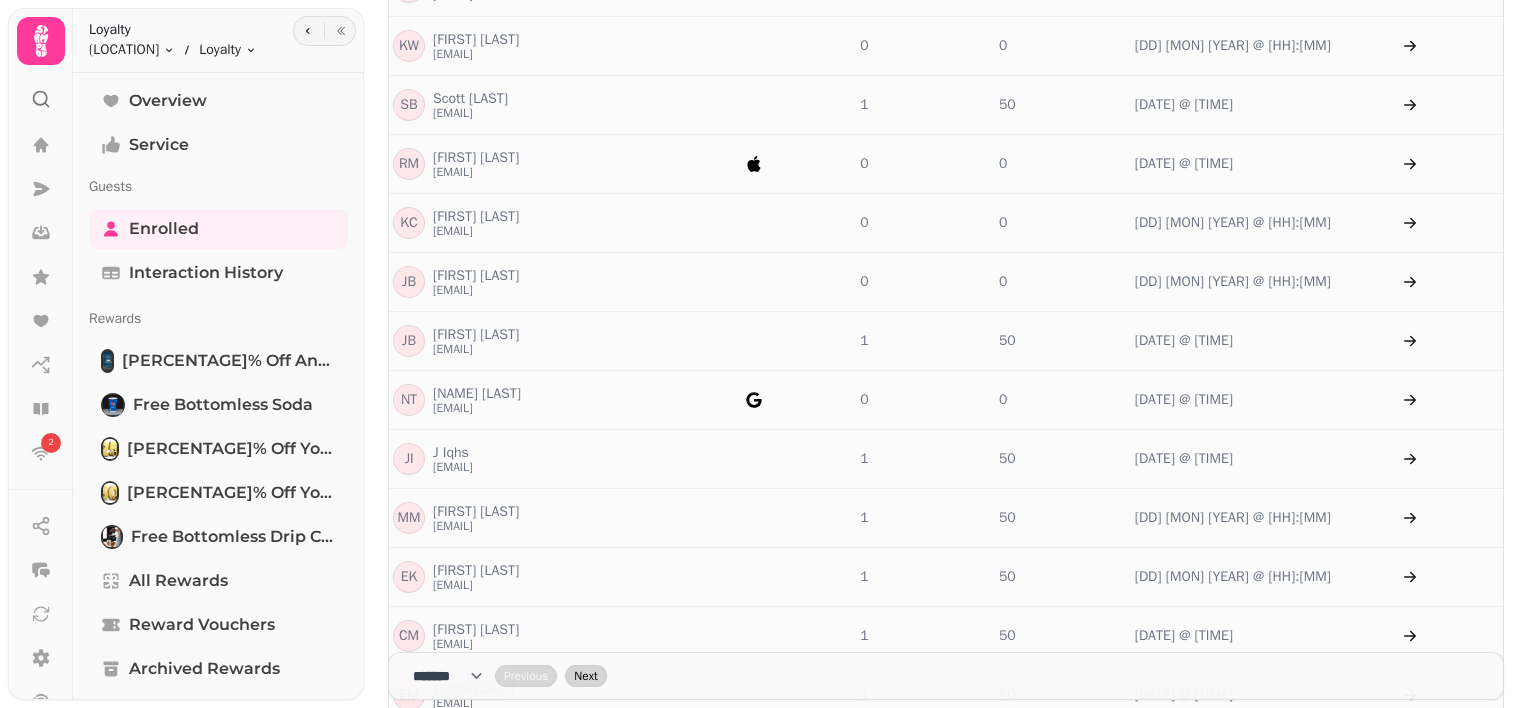 click on "Next" at bounding box center [585, 676] 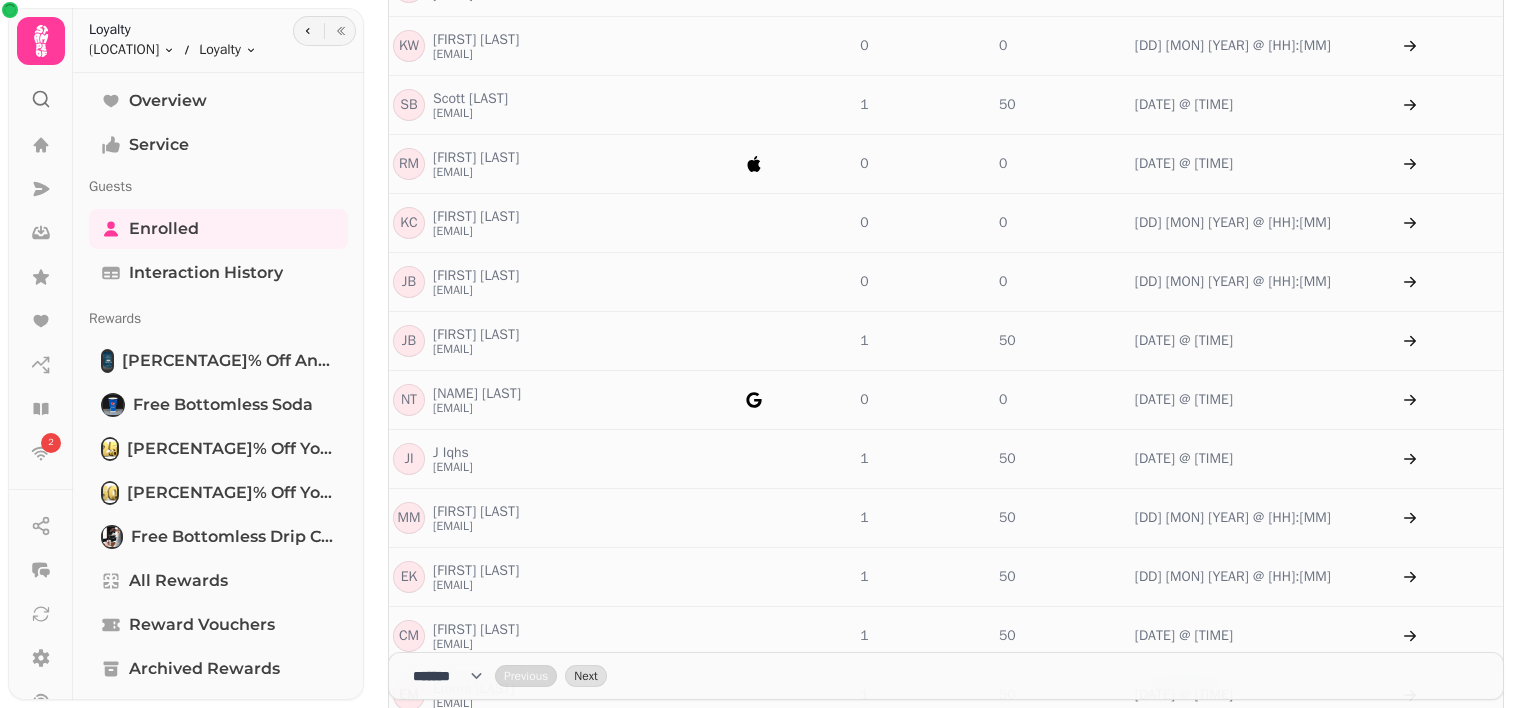 click on "**** * **** ** **** ** **** ** **** *** **** *** **** ***" at bounding box center (454, 676) 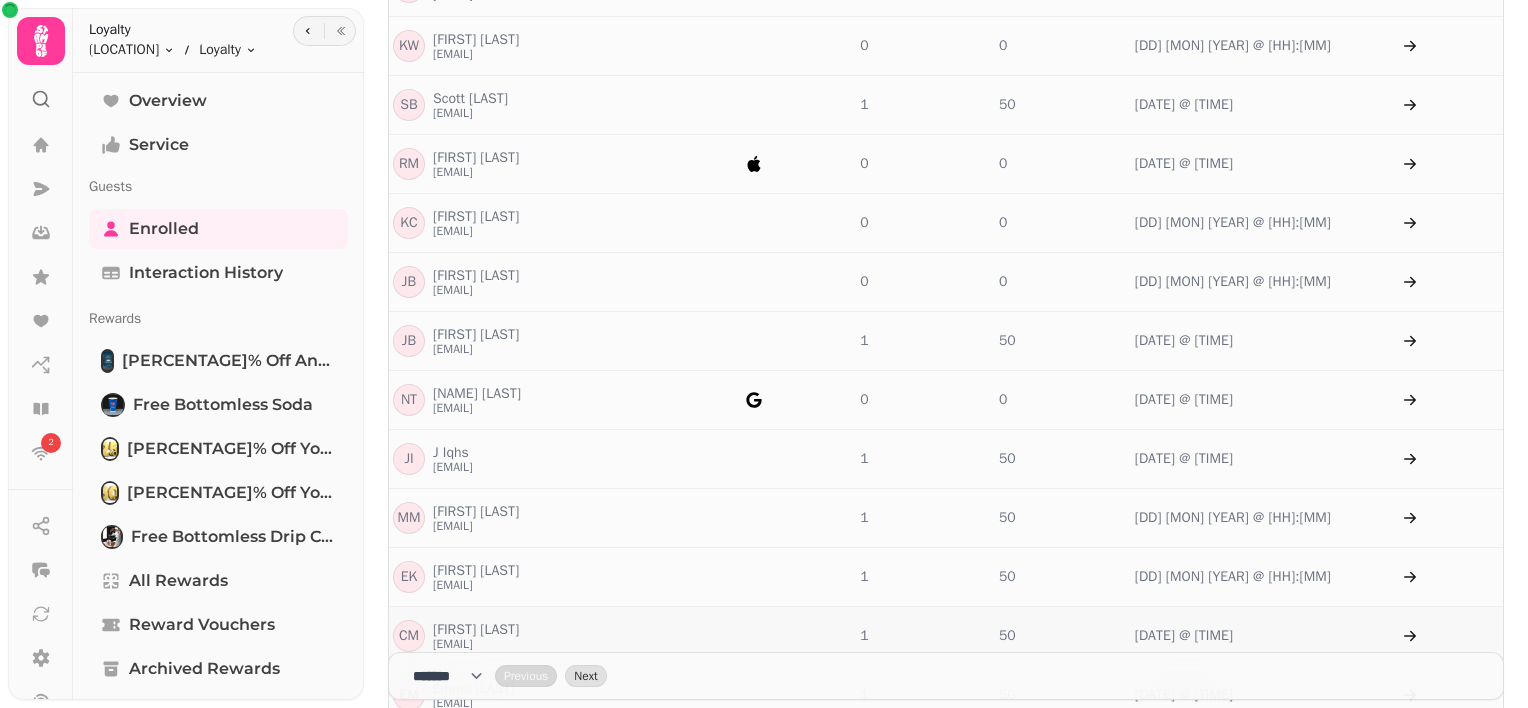 select on "***" 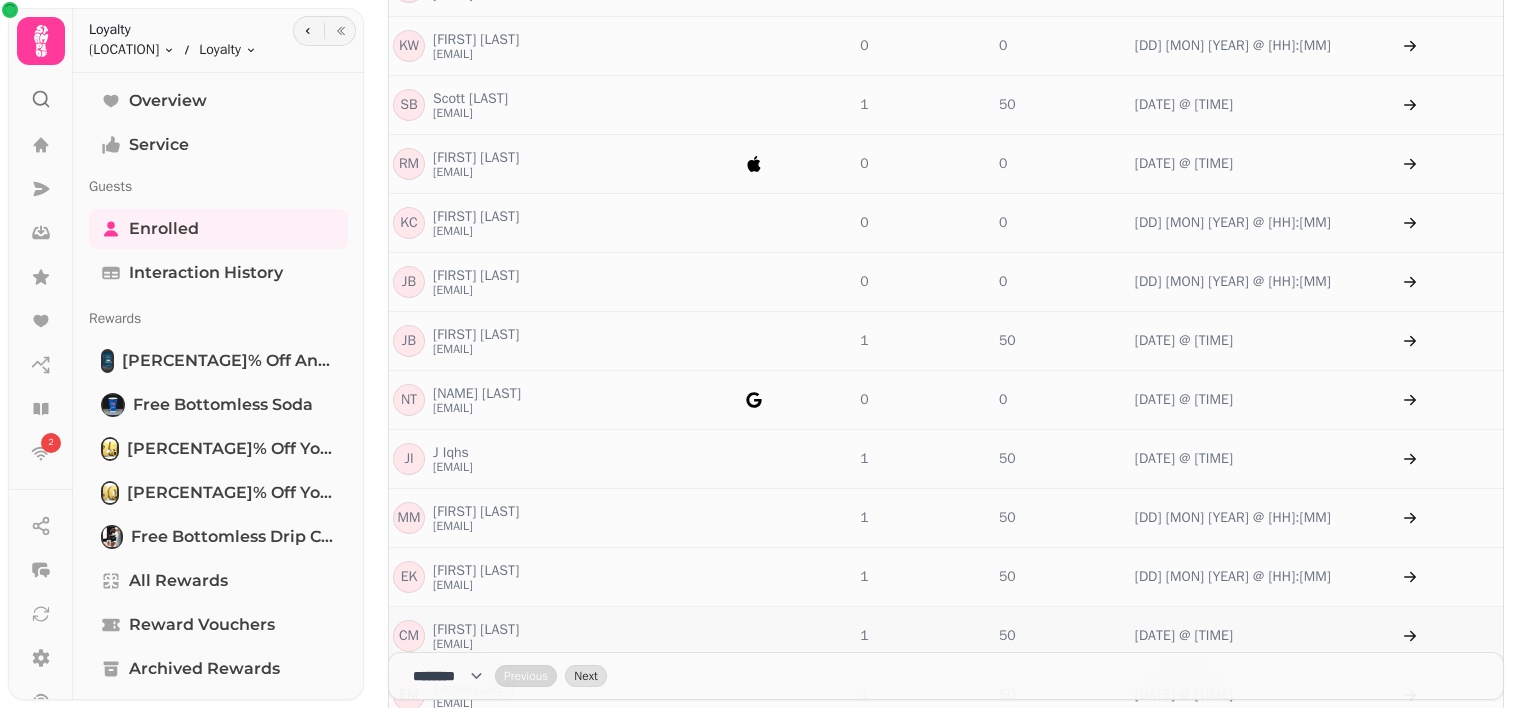 click on "**** * **** ** **** ** **** ** **** *** **** *** **** ***" at bounding box center [454, 676] 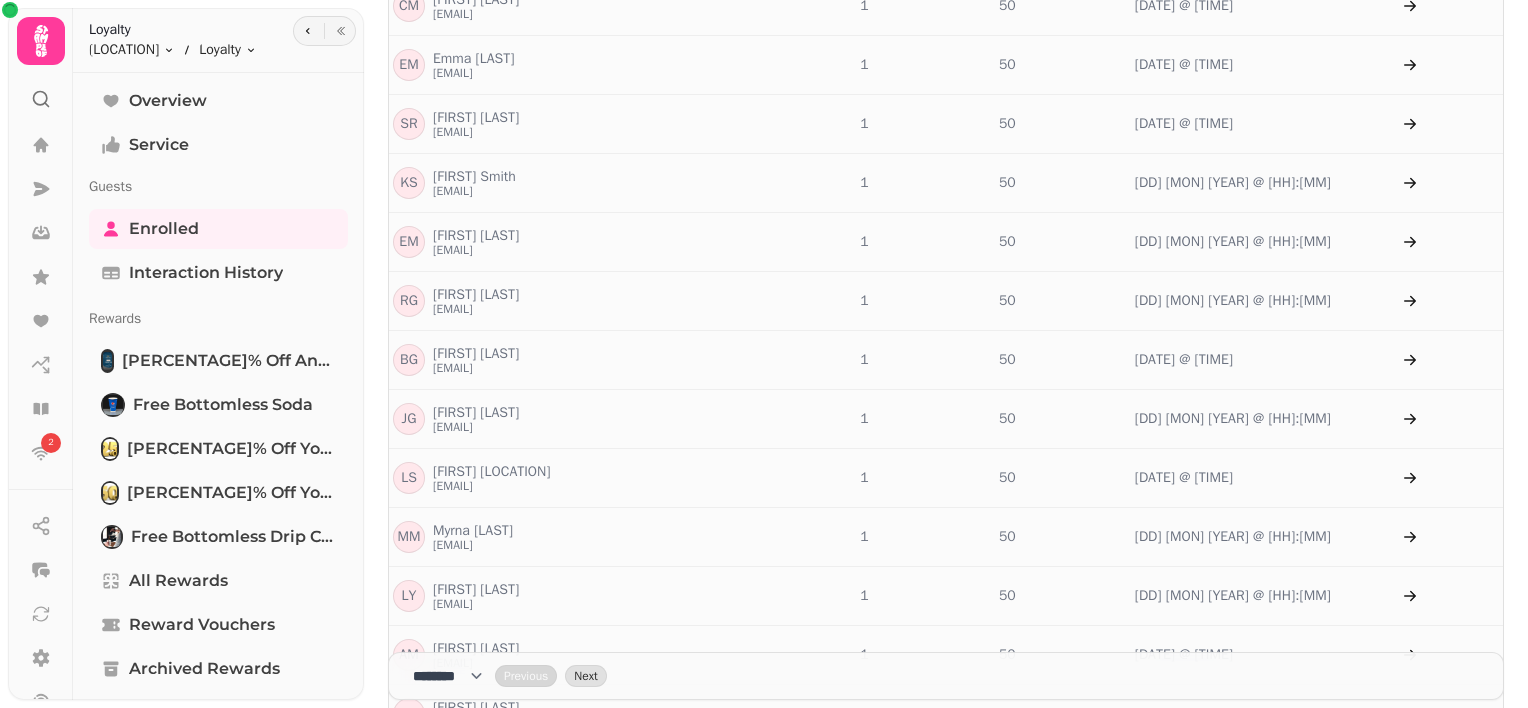 scroll, scrollTop: 1043, scrollLeft: 0, axis: vertical 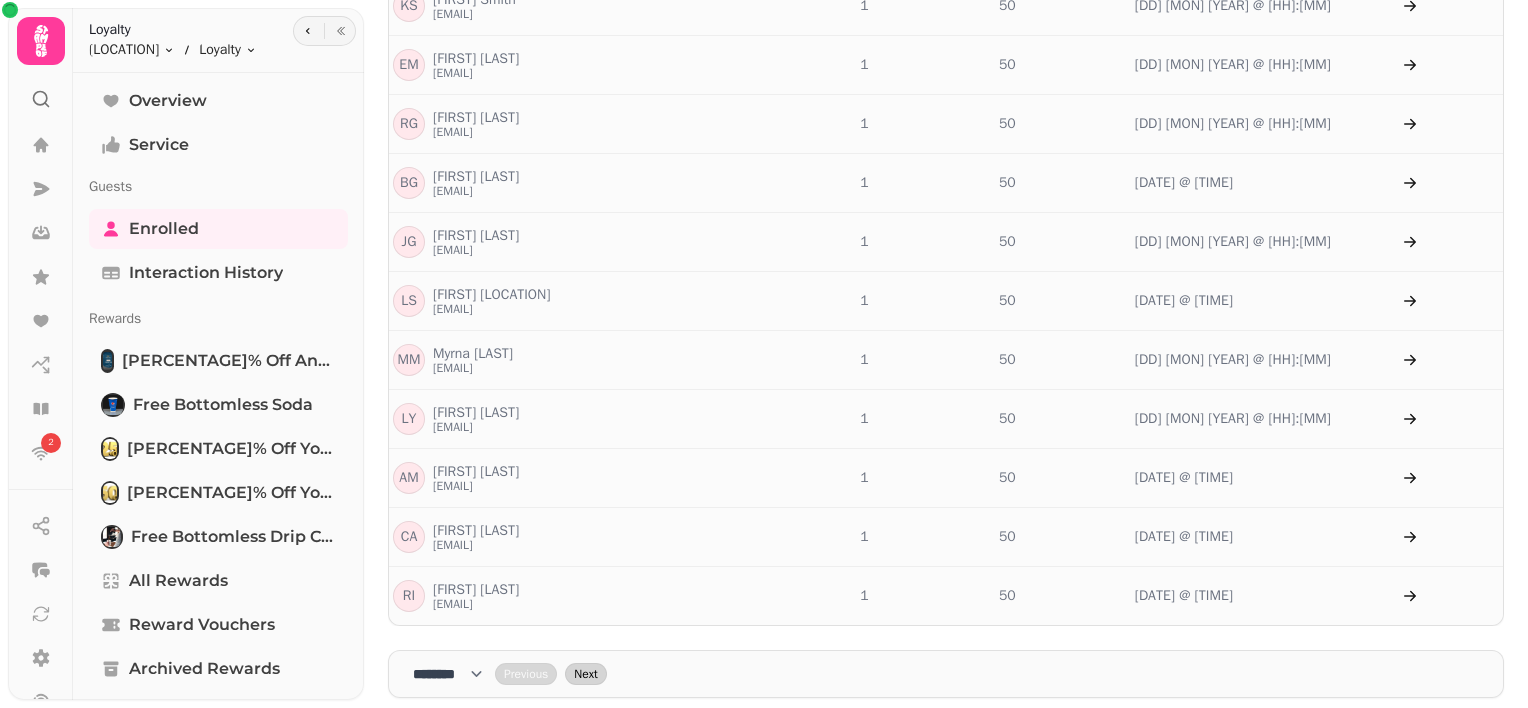click on "Next" at bounding box center (585, 674) 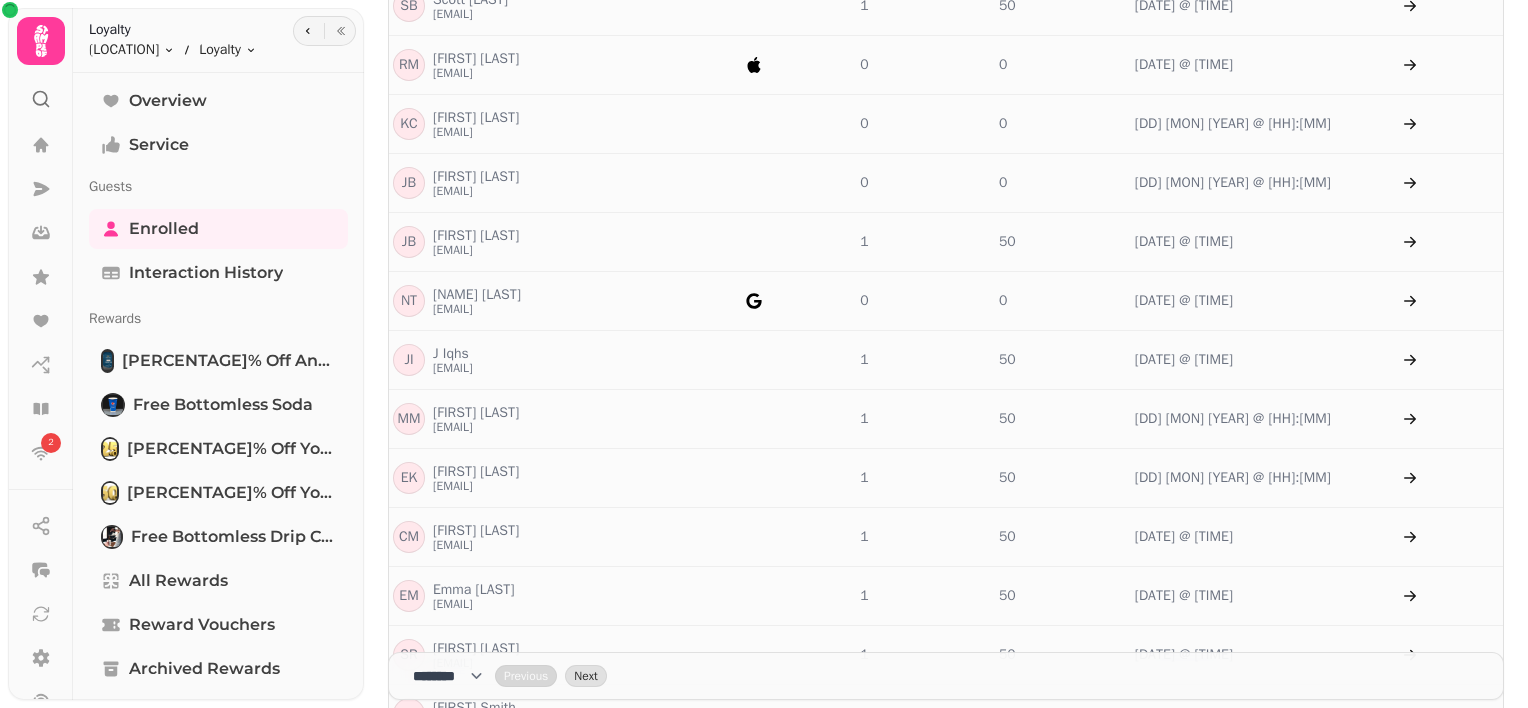 scroll, scrollTop: 0, scrollLeft: 0, axis: both 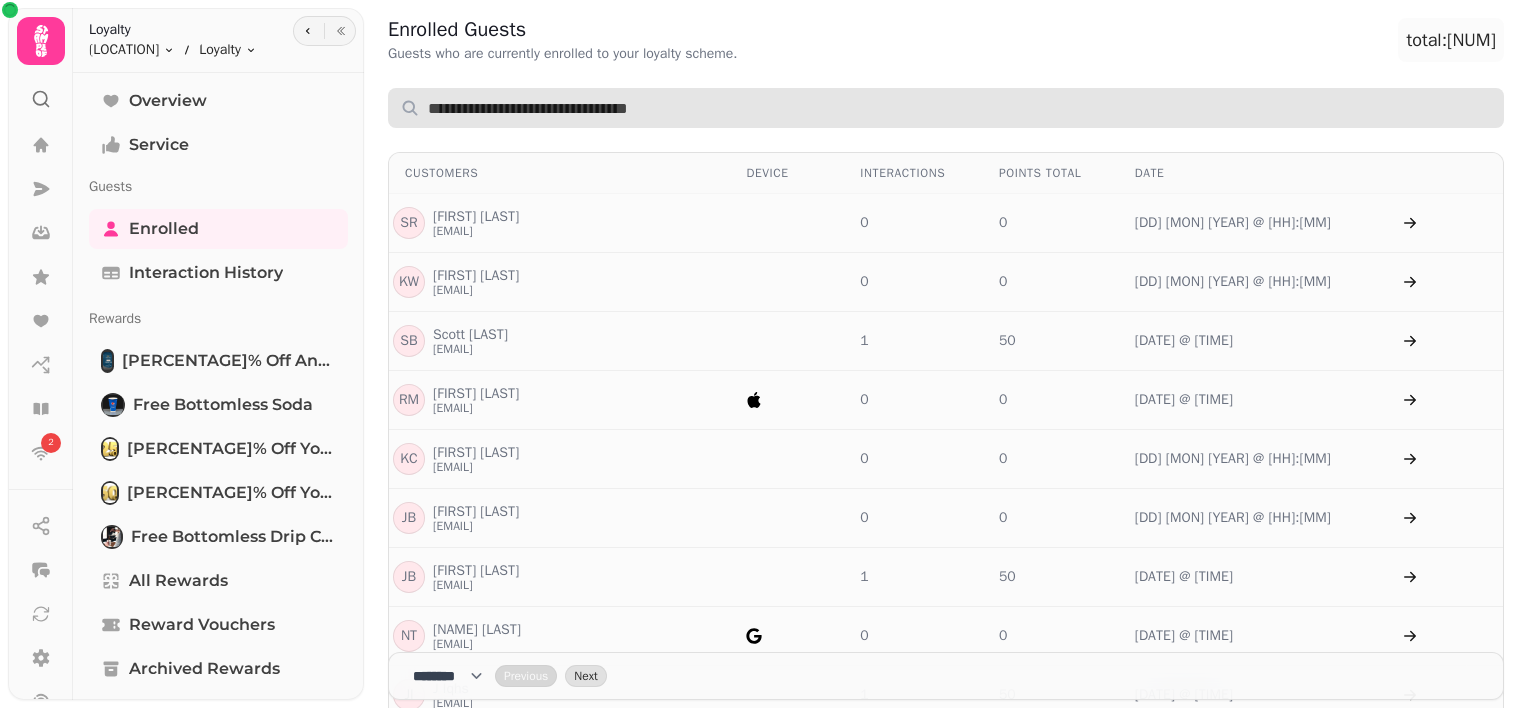 click at bounding box center [946, 108] 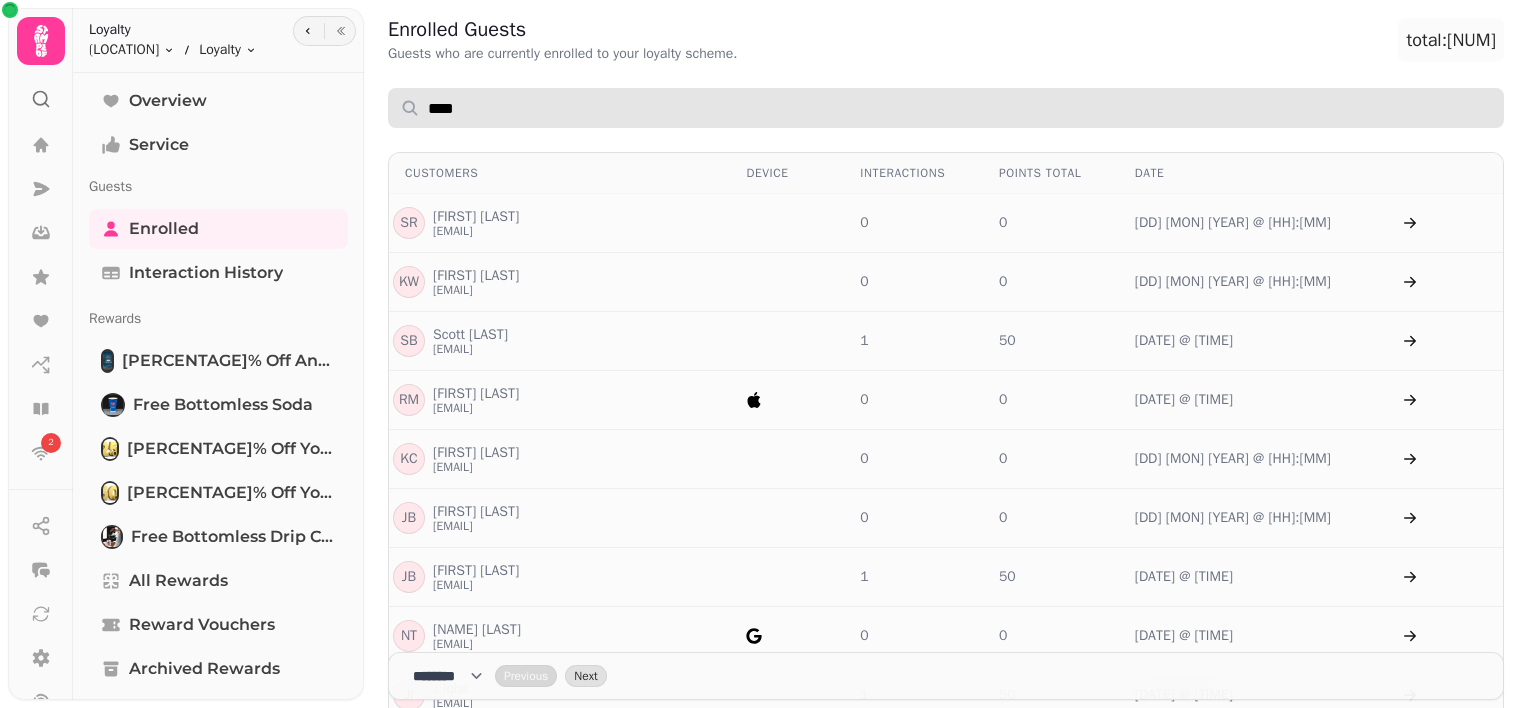 click on "****" at bounding box center [946, 108] 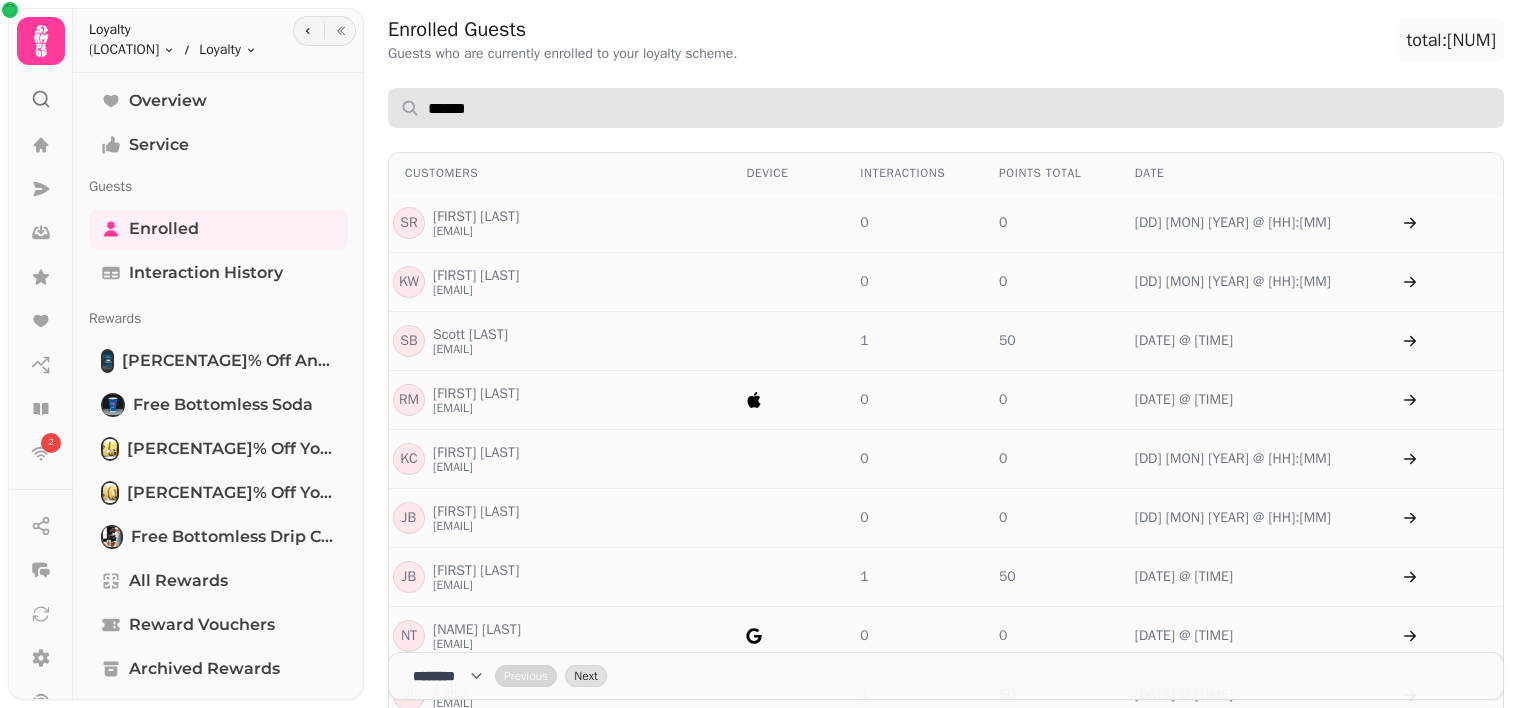 type on "******" 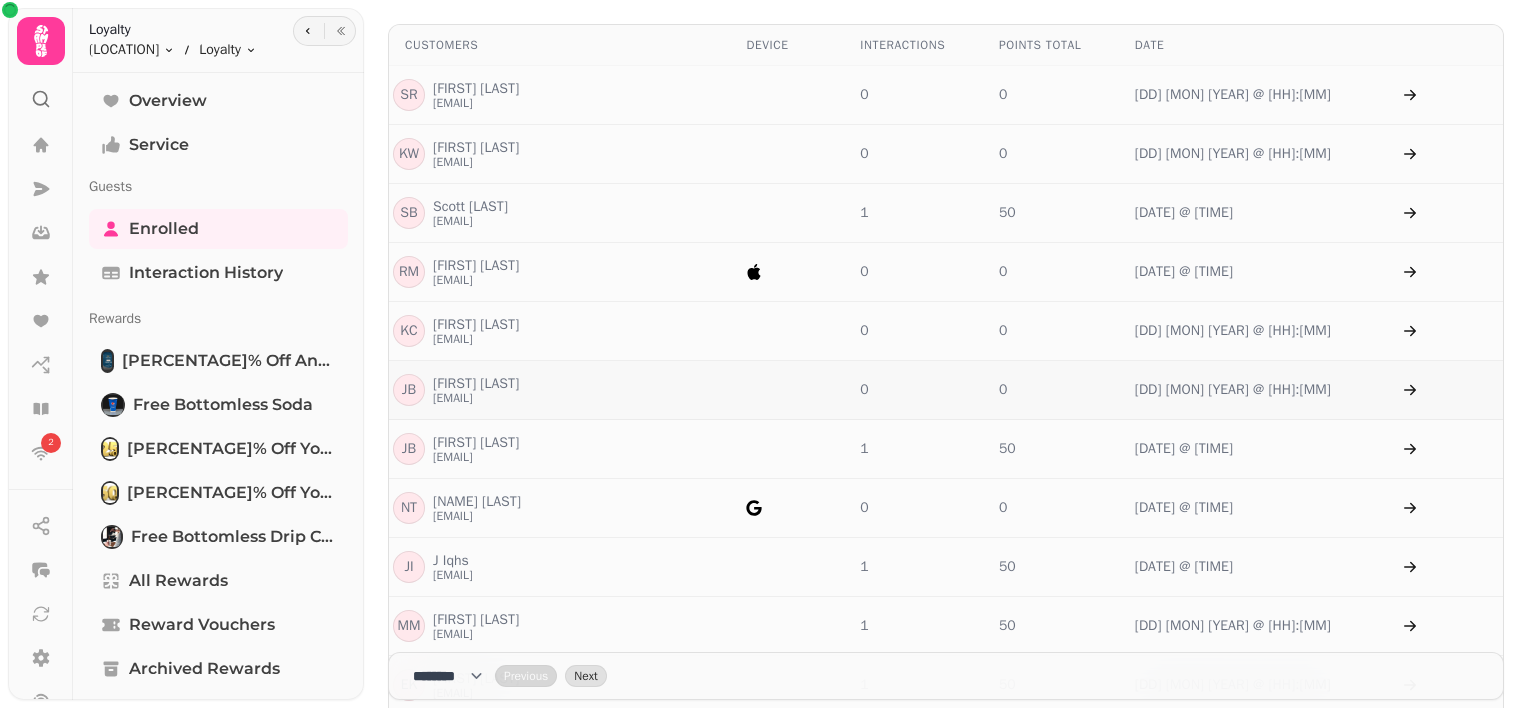 scroll, scrollTop: 132, scrollLeft: 0, axis: vertical 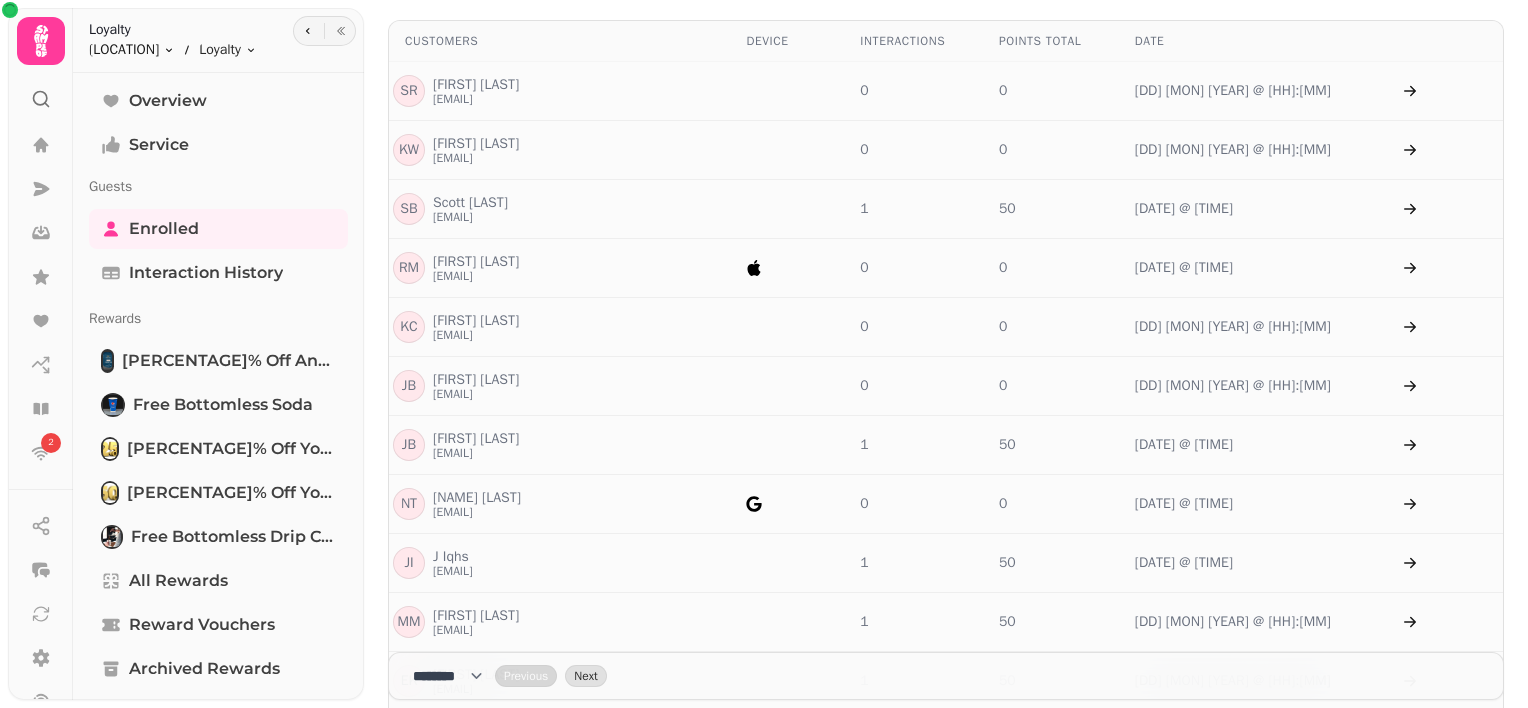 click on "[NUMBER] Enrolled Guests Guests who are currently enrolled to your loyalty scheme. total: [NUMBER] ****** Customers Device Interactions Points Total Date S R [FIRST] [LAST] [EMAIL] [NUMBER] [NUMBER] [DATE] @ [TIME] K W [FIRST] [LAST] [EMAIL] [NUMBER] [NUMBER] [DATE] @ [TIME] S B [FIRST] [LAST] [EMAIL] [NUMBER] [NUMBER] [DATE] @ [TIME] R M [FIRST] [LAST] [EMAIL] [NUMBER] [NUMBER] [DATE] @ [TIME] K C [FIRST] [LAST] [EMAIL] [NUMBER] [NUMBER] [DATE] @ [TIME] J B [FIRST] [LAST] [EMAIL] [NUMBER] [NUMBER] [DATE] @ [TIME] J B [FIRST] [LAST] [EMAIL] [NUMBER] [NUMBER] [DATE] @ [TIME] N T [FIRST] [LAST] [EMAIL] [NUMBER] [NUMBER] [DATE] @ [TIME] J I [FIRST] [LAST] [EMAIL] [NUMBER] [NUMBER] [DATE] @ [TIME] M M [FIRST] [LAST] [EMAIL] [NUMBER] [NUMBER] [DATE] @ [TIME] E K [FIRST] [LAST] [EMAIL] [NUMBER] [NUMBER] [DATE] @ [TIME] C M [FIRST] [LAST] [EMAIL] [NUMBER] [NUMBER] [DATE] @ [TIME] E M [FIRST] [LAST] [NUMBER] [NUMBER] S [FIRST] [NUMBER] [NUMBER]" at bounding box center (764, 354) 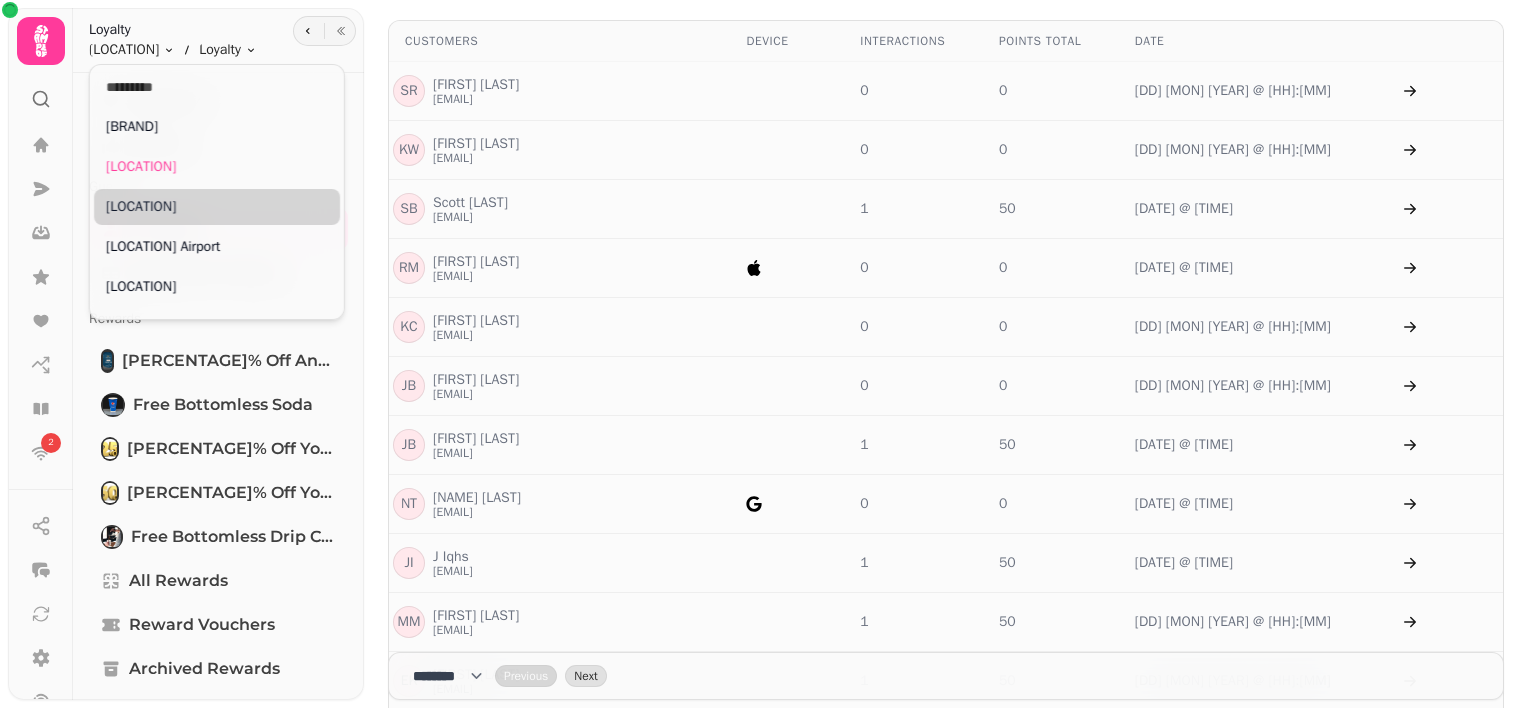 scroll, scrollTop: 69, scrollLeft: 0, axis: vertical 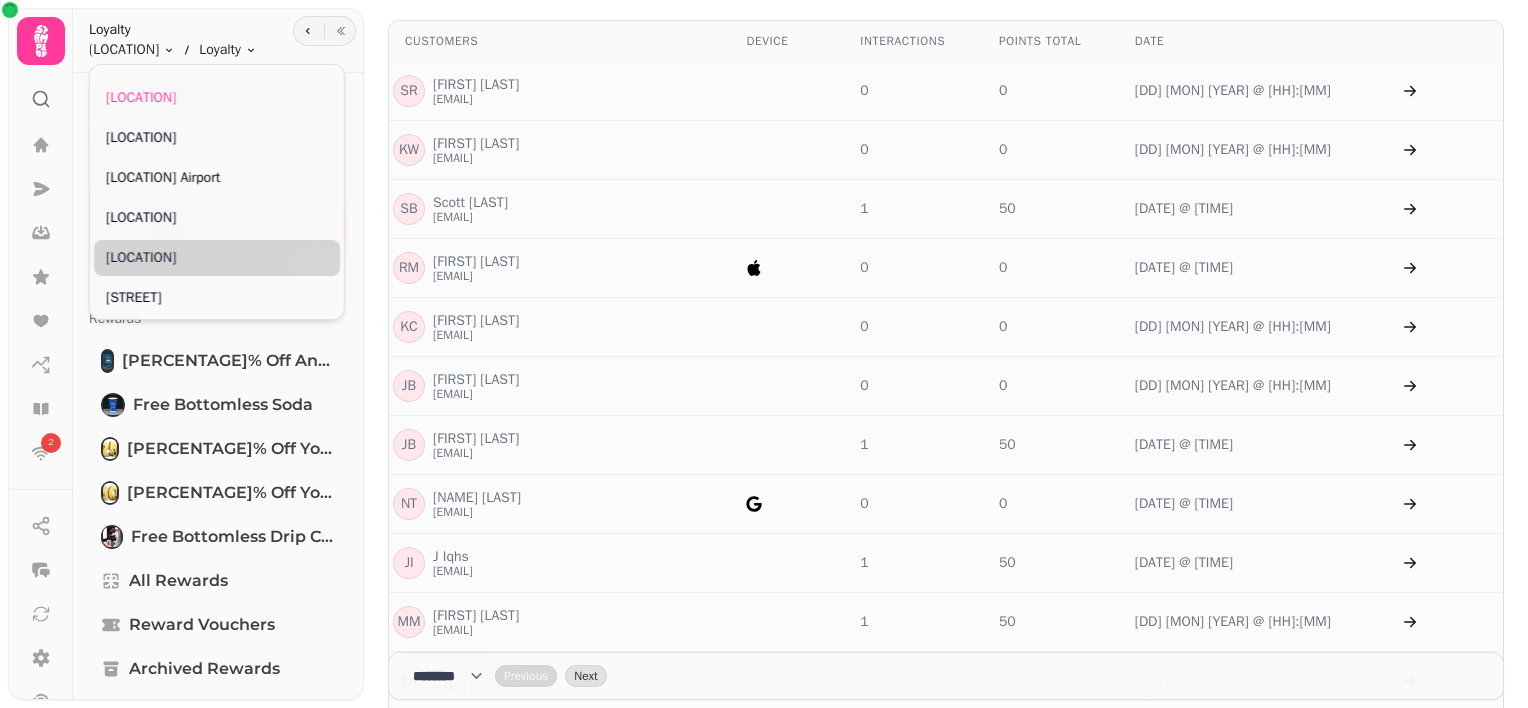 click on "[LOCATION]" at bounding box center (217, 258) 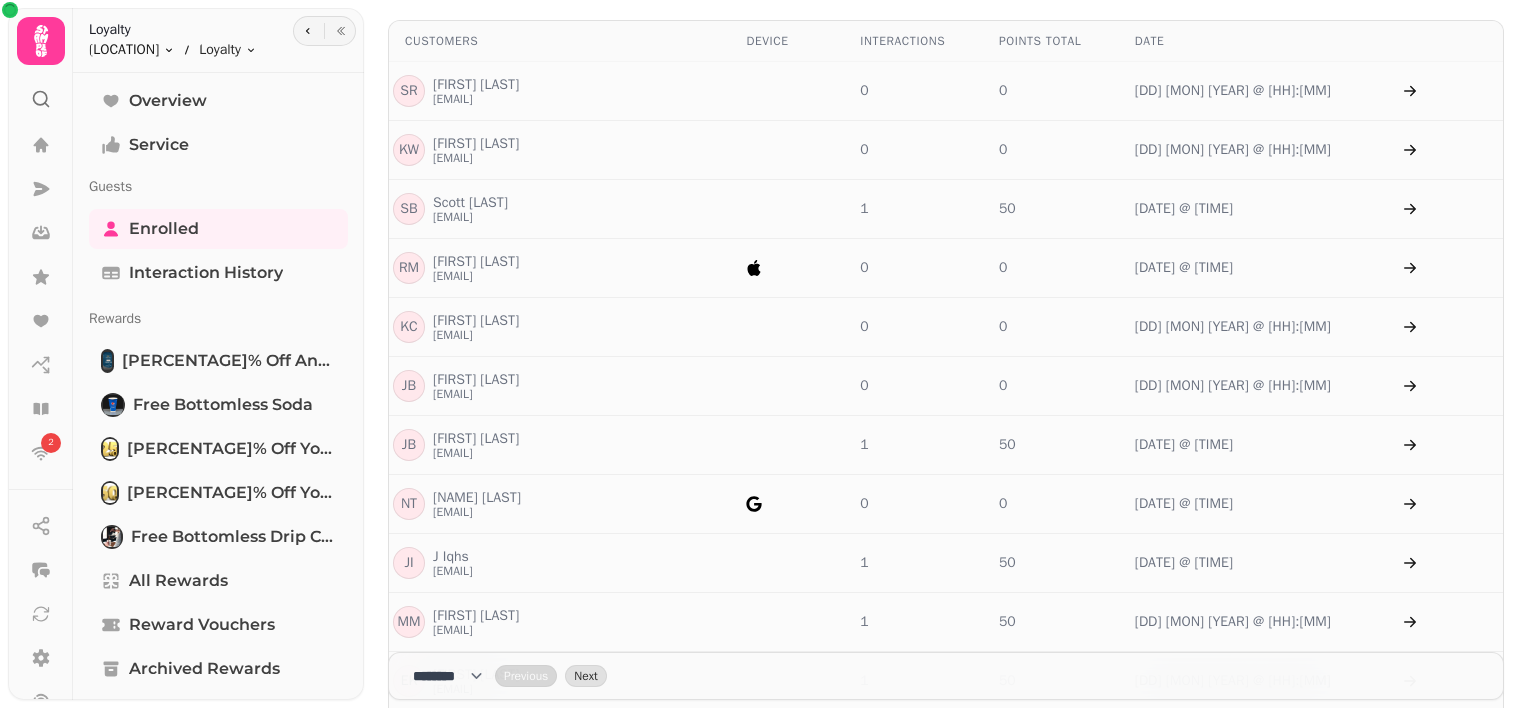 click on "[NUMBER] Enrolled Guests Guests who are currently enrolled to your loyalty scheme. total: [NUMBER] ****** Customers Device Interactions Points Total Date S R [FIRST] [LAST] [EMAIL] [NUMBER] [NUMBER] [DATE] @ [TIME] K W [FIRST] [LAST] [EMAIL] [NUMBER] [NUMBER] [DATE] @ [TIME] S B [FIRST] [LAST] [EMAIL] [NUMBER] [NUMBER] [DATE] @ [TIME] R M [FIRST] [LAST] [EMAIL] [NUMBER] [NUMBER] [DATE] @ [TIME] K C [FIRST] [LAST] [EMAIL] [NUMBER] [NUMBER] [DATE] @ [TIME] J B [FIRST] [LAST] [EMAIL] [NUMBER] [NUMBER] [DATE] @ [TIME] J B [FIRST] [LAST] [EMAIL] [NUMBER] [NUMBER] [DATE] @ [TIME] N T [FIRST] [LAST] [EMAIL] [NUMBER] [NUMBER] [DATE] @ [TIME] J I [FIRST] [LAST] [EMAIL] [NUMBER] [NUMBER] [DATE] @ [TIME] M M [FIRST] [LAST] [EMAIL] [NUMBER] [NUMBER] [DATE] @ [TIME] E K [FIRST] [LAST] [EMAIL] [NUMBER] [NUMBER] [DATE] @ [TIME] C M [FIRST] [LAST] [EMAIL] [NUMBER] [NUMBER] [DATE] @ [TIME] E M [FIRST] [LAST] [NUMBER] [NUMBER] S [FIRST] [NUMBER] [NUMBER]" at bounding box center (764, 354) 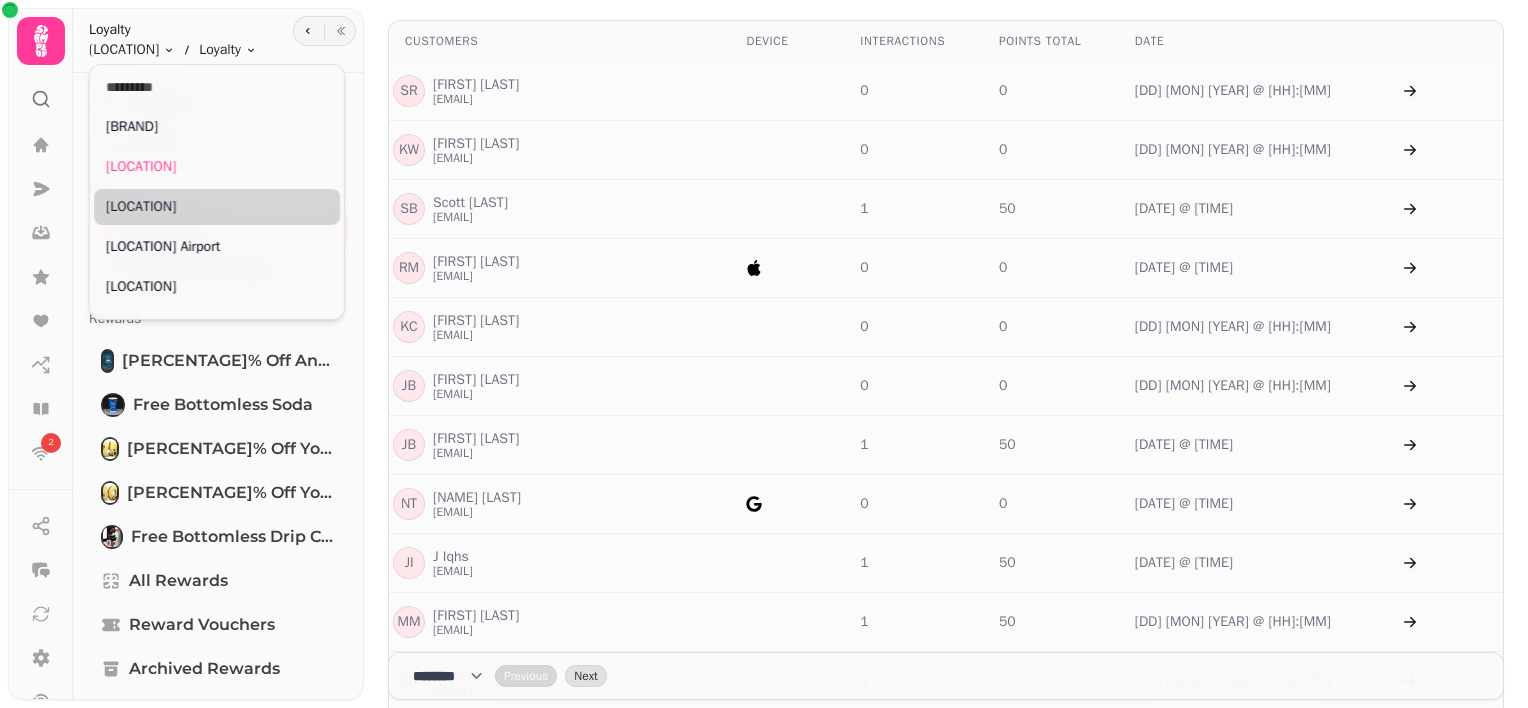 scroll, scrollTop: 69, scrollLeft: 0, axis: vertical 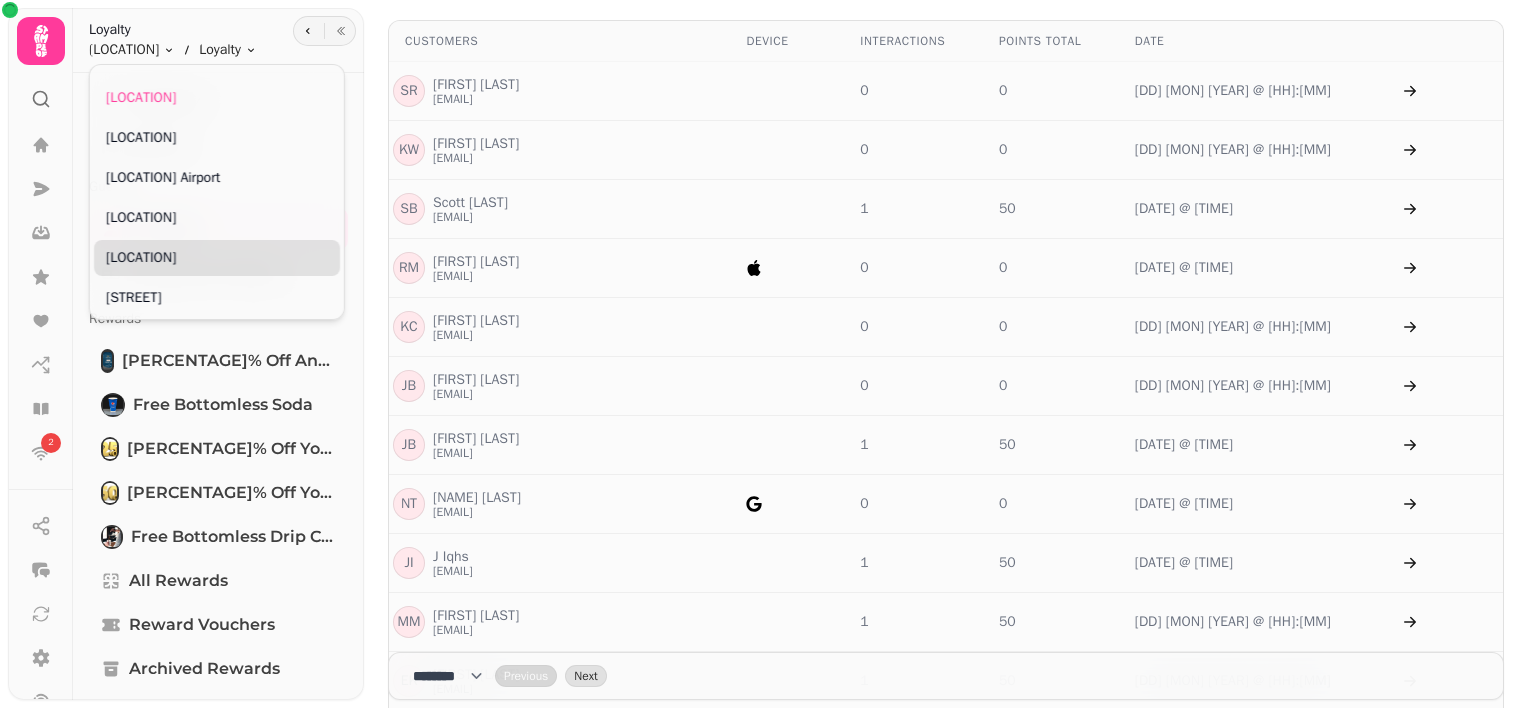click on "[LOCATION]" at bounding box center [217, 258] 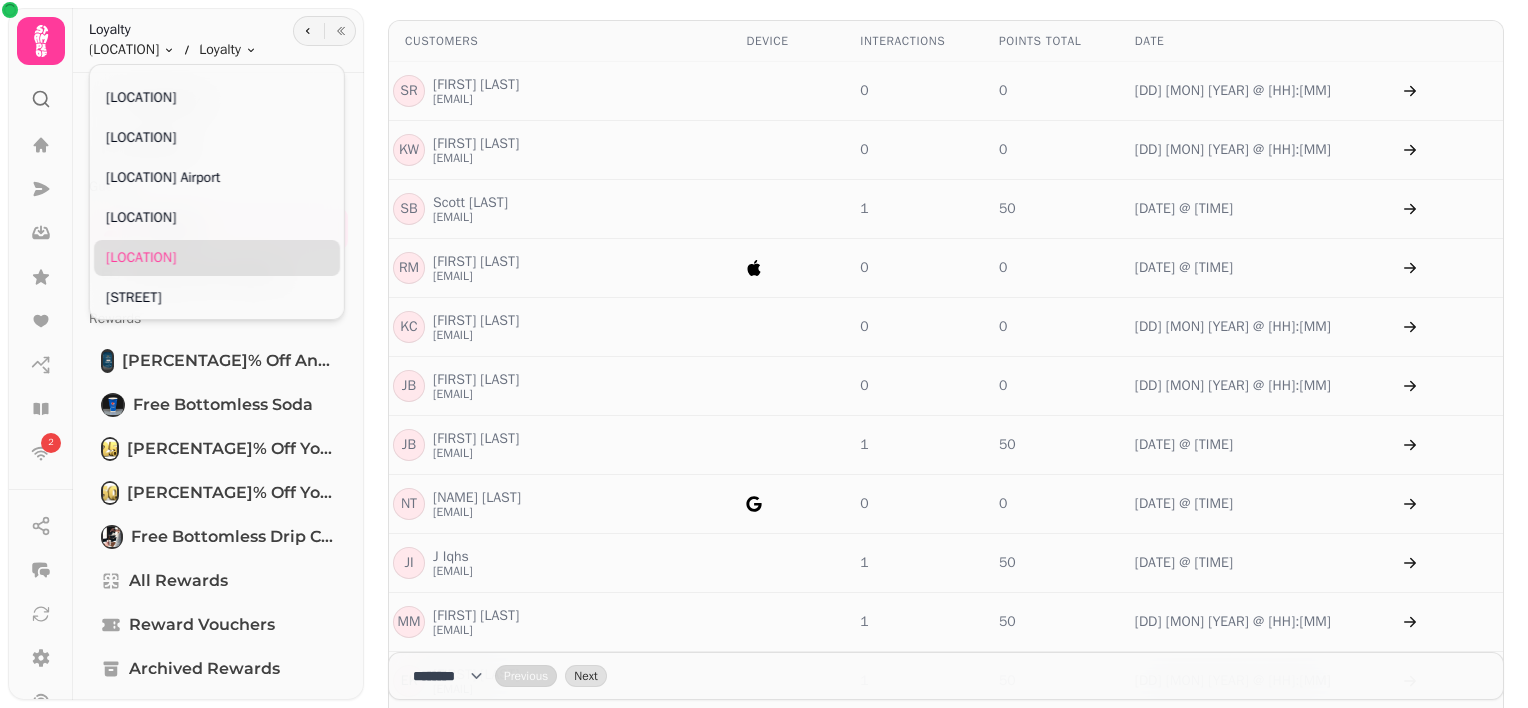 click on "[LOCATION]" at bounding box center [217, 258] 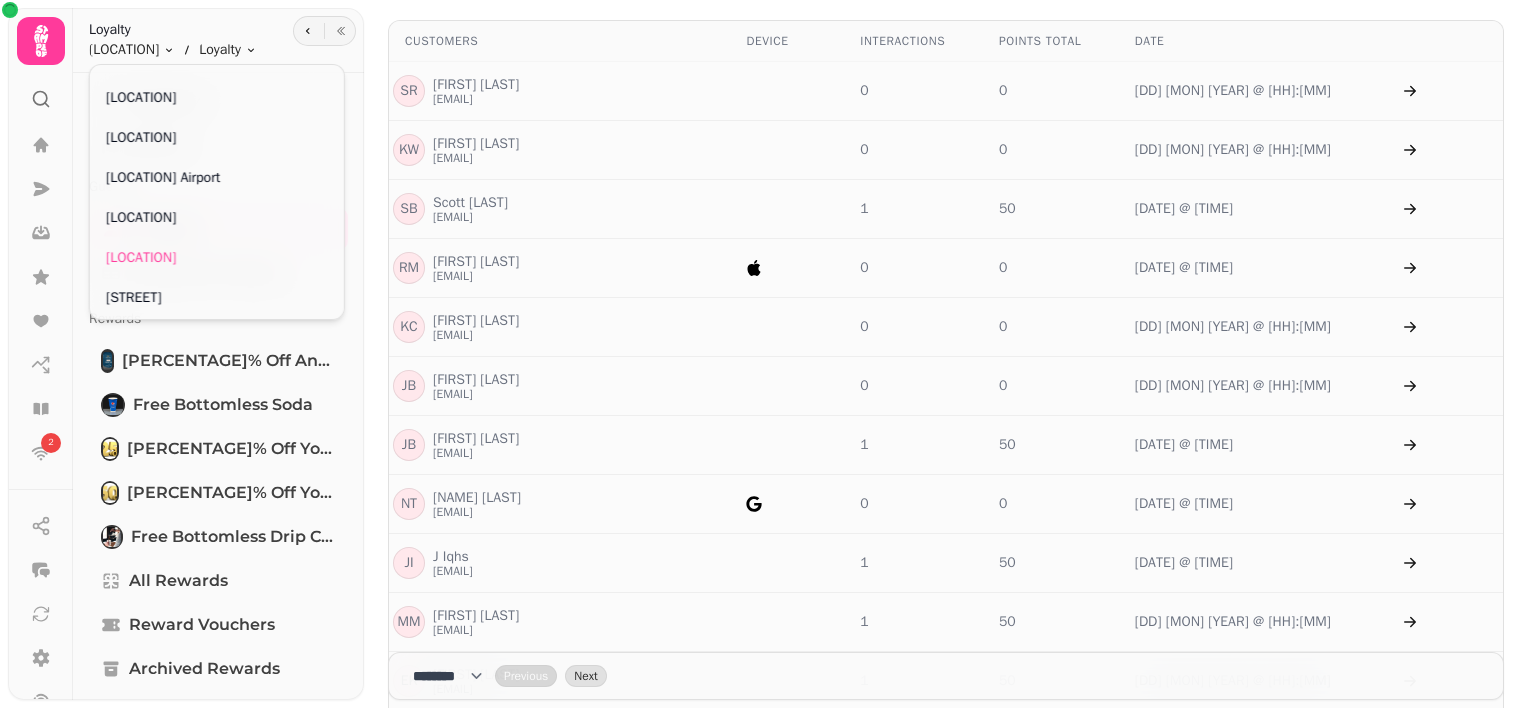 click on "[NUMBER] Enrolled Guests Guests who are currently enrolled to your loyalty scheme. total: [NUMBER] ****** Customers Device Interactions Points Total Date S R [FIRST] [LAST] [EMAIL] [NUMBER] [NUMBER] [DATE] @ [TIME] K W [FIRST] [LAST] [EMAIL] [NUMBER] [NUMBER] [DATE] @ [TIME] S B [FIRST] [LAST] [EMAIL] [NUMBER] [NUMBER] [DATE] @ [TIME] R M [FIRST] [LAST] [EMAIL] [NUMBER] [NUMBER] [DATE] @ [TIME] K C [FIRST] [LAST] [EMAIL] [NUMBER] [NUMBER] [DATE] @ [TIME] J B [FIRST] [LAST] [EMAIL] [NUMBER] [NUMBER] [DATE] @ [TIME] J B [FIRST] [LAST] [EMAIL] [NUMBER] [NUMBER] [DATE] @ [TIME] N T [FIRST] [LAST] [EMAIL] [NUMBER] [NUMBER] [DATE] @ [TIME] J I [FIRST] [LAST] [EMAIL] [NUMBER] [NUMBER] [DATE] @ [TIME] M M [FIRST] [LAST] [EMAIL] [NUMBER] [NUMBER] [DATE] @ [TIME] E K [FIRST] [LAST] [EMAIL] [NUMBER] [NUMBER] [DATE] @ [TIME] C M [FIRST] [LAST] [EMAIL] [NUMBER] [NUMBER] [DATE] @ [TIME] E M [FIRST] [LAST] [NUMBER] [NUMBER] S [FIRST] [NUMBER] [NUMBER]" at bounding box center [764, 354] 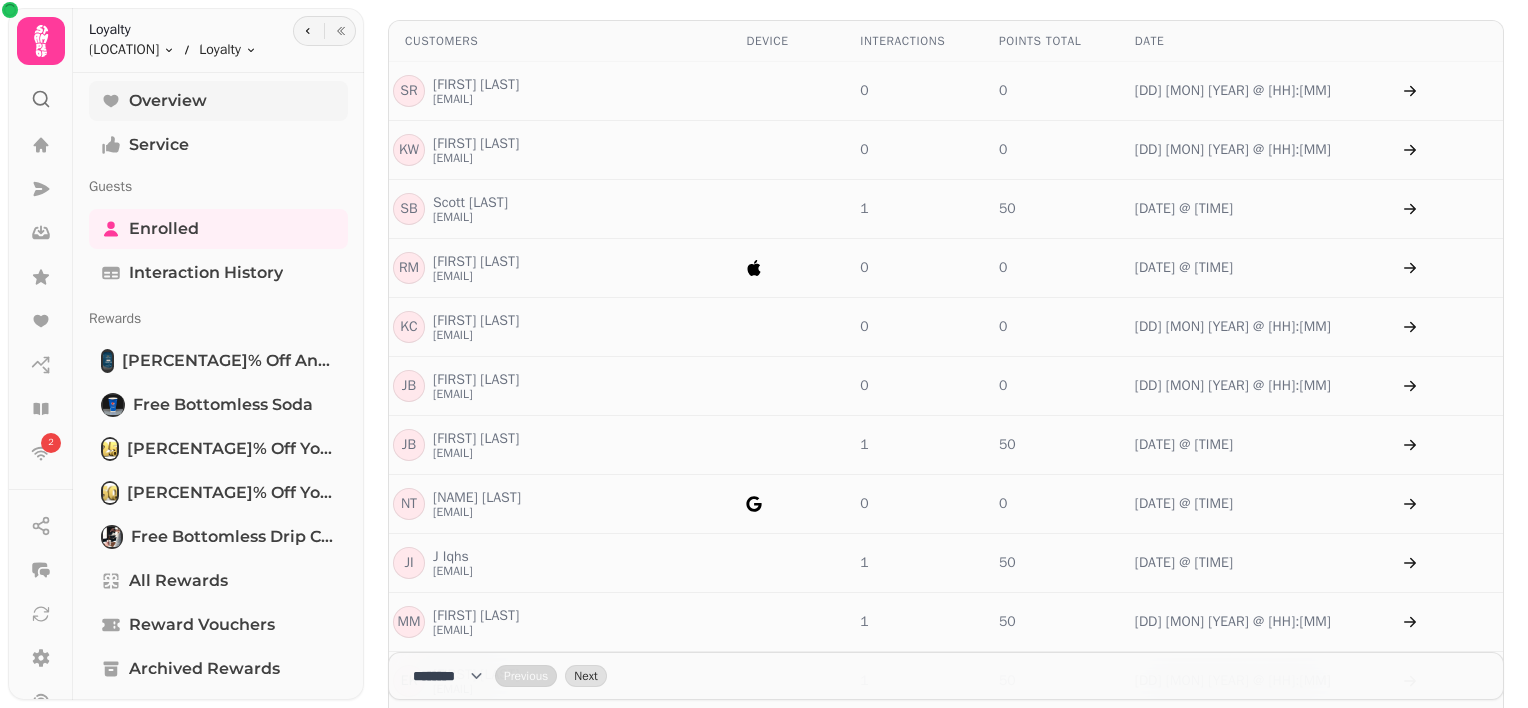 click on "Overview" at bounding box center (218, 101) 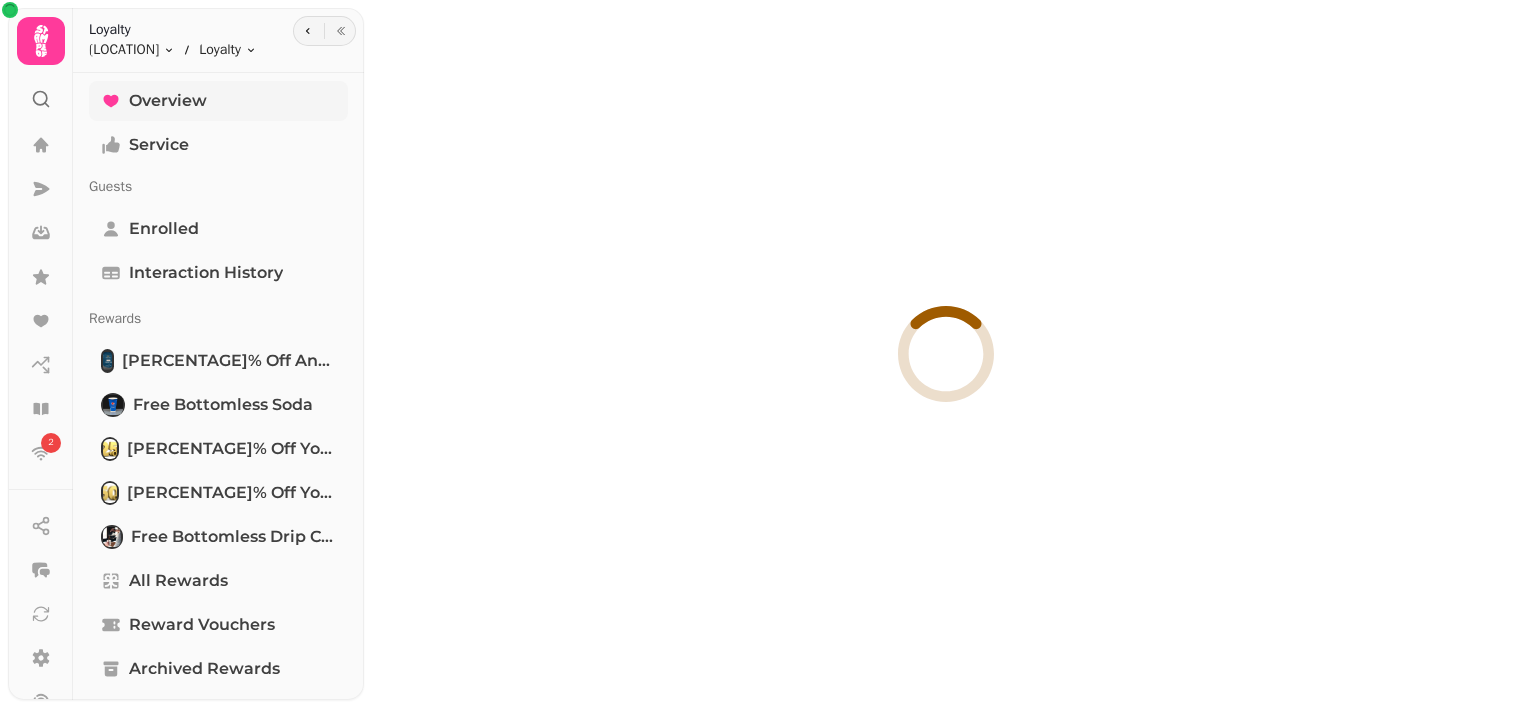 scroll, scrollTop: 0, scrollLeft: 0, axis: both 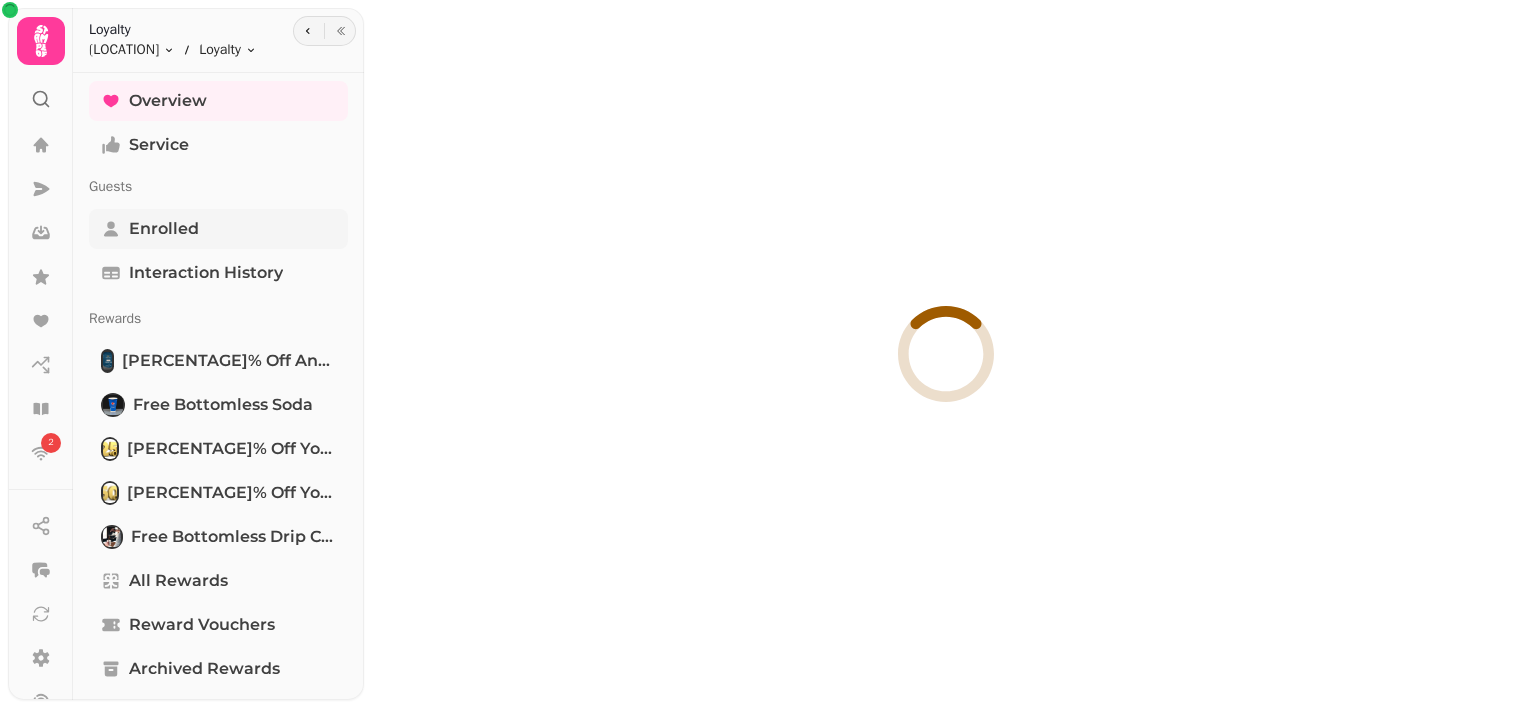click on "Enrolled" at bounding box center (218, 229) 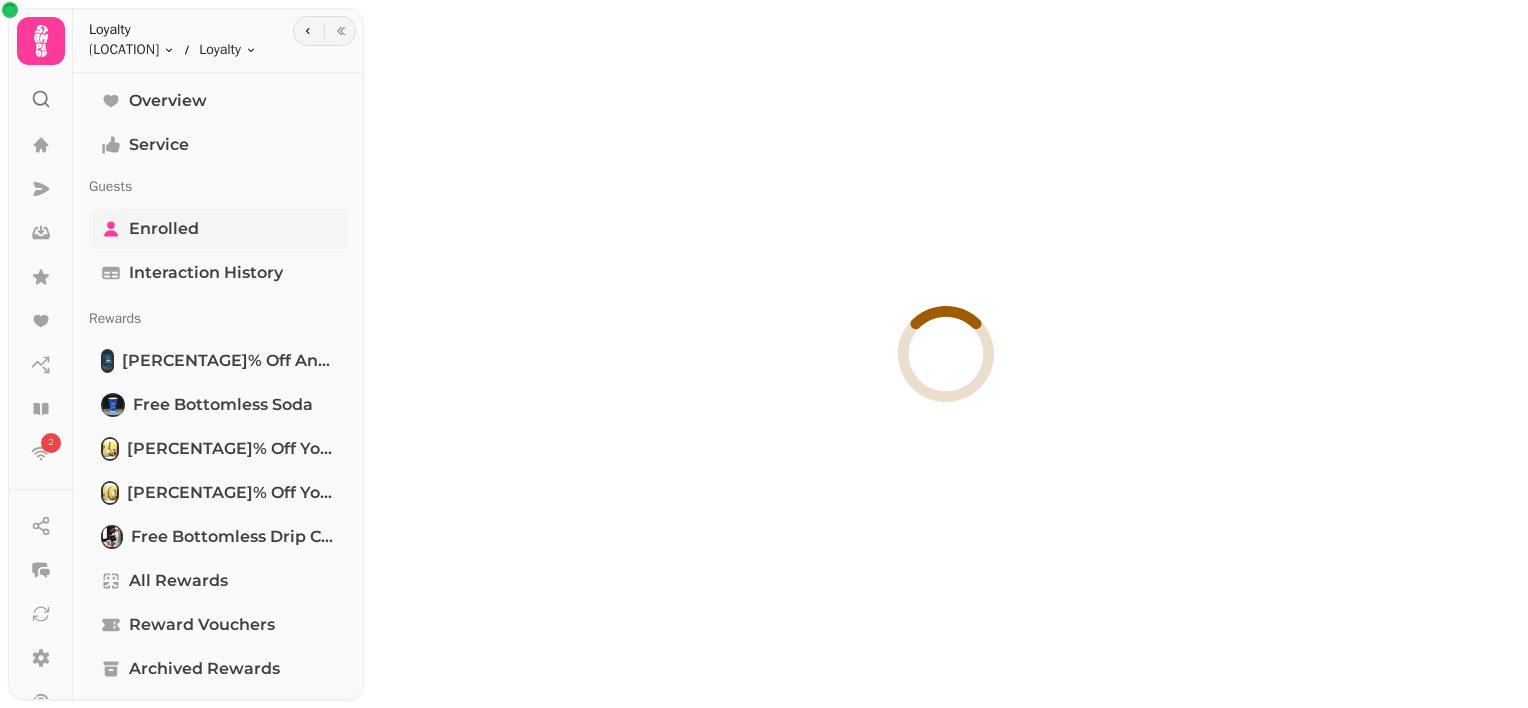 select on "**" 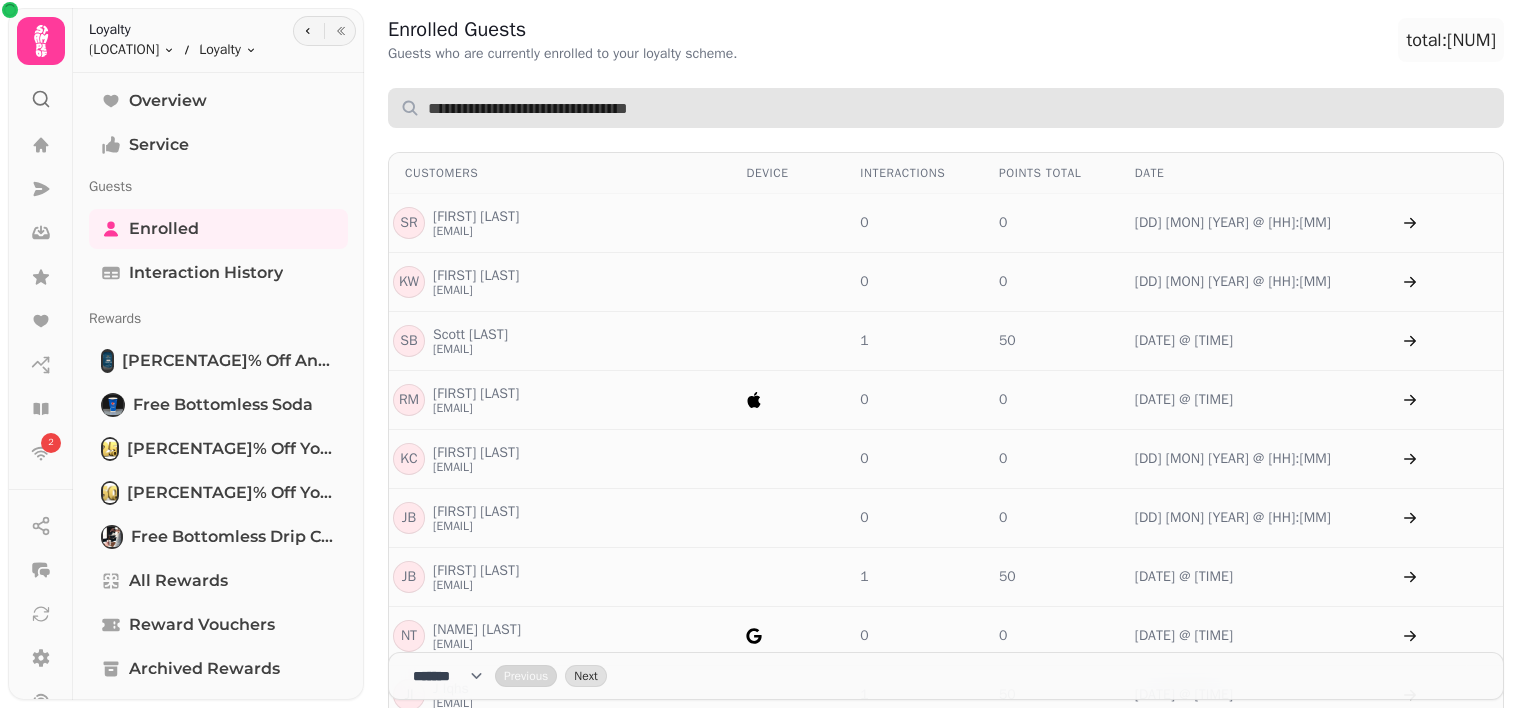 click at bounding box center (946, 108) 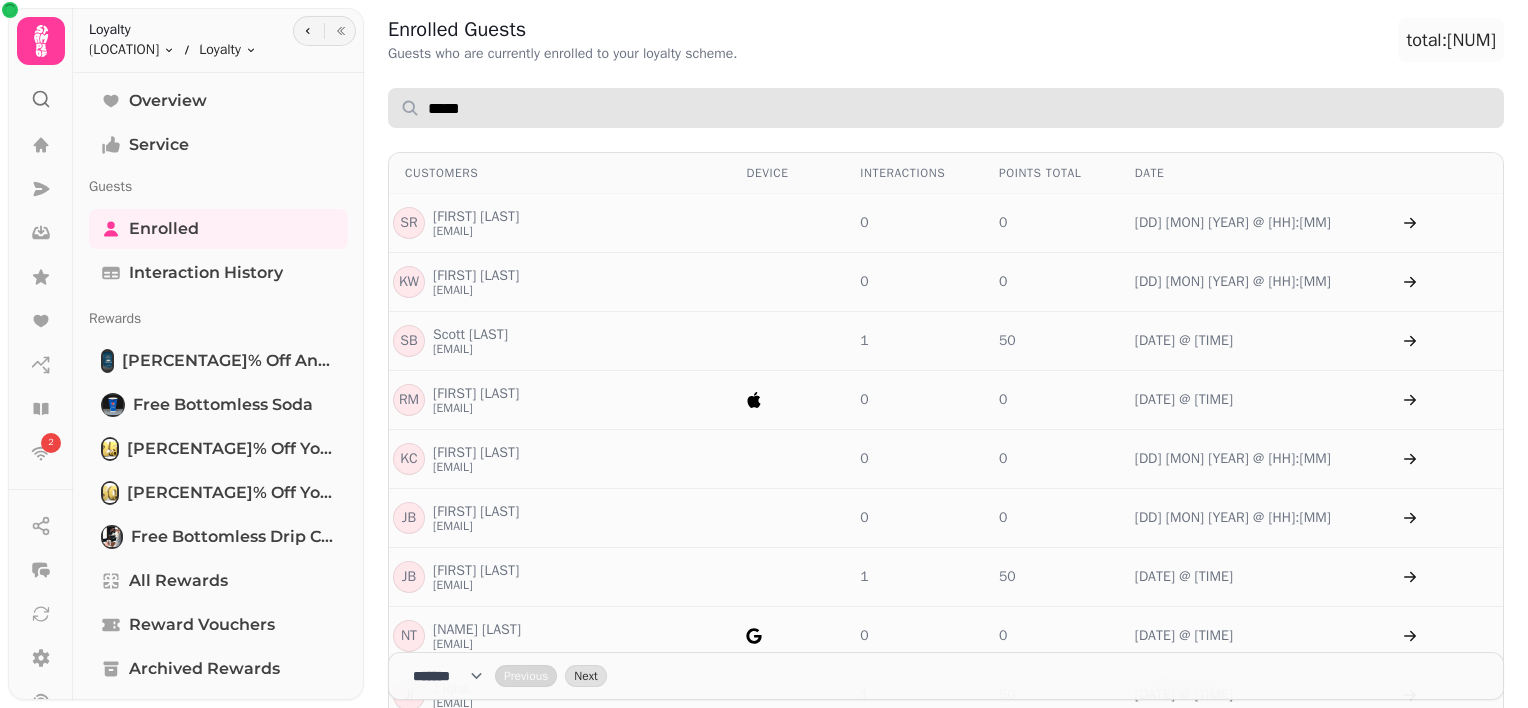 type on "******" 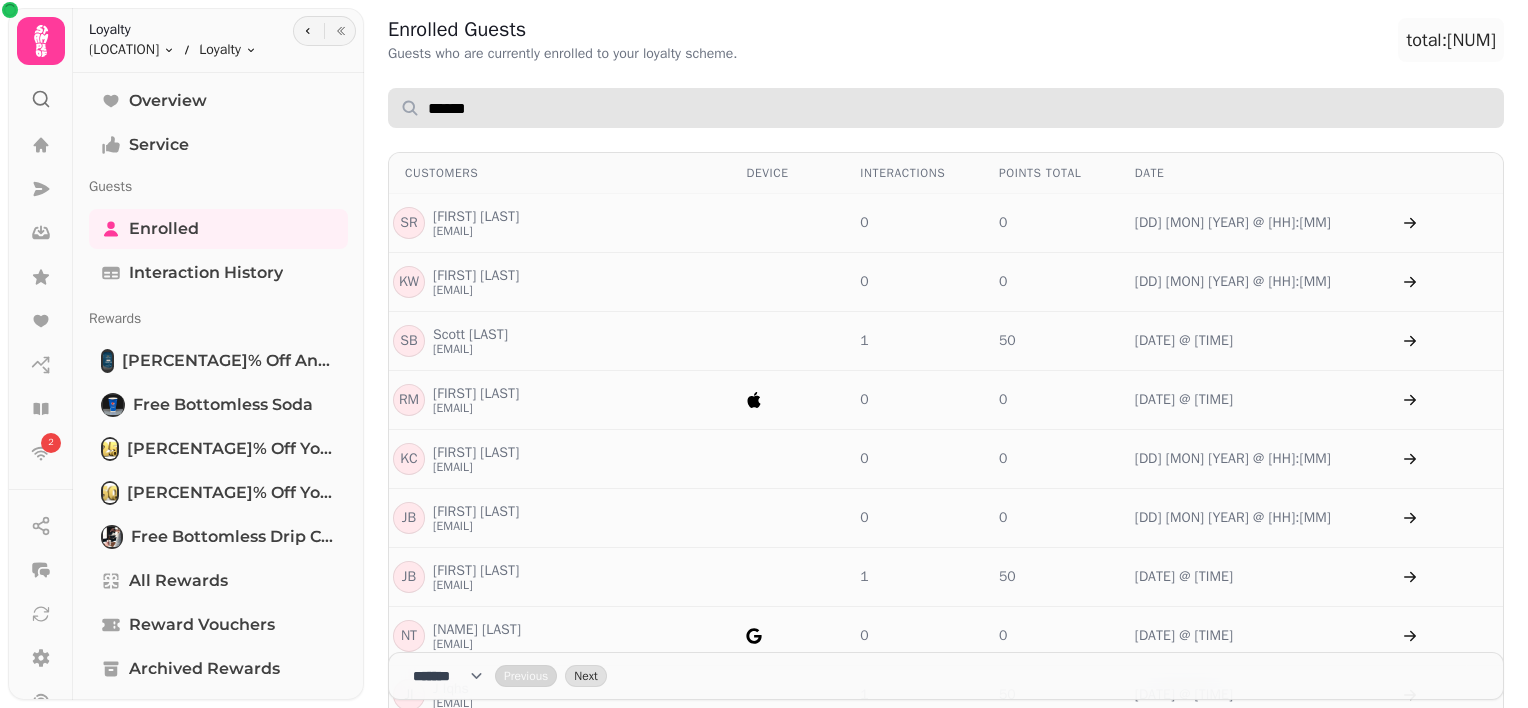click on "******" at bounding box center (946, 108) 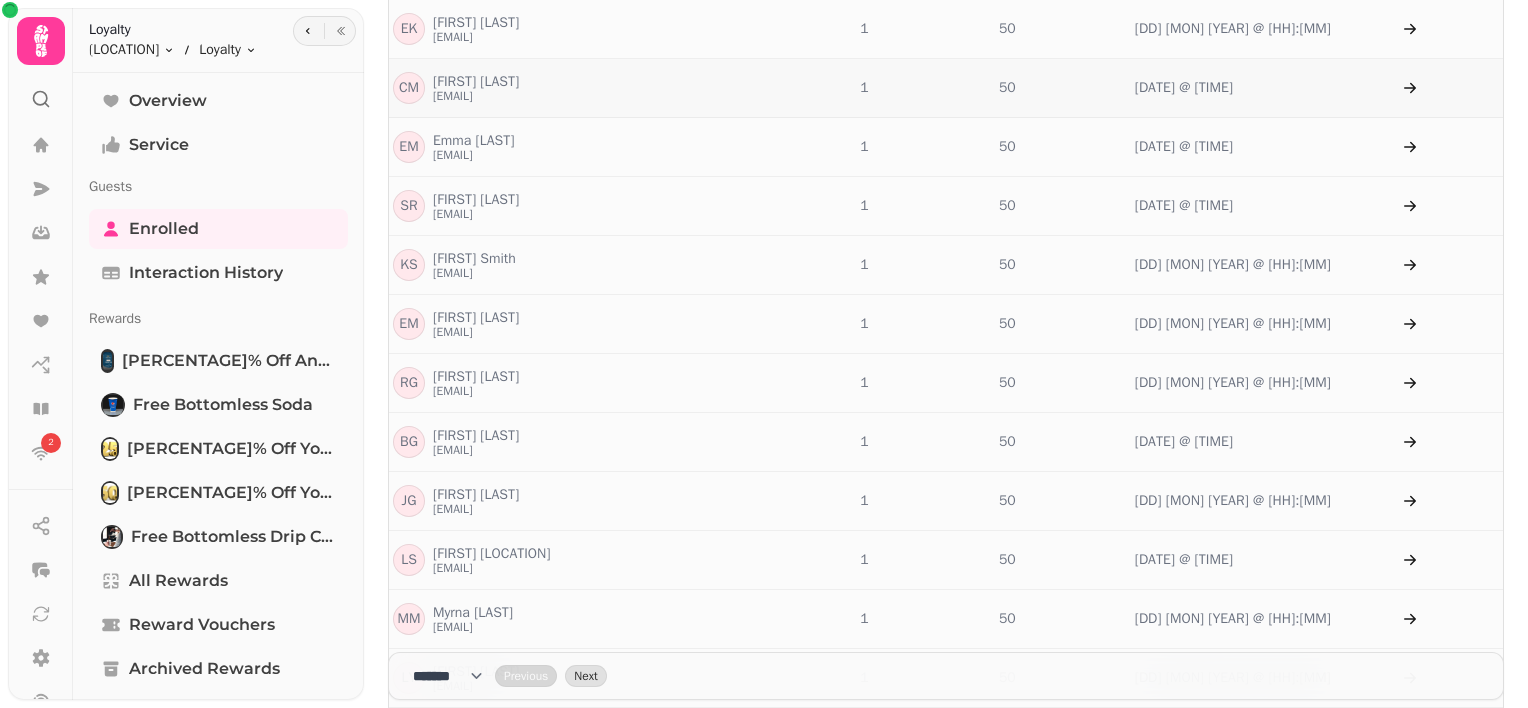 scroll, scrollTop: 1043, scrollLeft: 0, axis: vertical 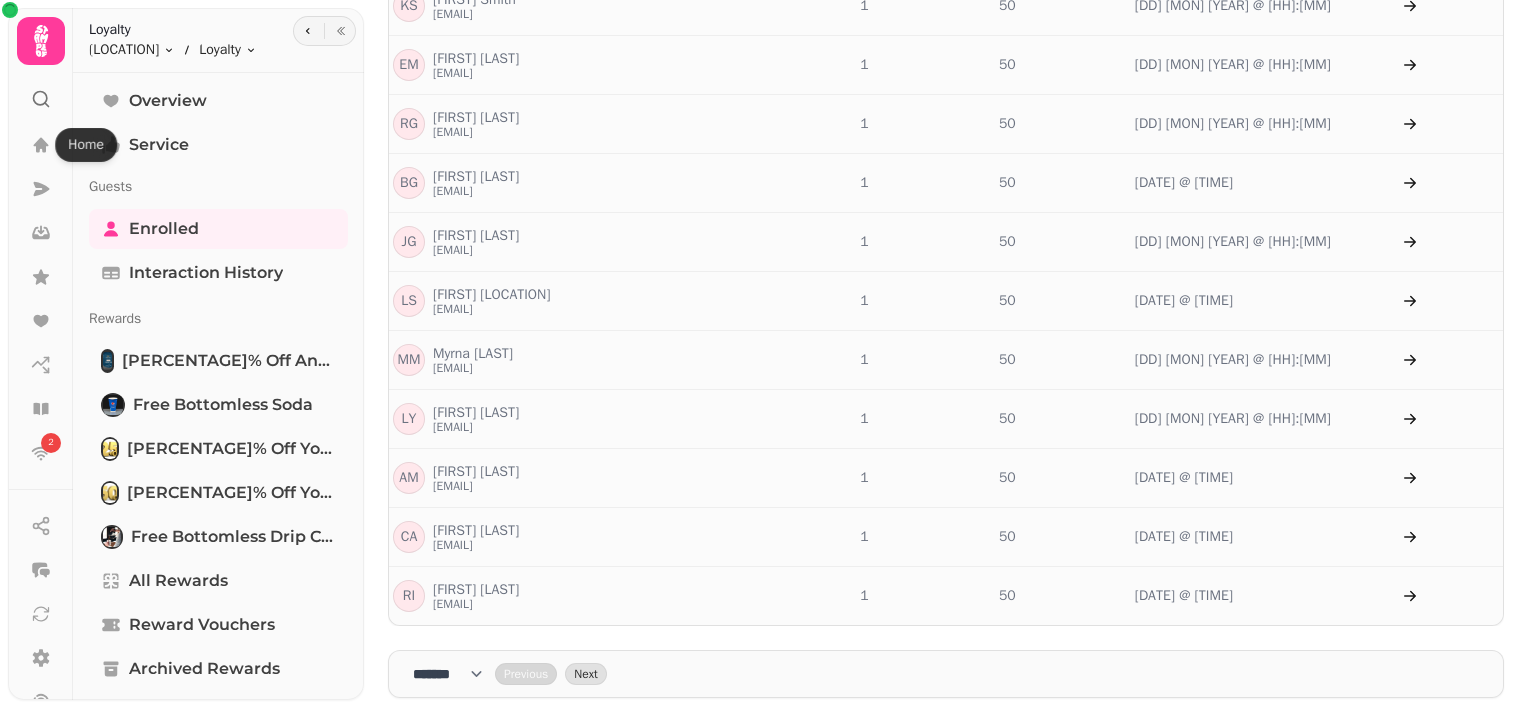 click 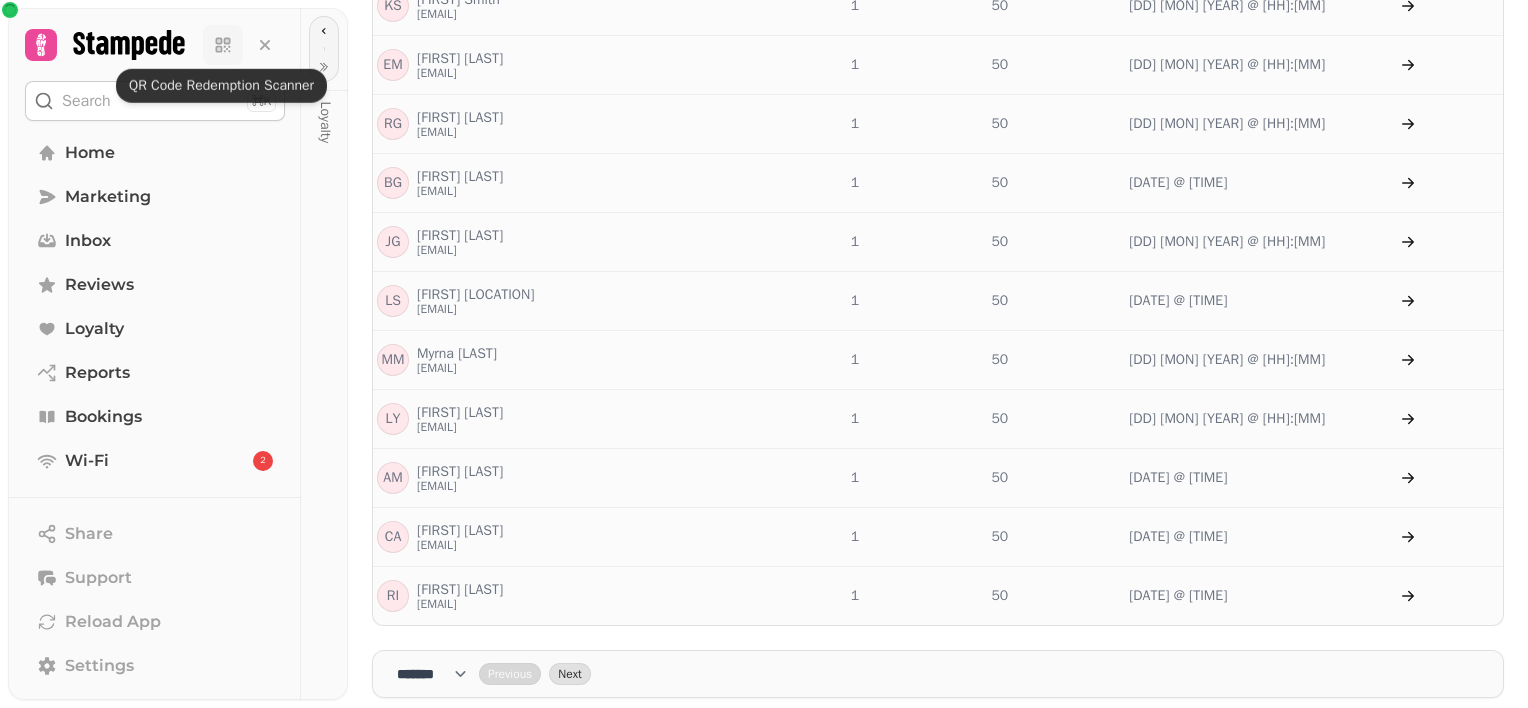 click 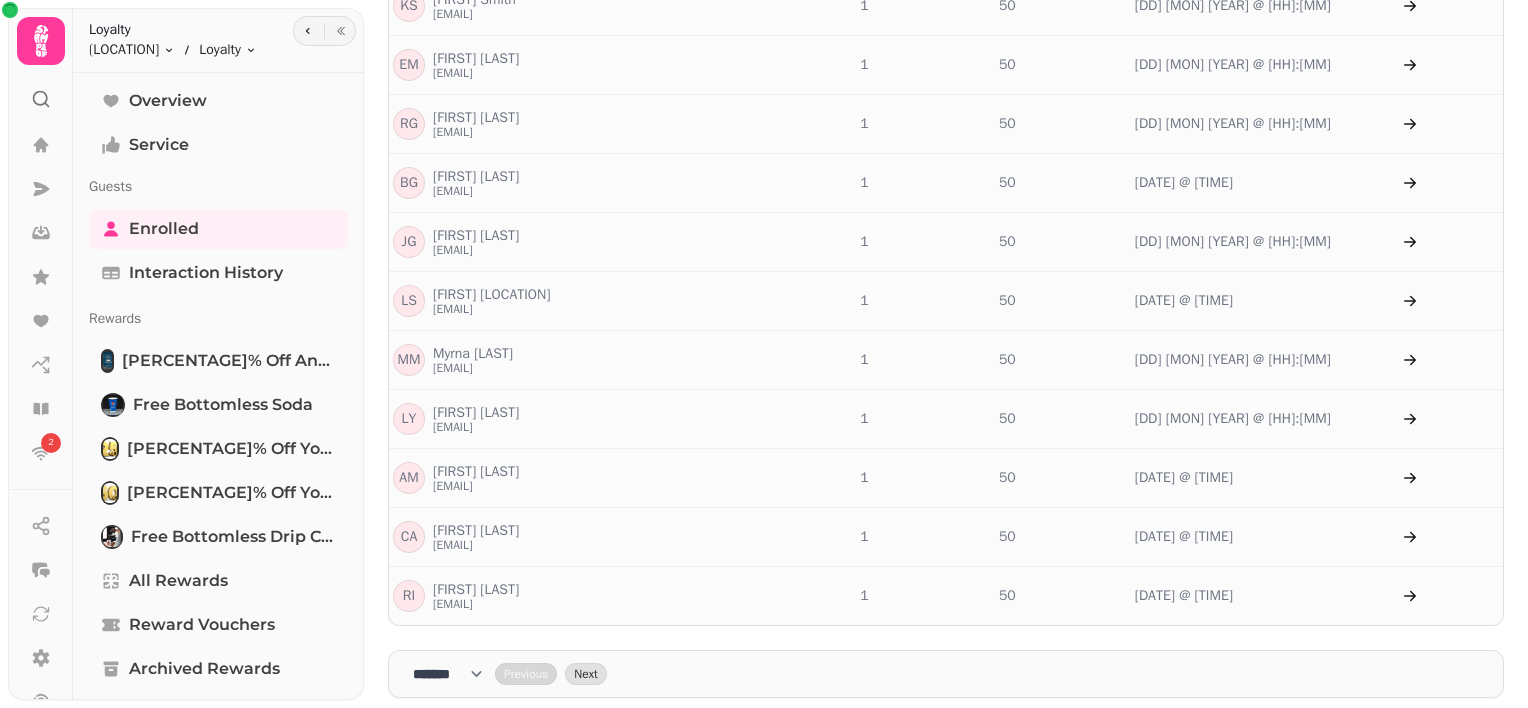 scroll, scrollTop: 0, scrollLeft: 0, axis: both 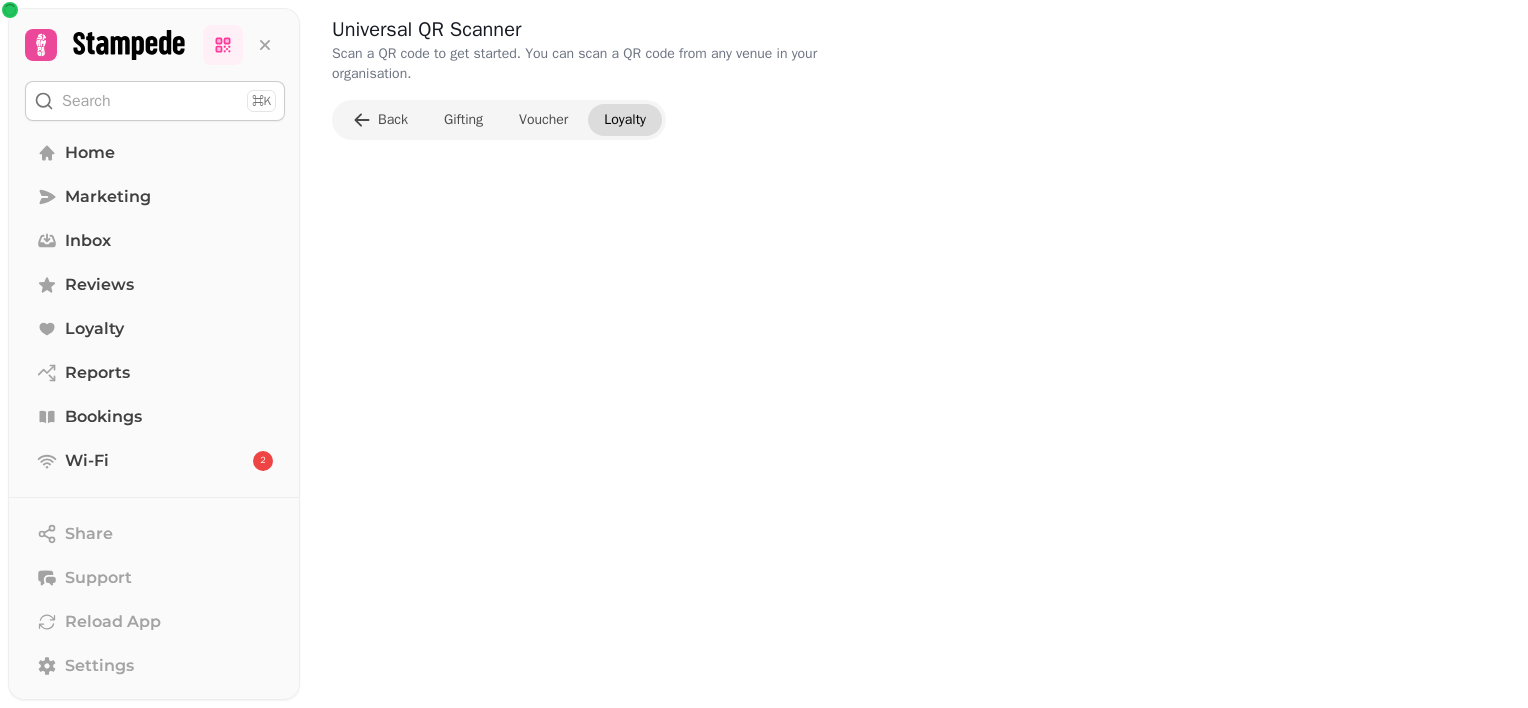 click on "Loyalty" at bounding box center (625, 120) 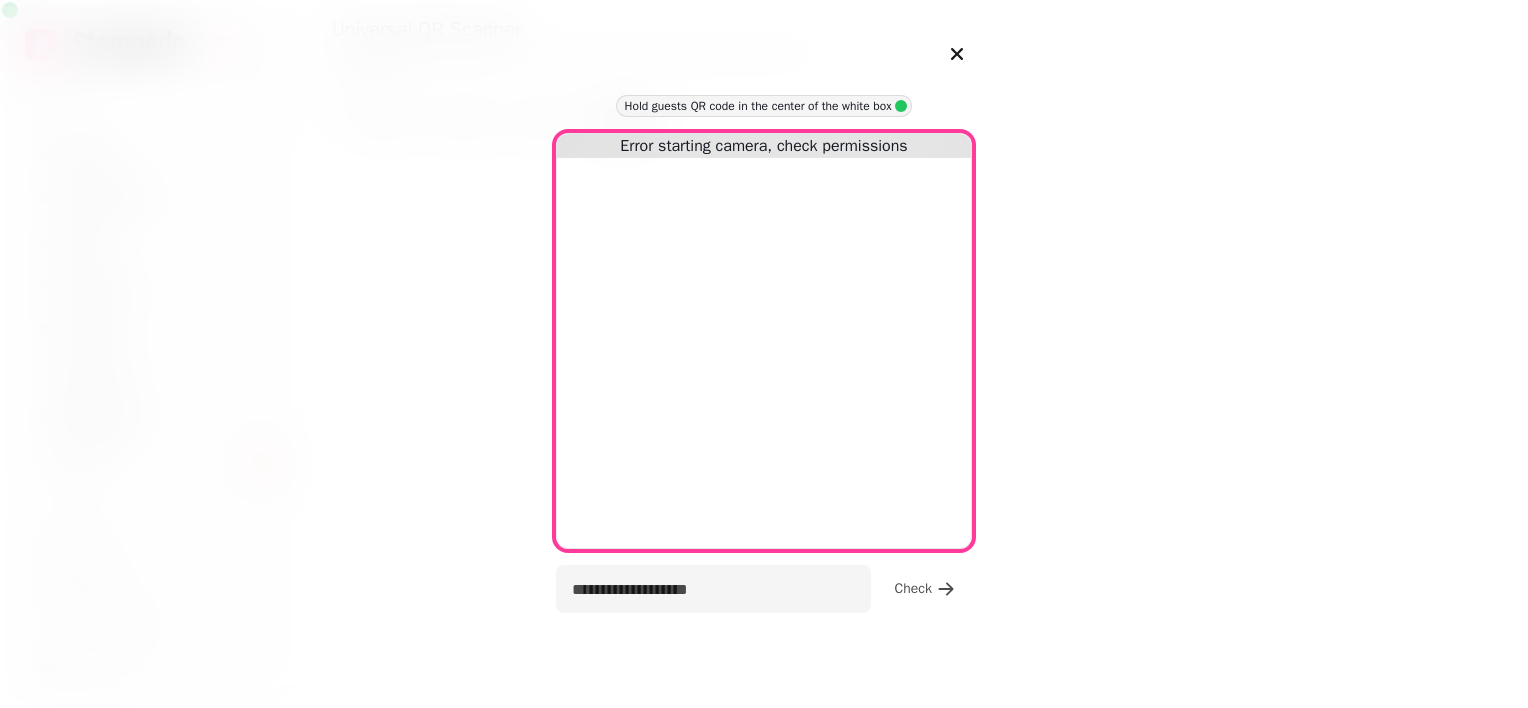 select on "**********" 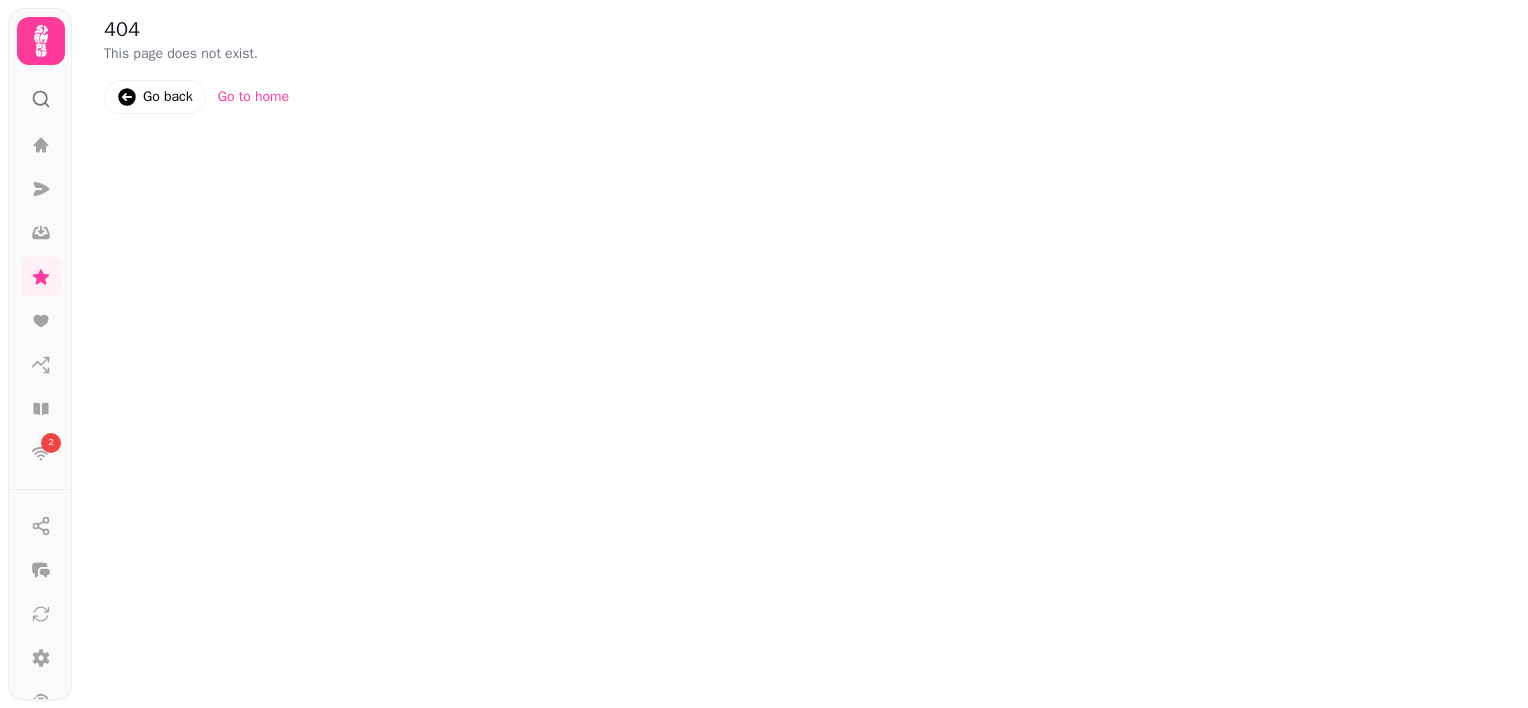 scroll, scrollTop: 0, scrollLeft: 0, axis: both 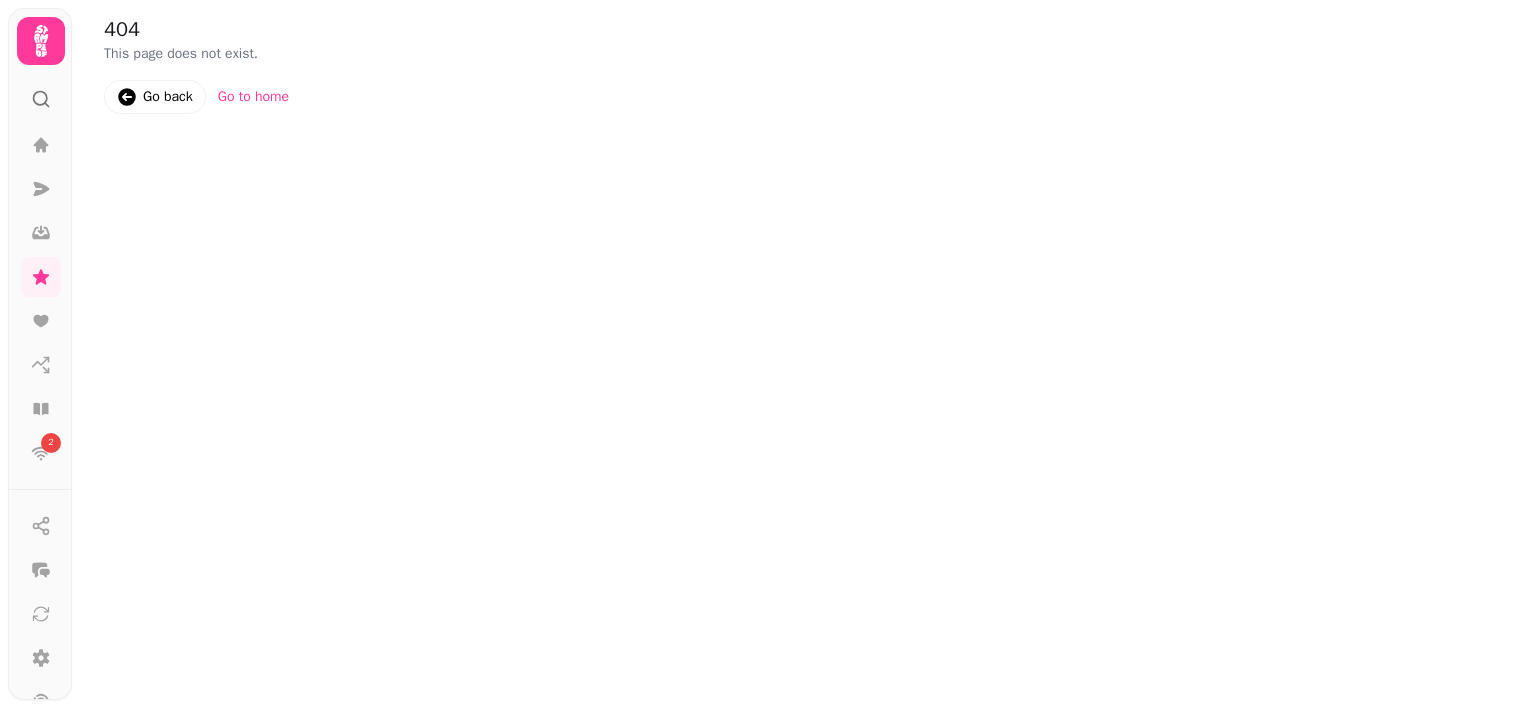 click on "404 This page does not exist. Go back Go to home" at bounding box center (800, 65) 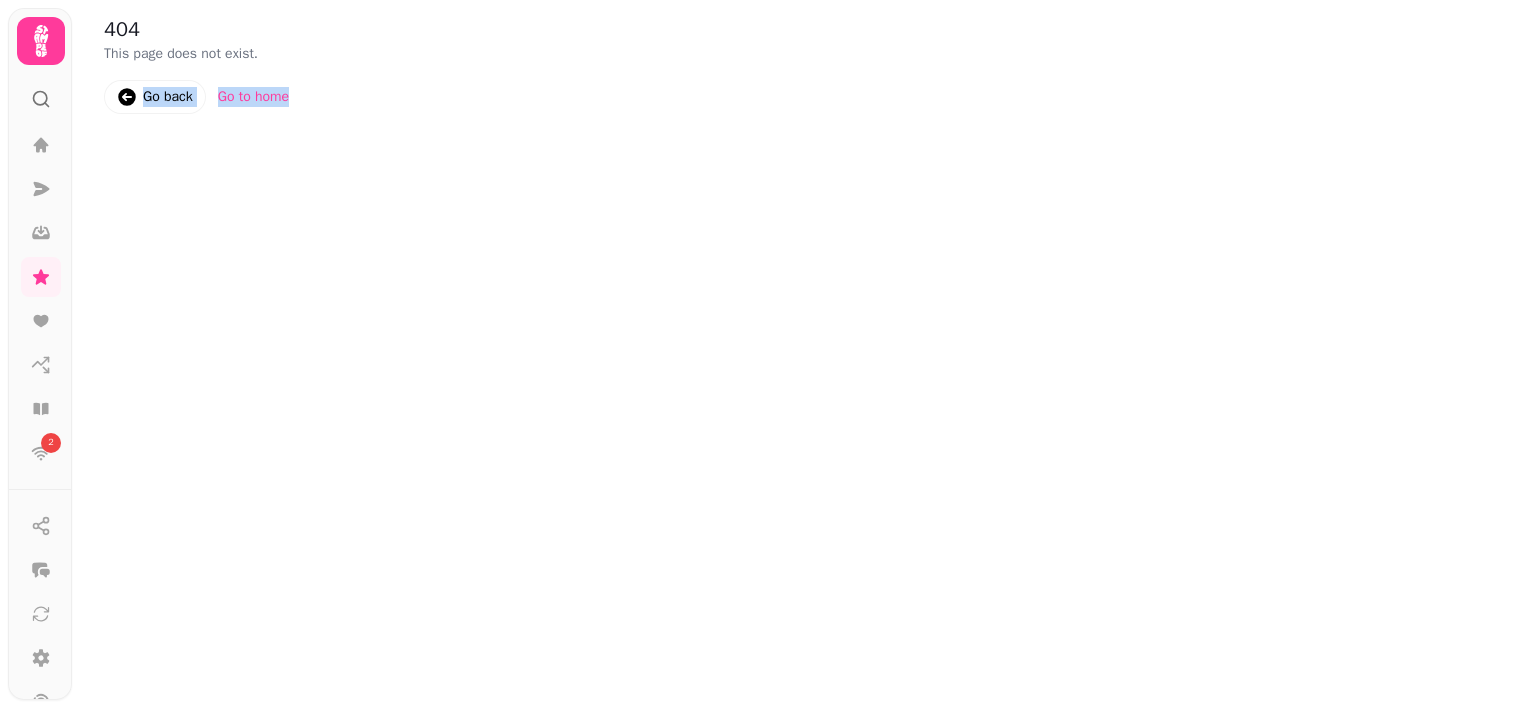 scroll, scrollTop: 0, scrollLeft: 0, axis: both 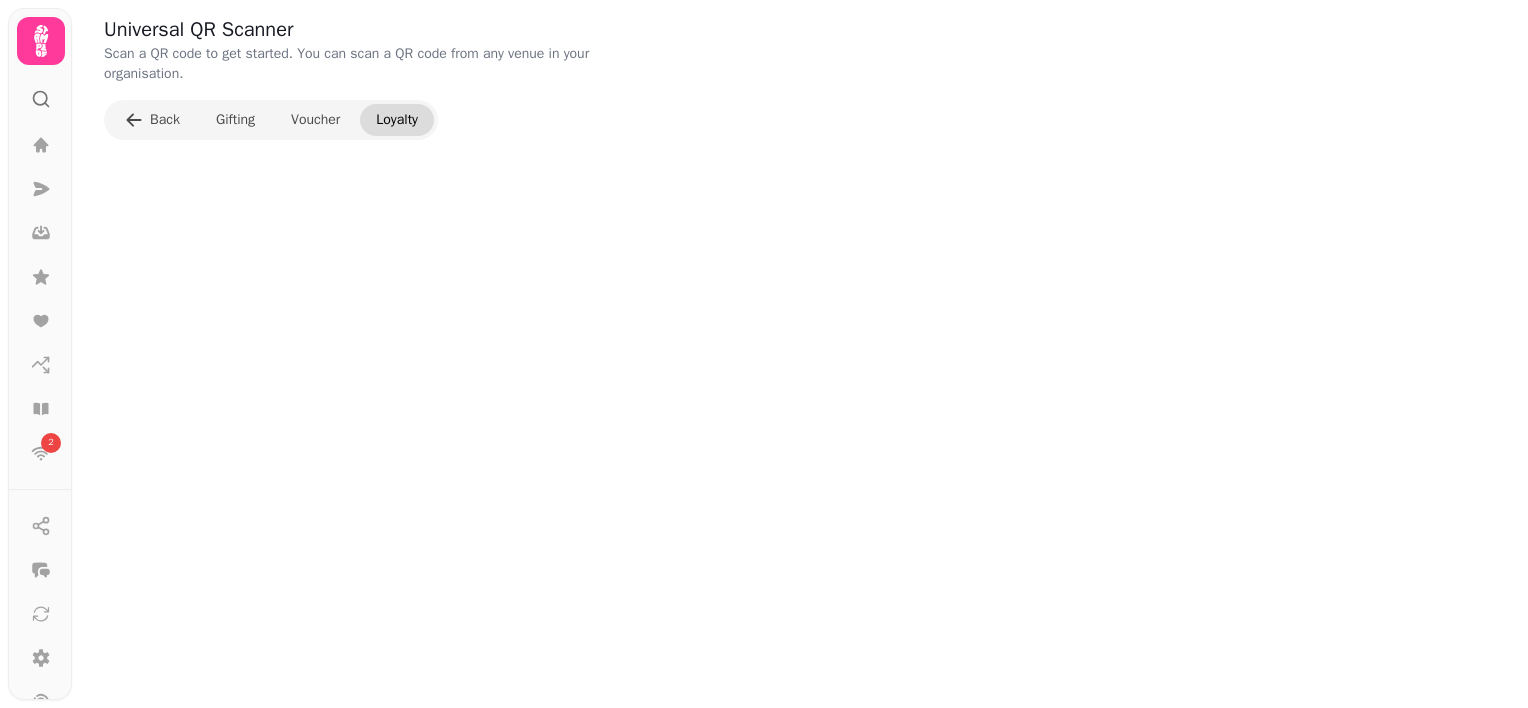 click on "Loyalty" at bounding box center [397, 120] 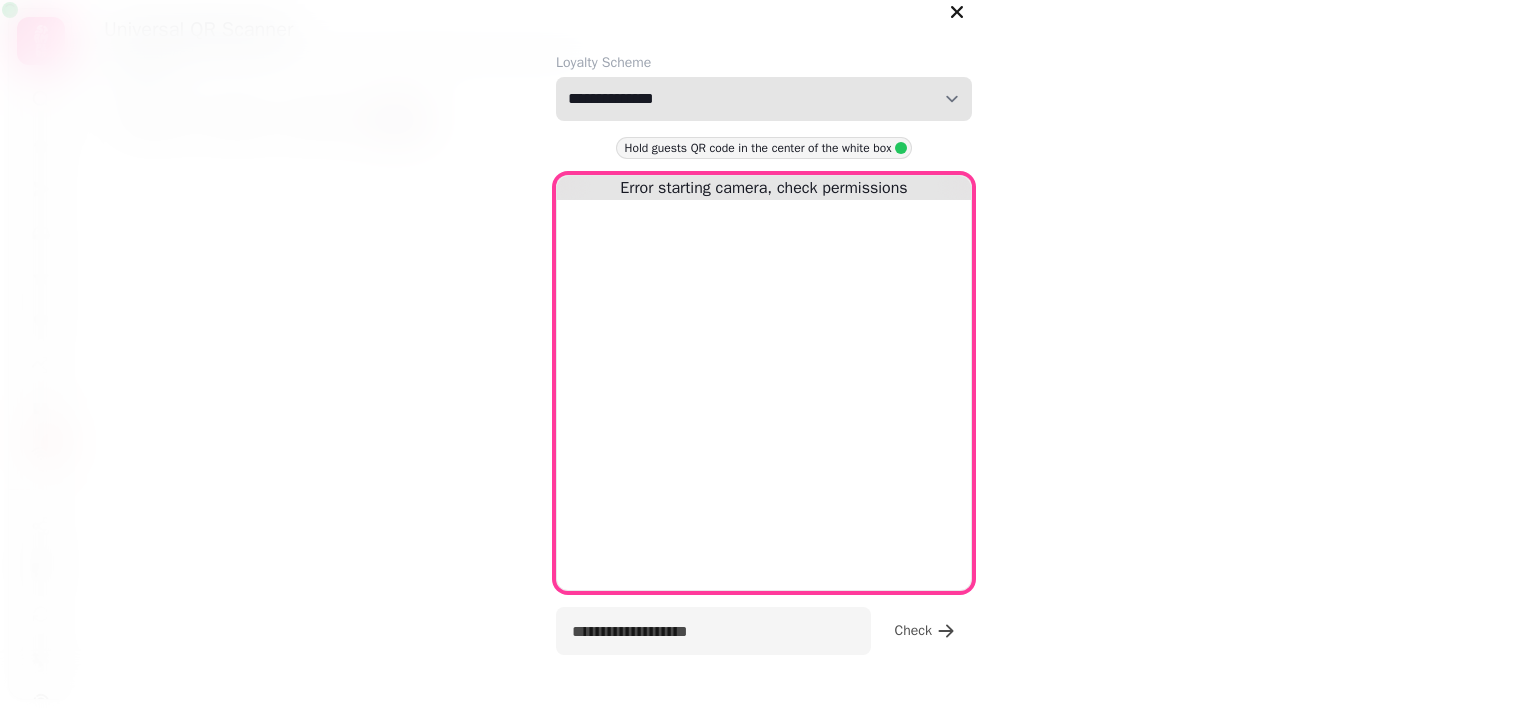 click on "**********" at bounding box center [764, 99] 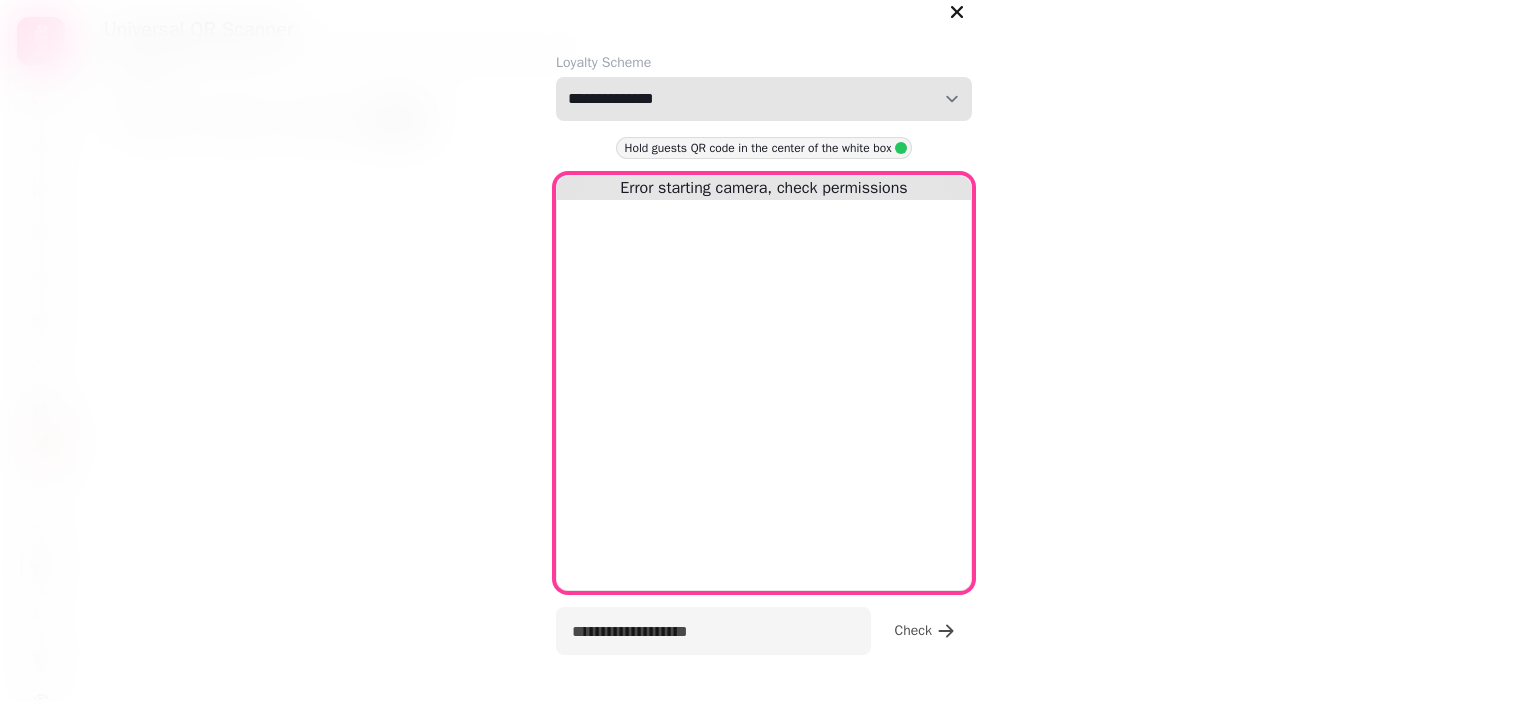 select on "**********" 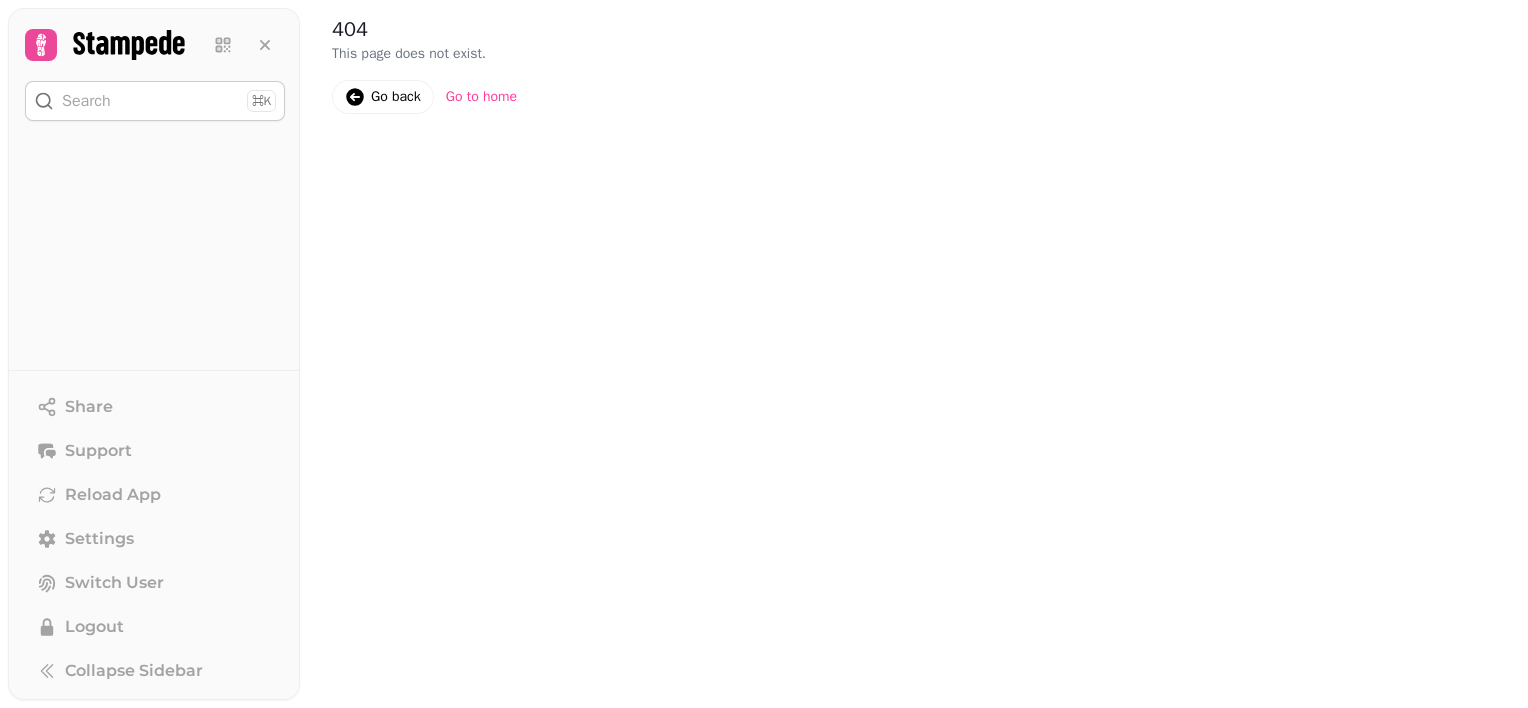 scroll, scrollTop: 0, scrollLeft: 0, axis: both 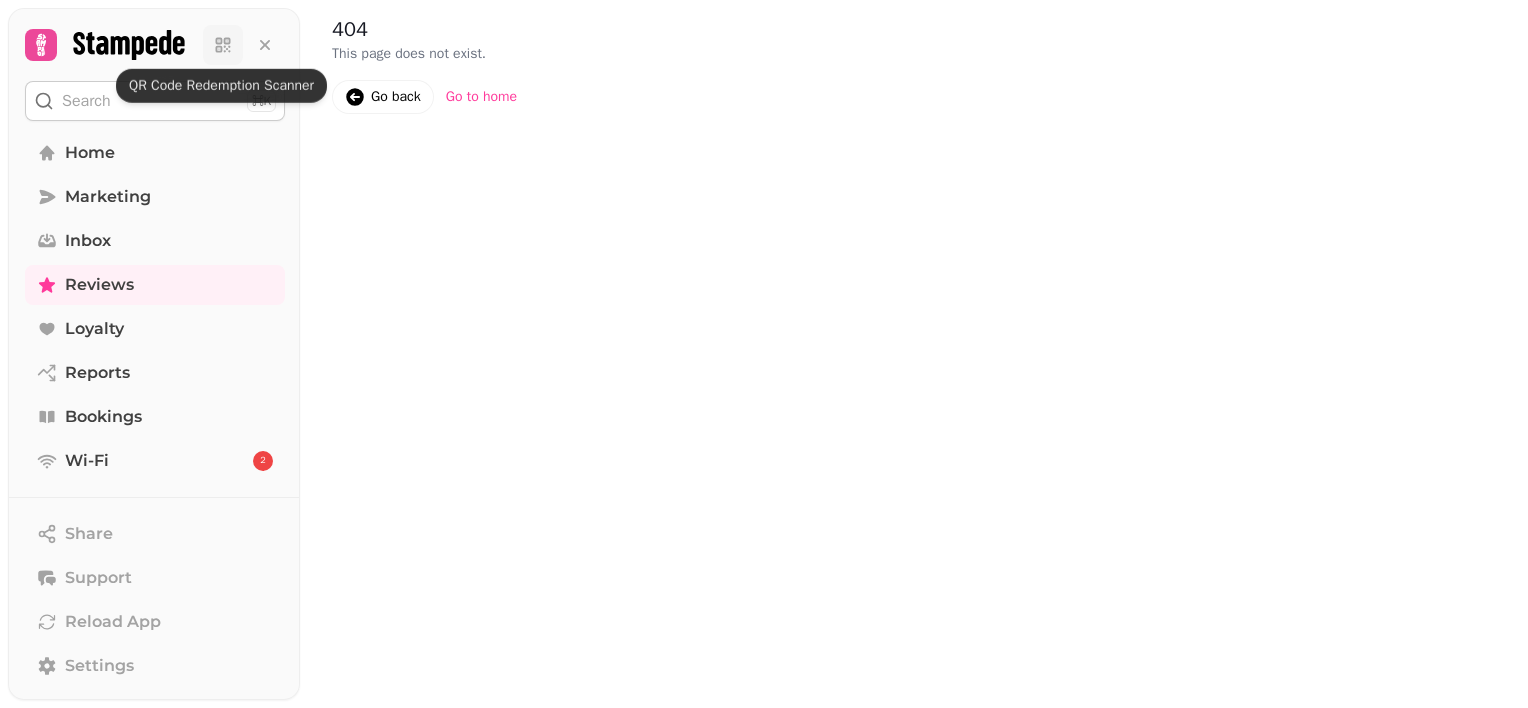 click 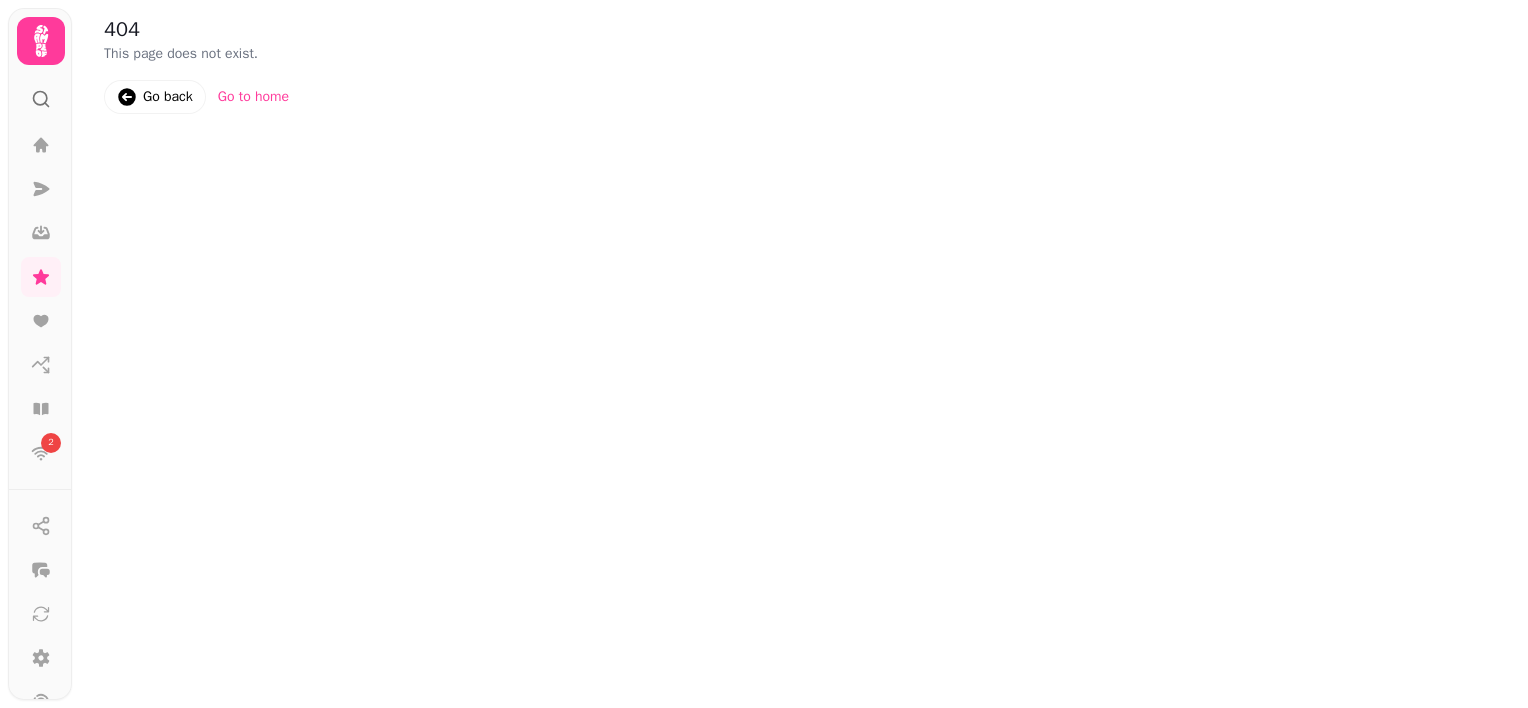 scroll, scrollTop: 0, scrollLeft: 0, axis: both 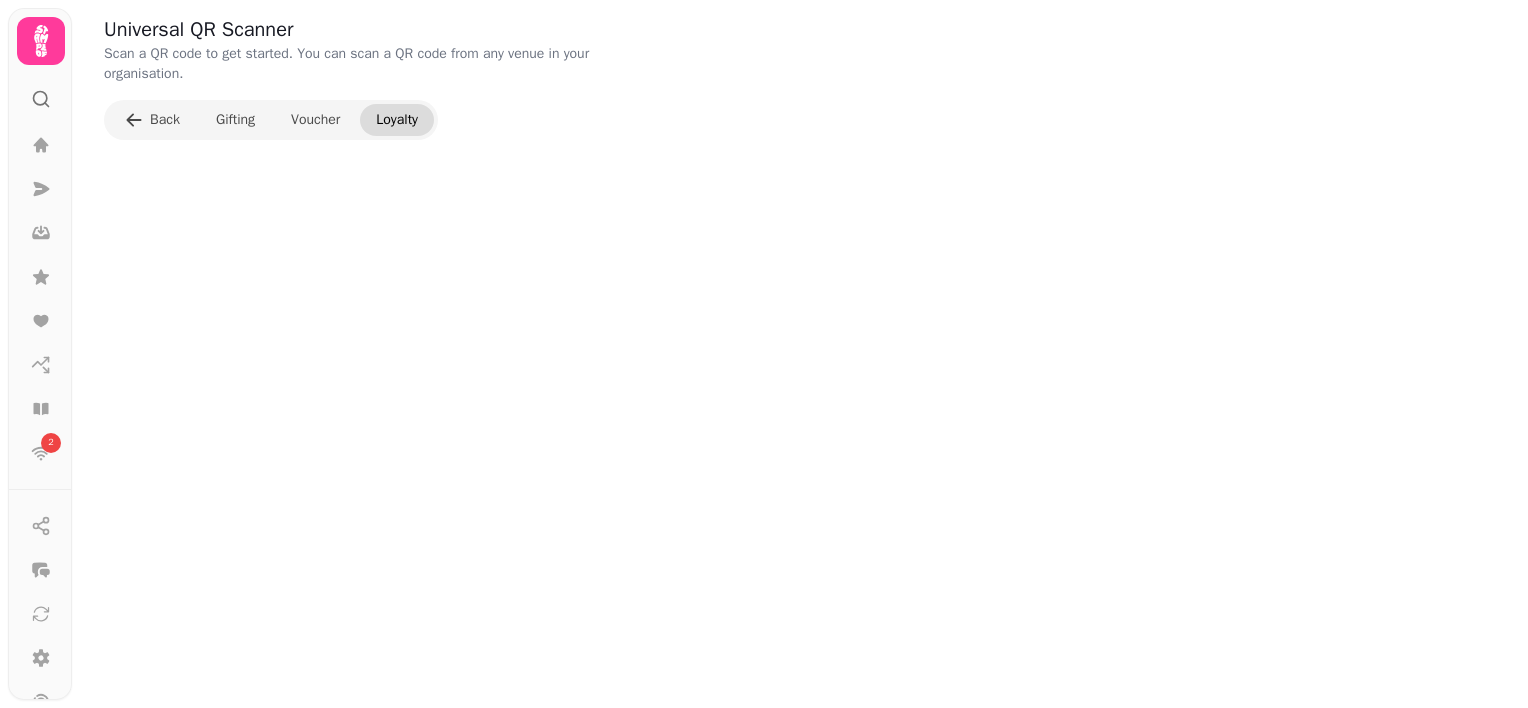 click on "Loyalty" at bounding box center [397, 120] 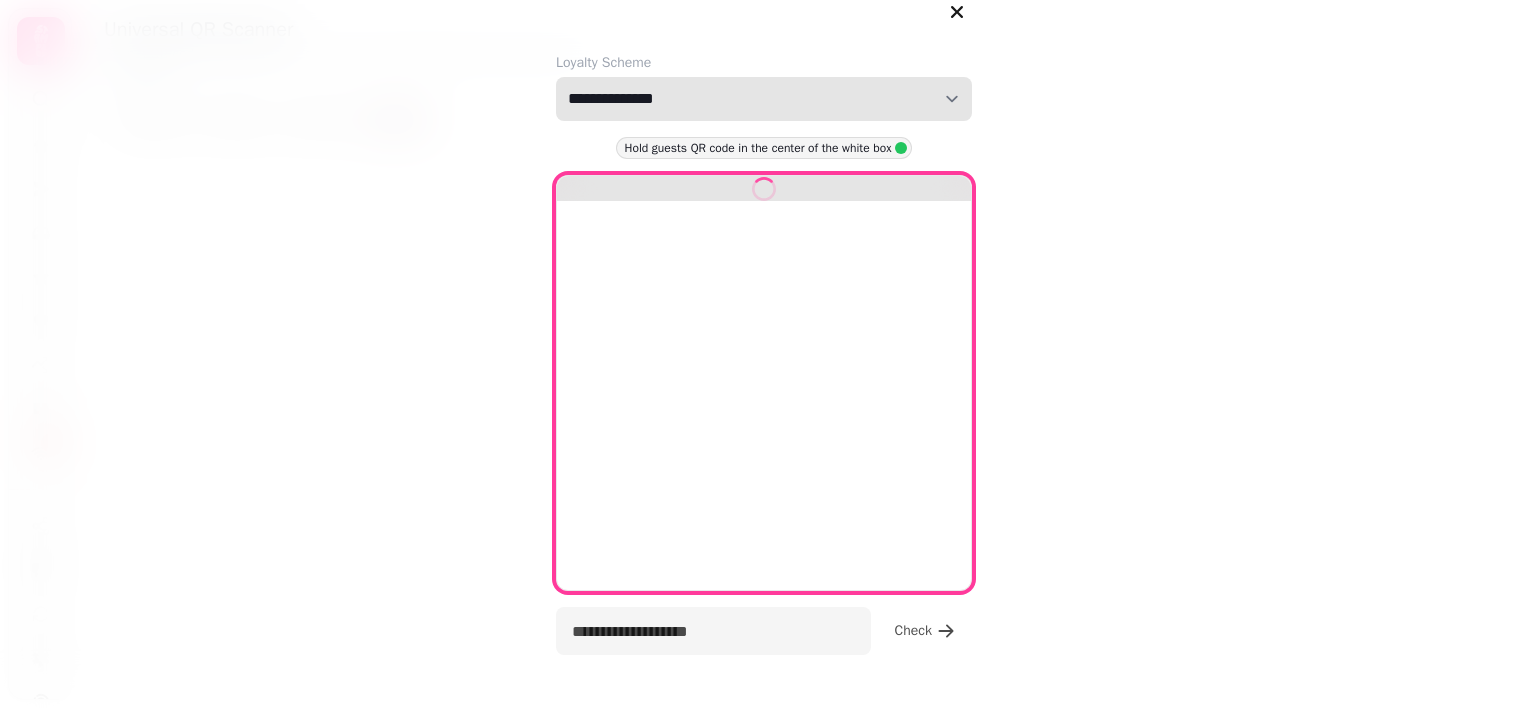 click on "**********" at bounding box center (764, 99) 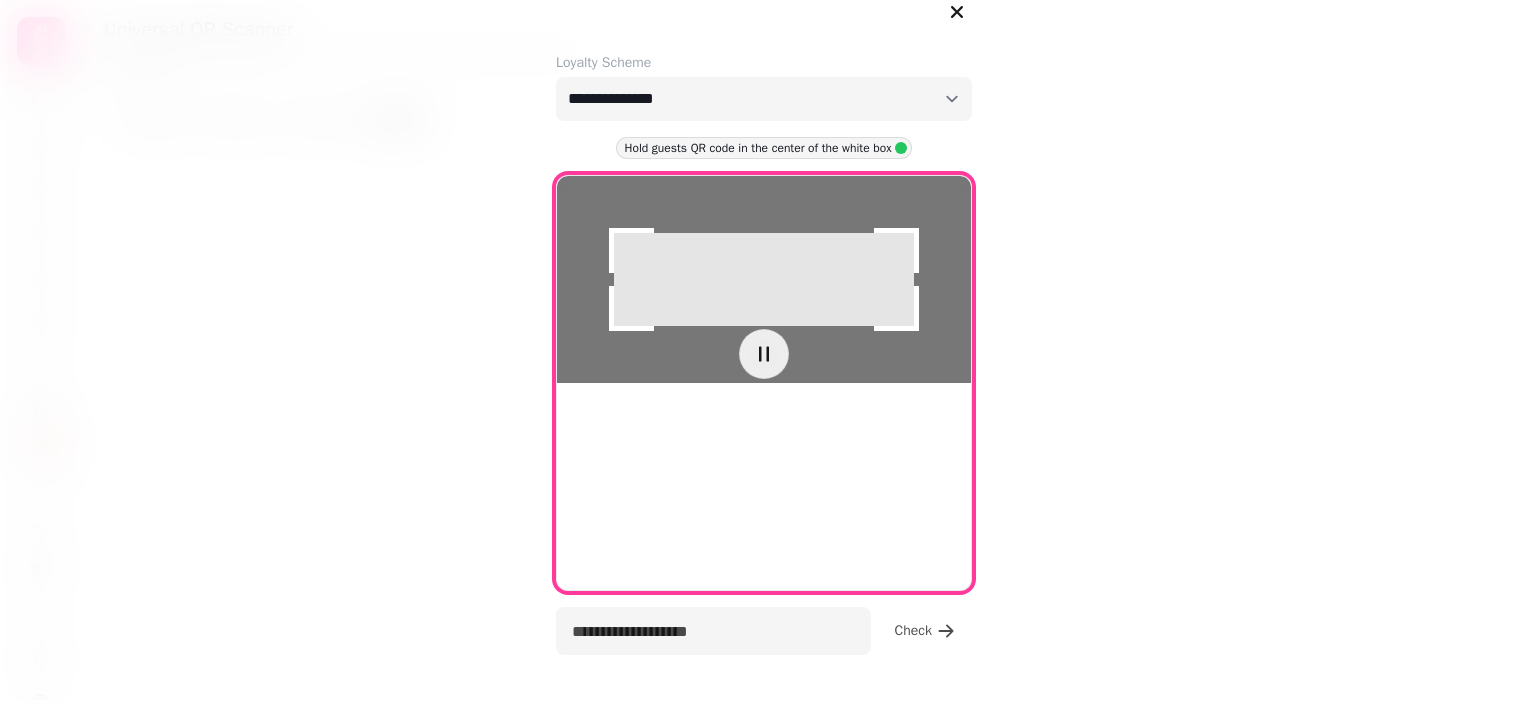 click at bounding box center [764, 279] 